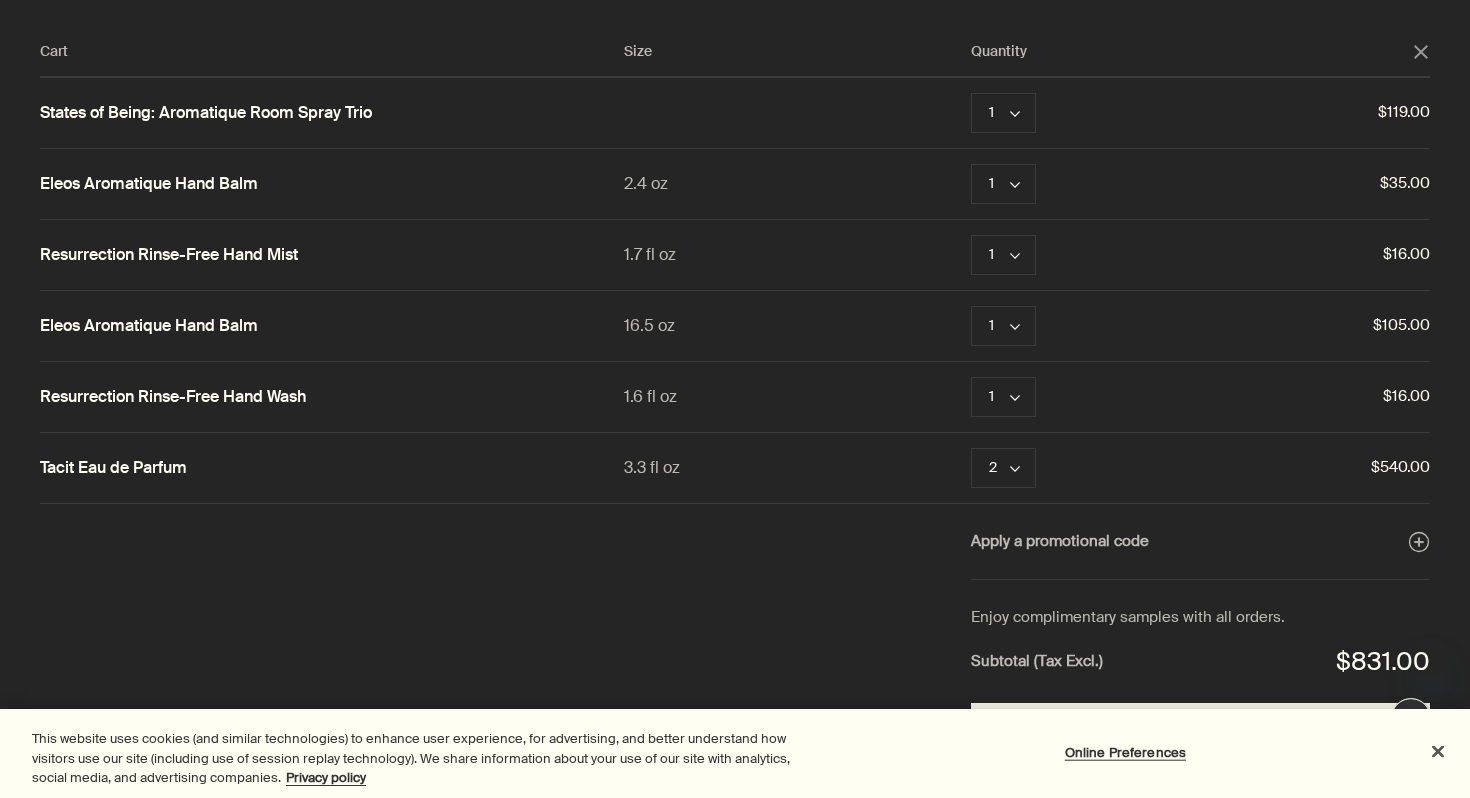 scroll, scrollTop: 0, scrollLeft: 0, axis: both 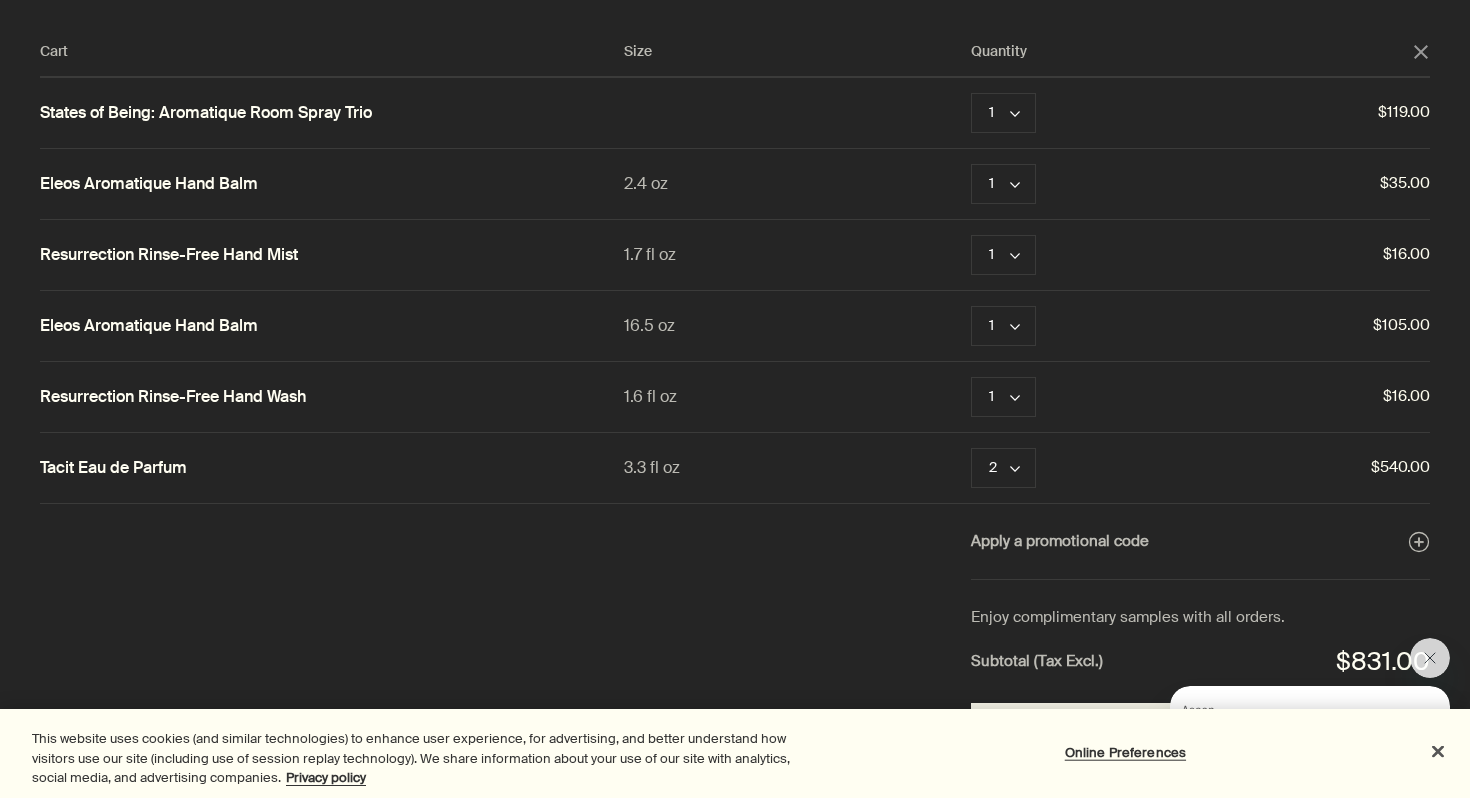 click at bounding box center [735, 0] 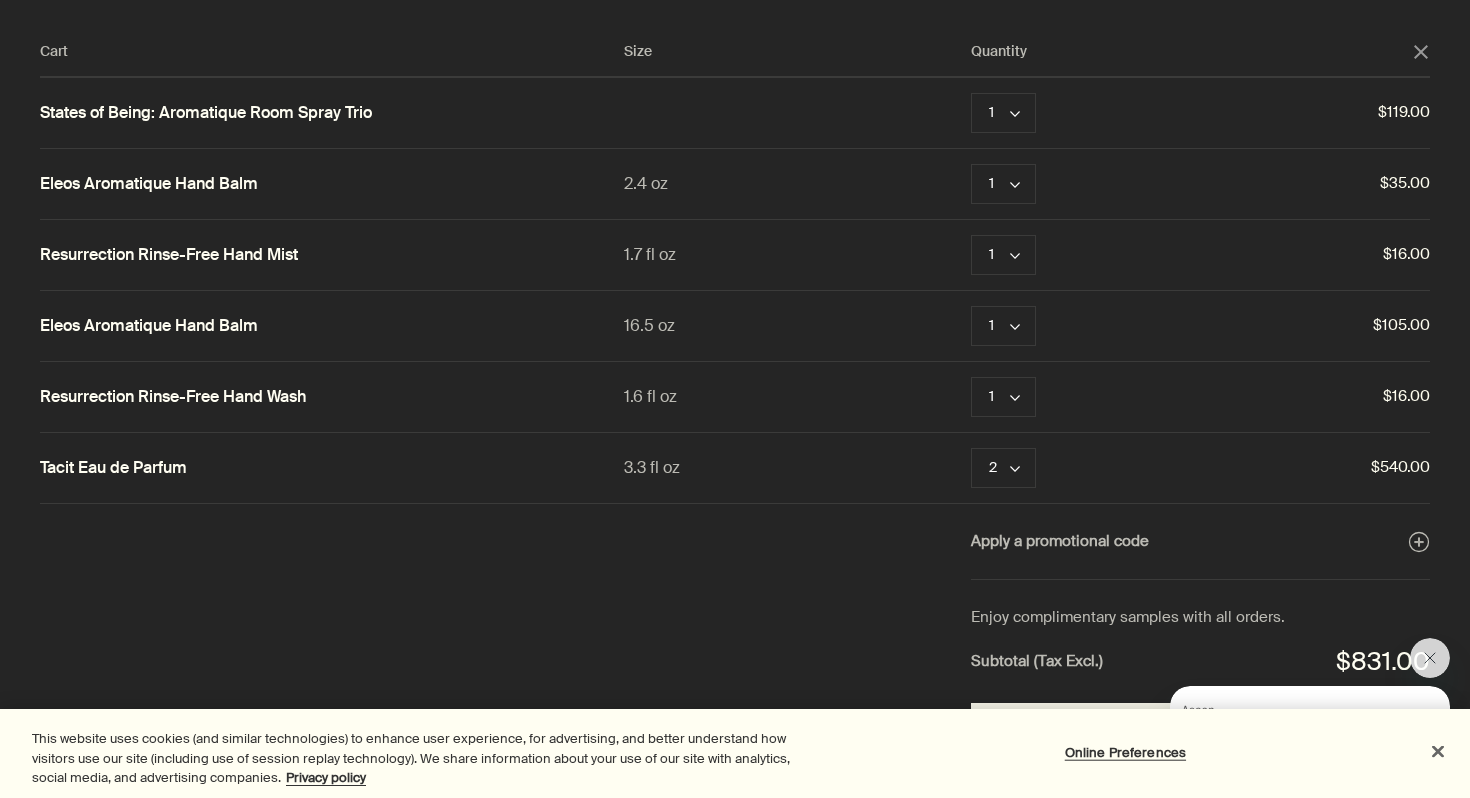 click at bounding box center (1438, 751) 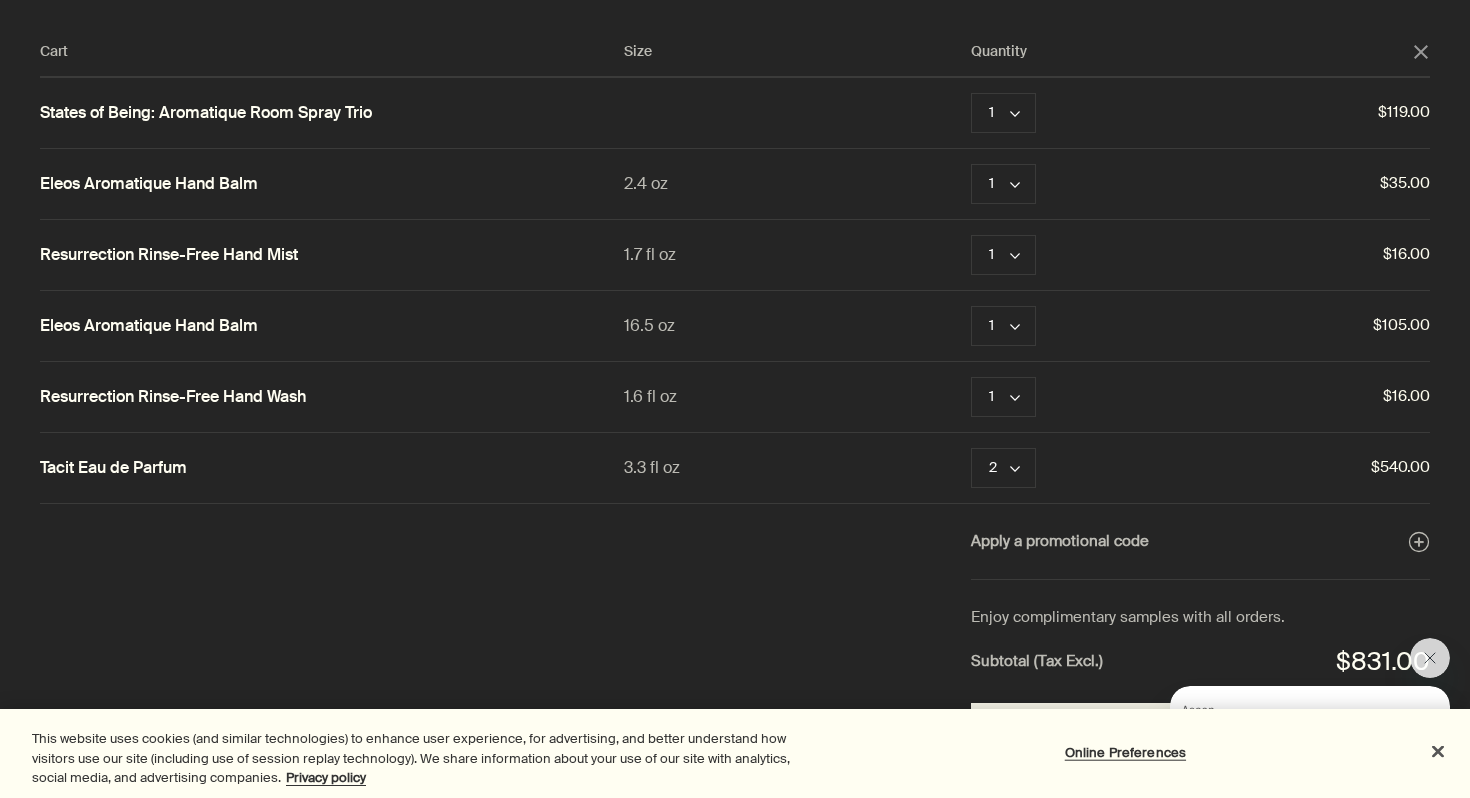 click on "This website uses cookies (and similar technologies) to enhance user experience, for advertising, and better understand how visitors use our site (including use of session replay technology).  We share information about your use of our site with analytics, social media, and advertising companies. Privacy policy" at bounding box center [404, 753] 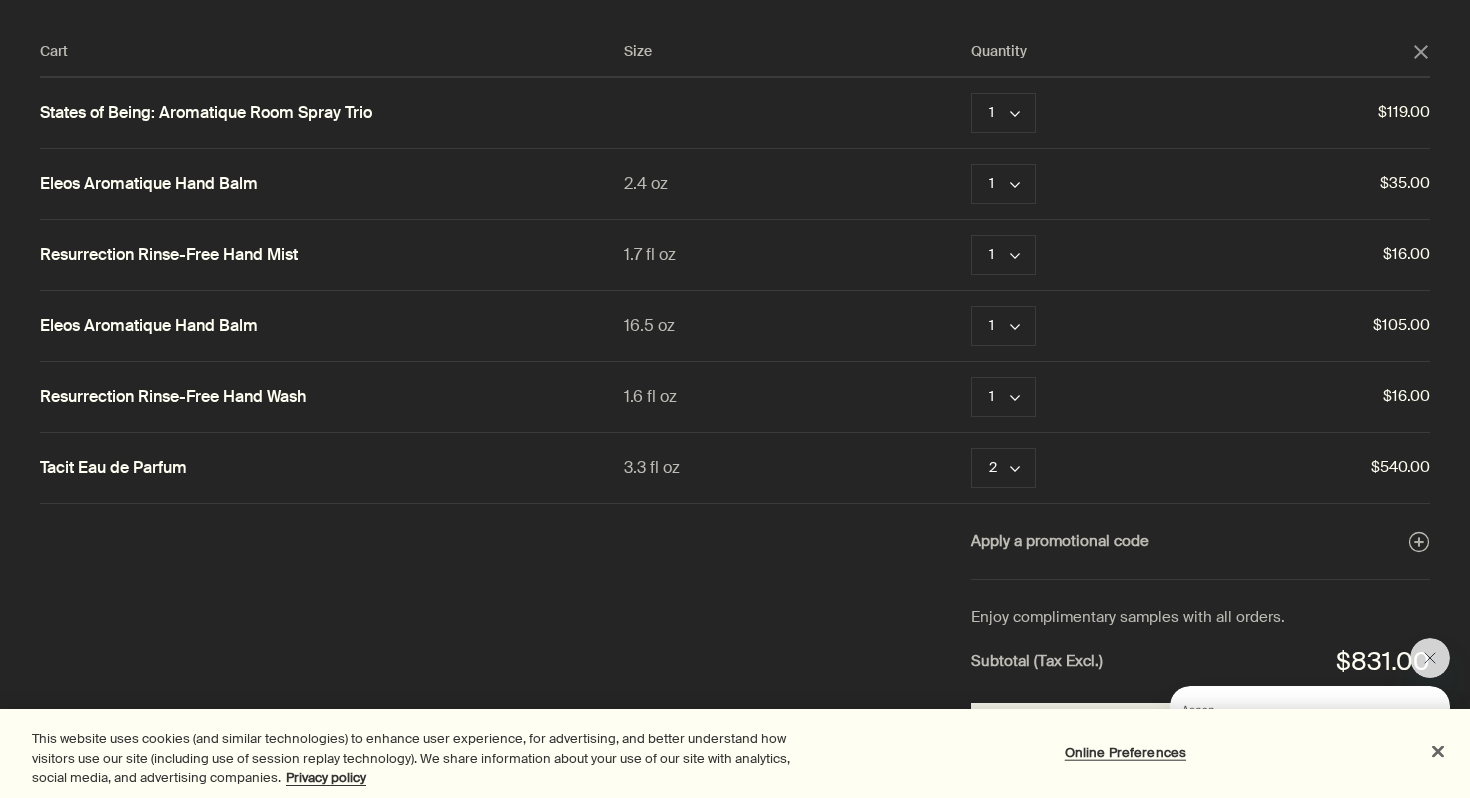 click at bounding box center (1438, 751) 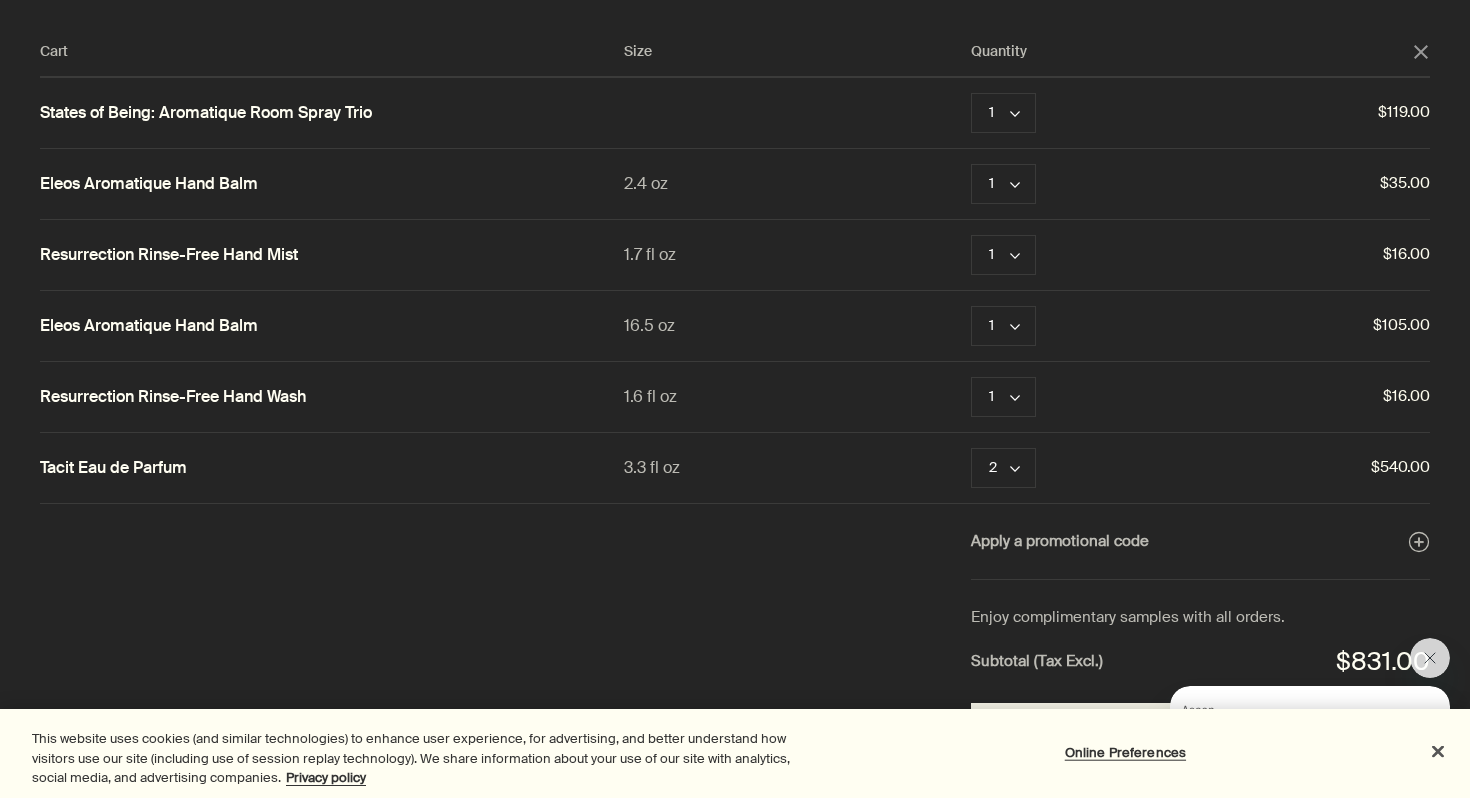 click at bounding box center [735, 0] 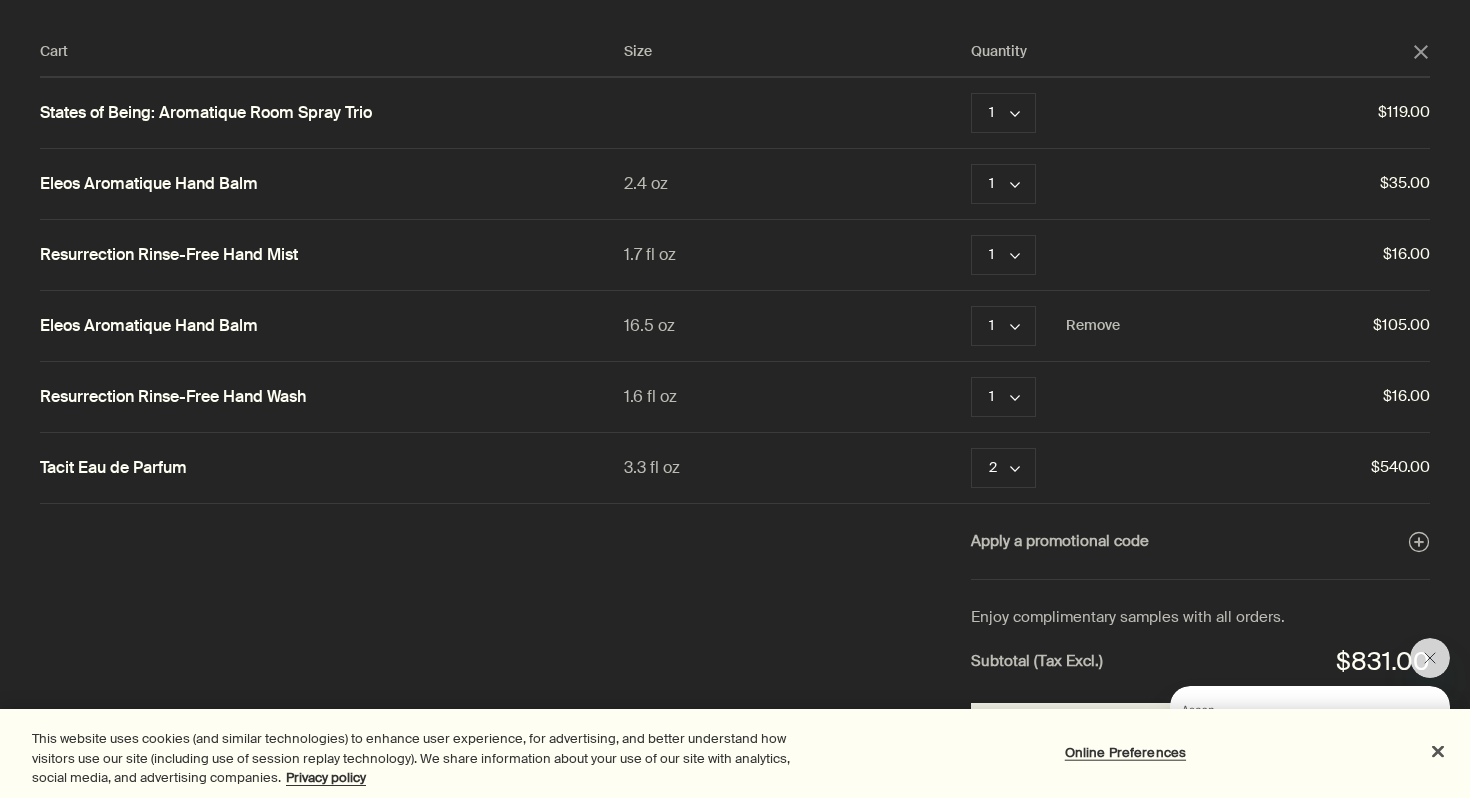 scroll, scrollTop: 88, scrollLeft: 0, axis: vertical 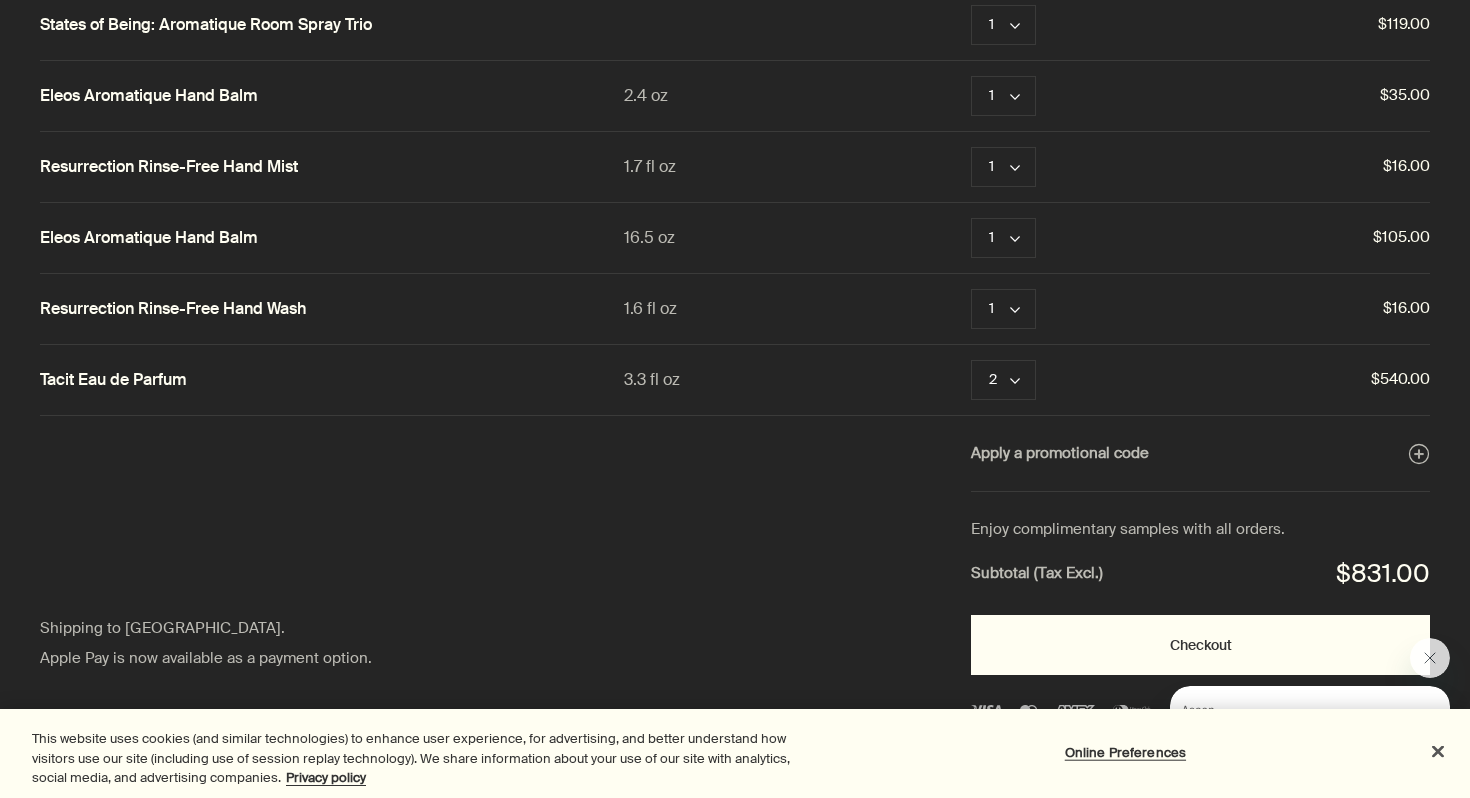 click on "Checkout" at bounding box center (1200, 645) 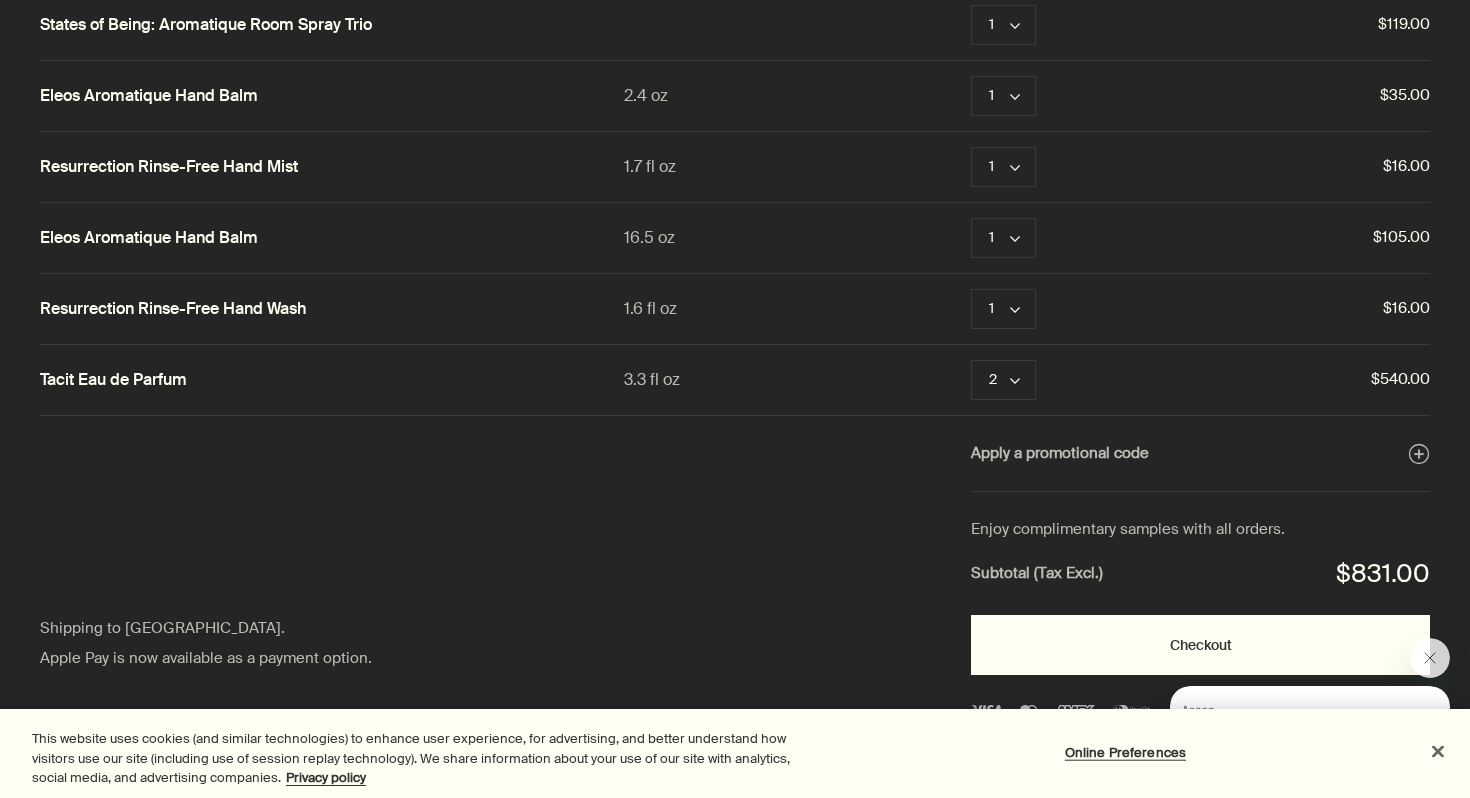 click at bounding box center [1438, 751] 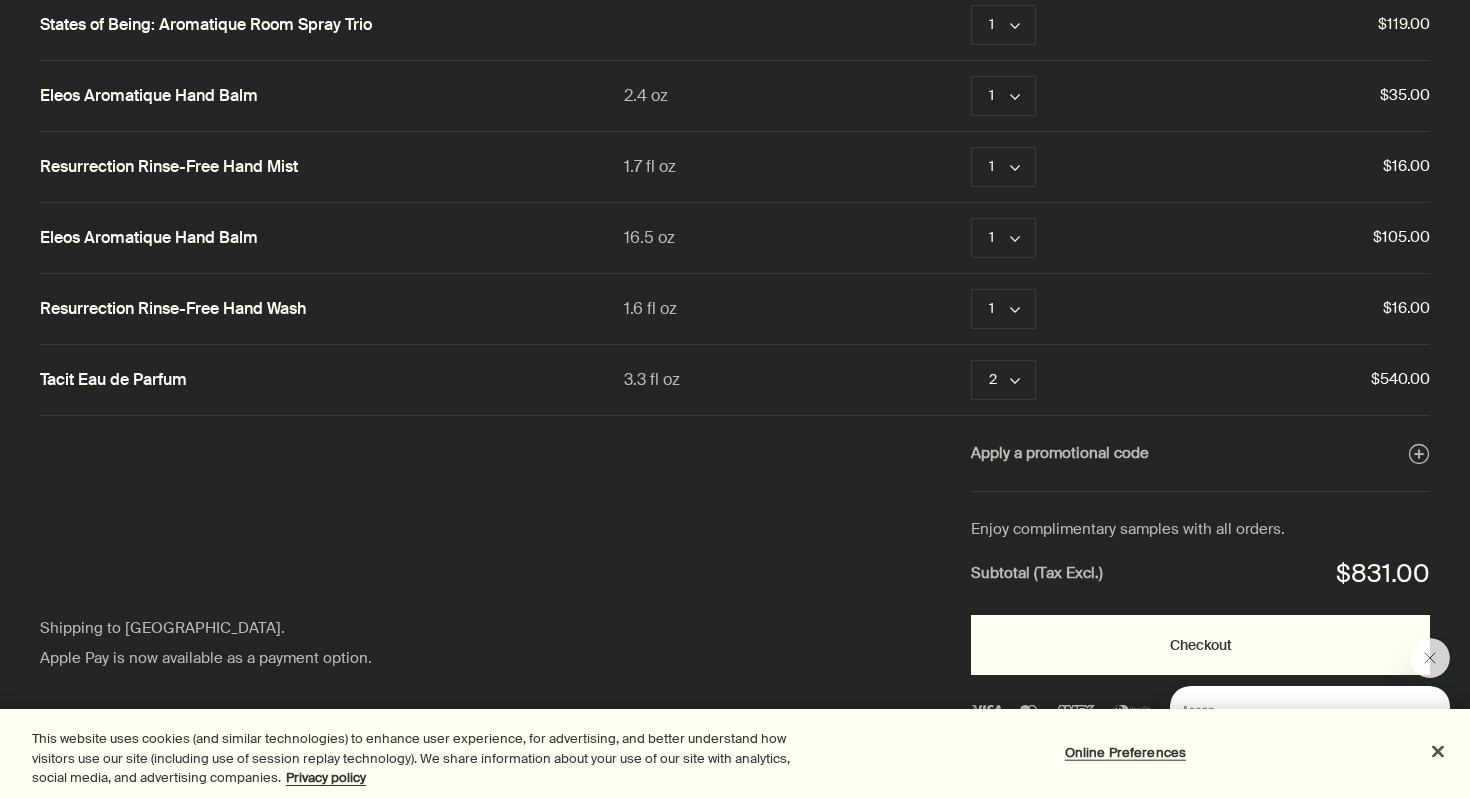 drag, startPoint x: 1443, startPoint y: 748, endPoint x: 1088, endPoint y: 625, distance: 375.70468 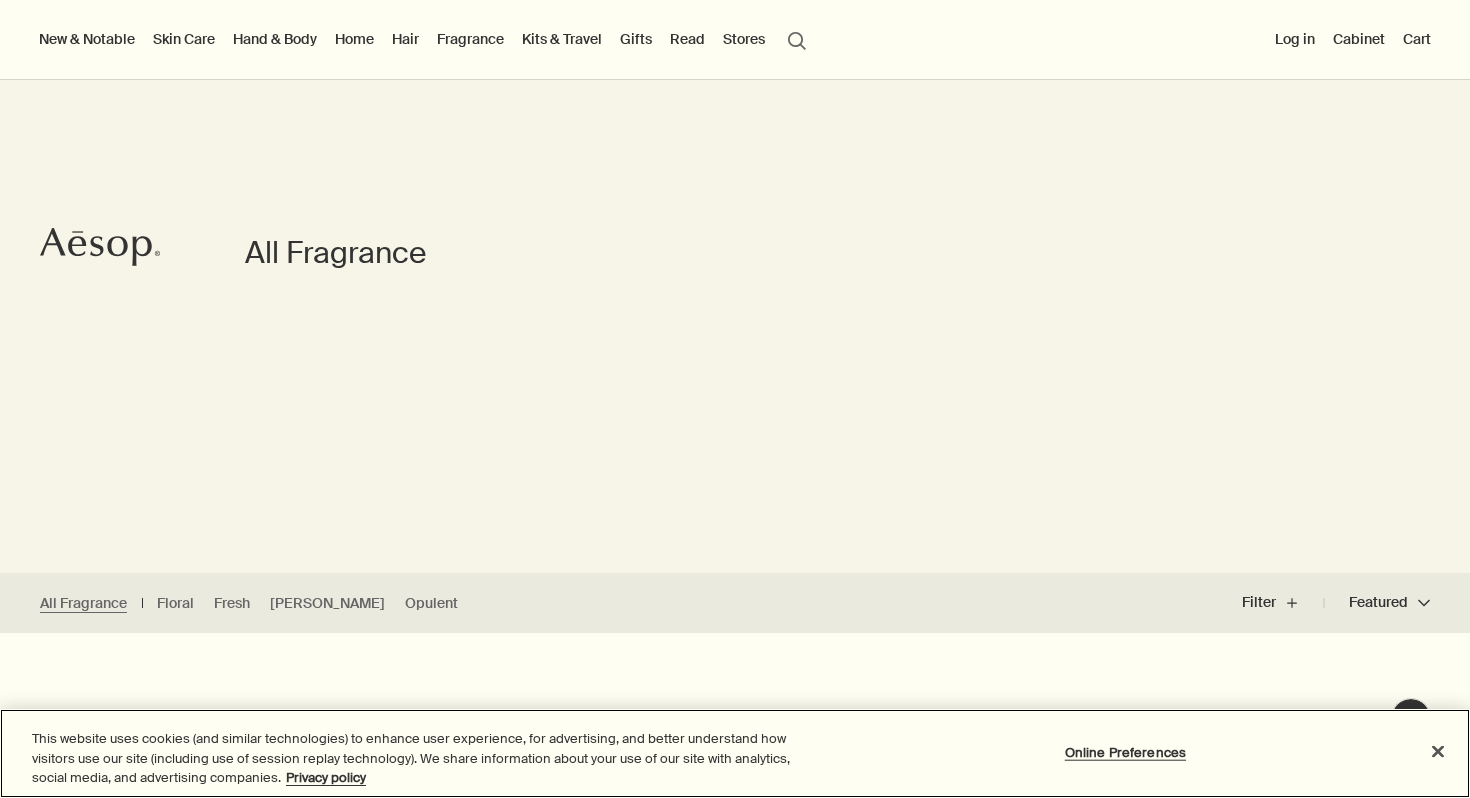 scroll, scrollTop: 0, scrollLeft: 0, axis: both 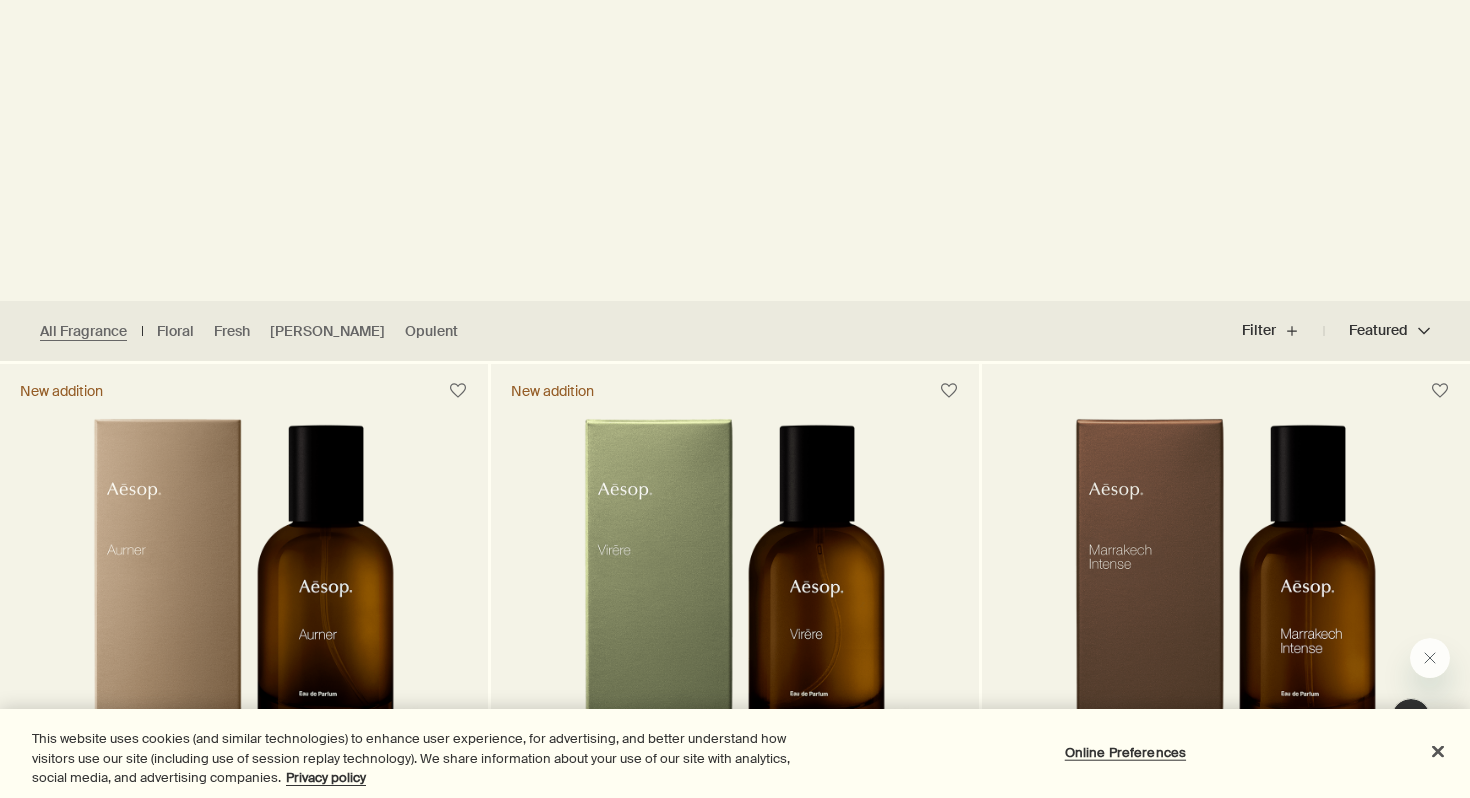 click at bounding box center (735, 526) 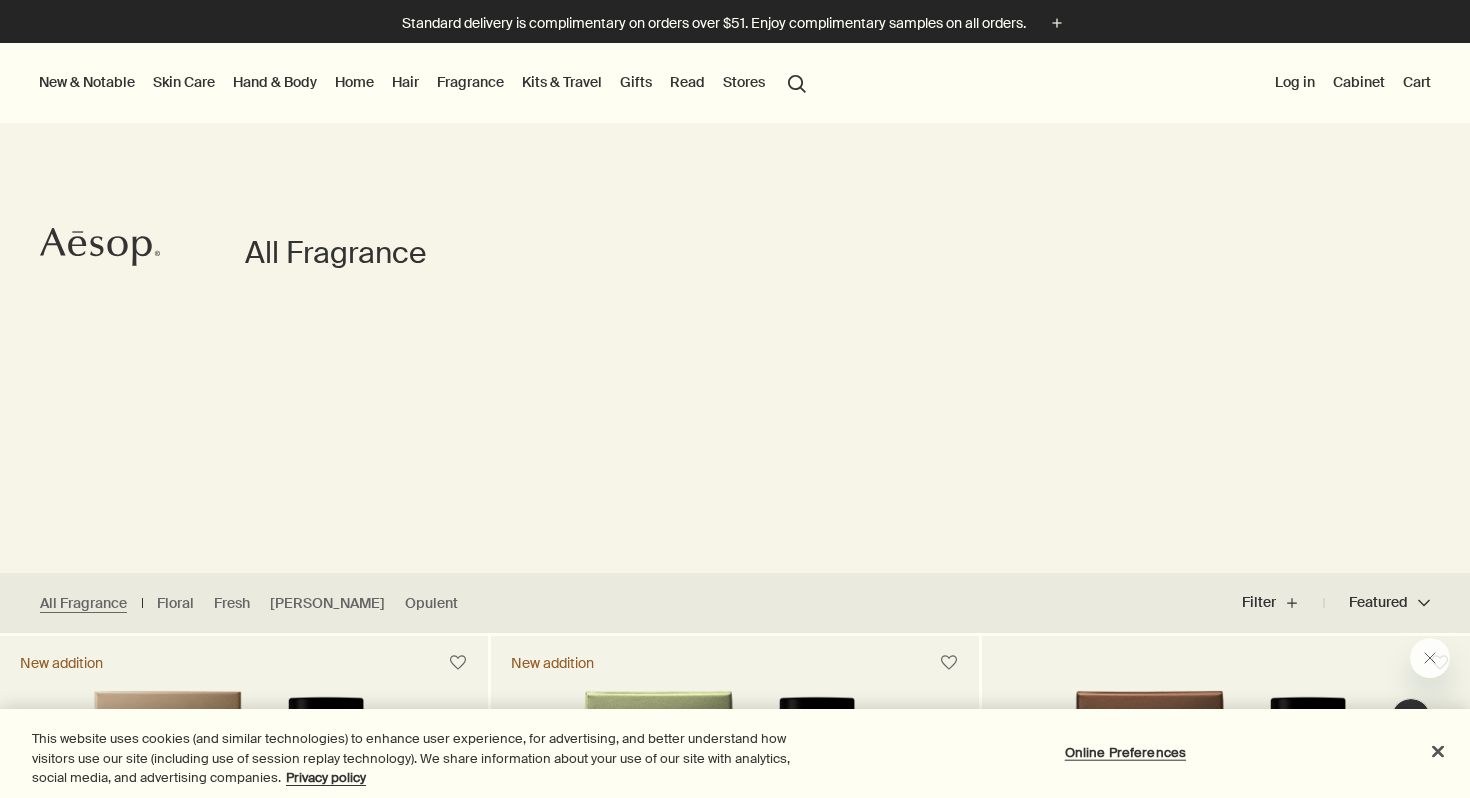 click on "Cart" at bounding box center [1417, 82] 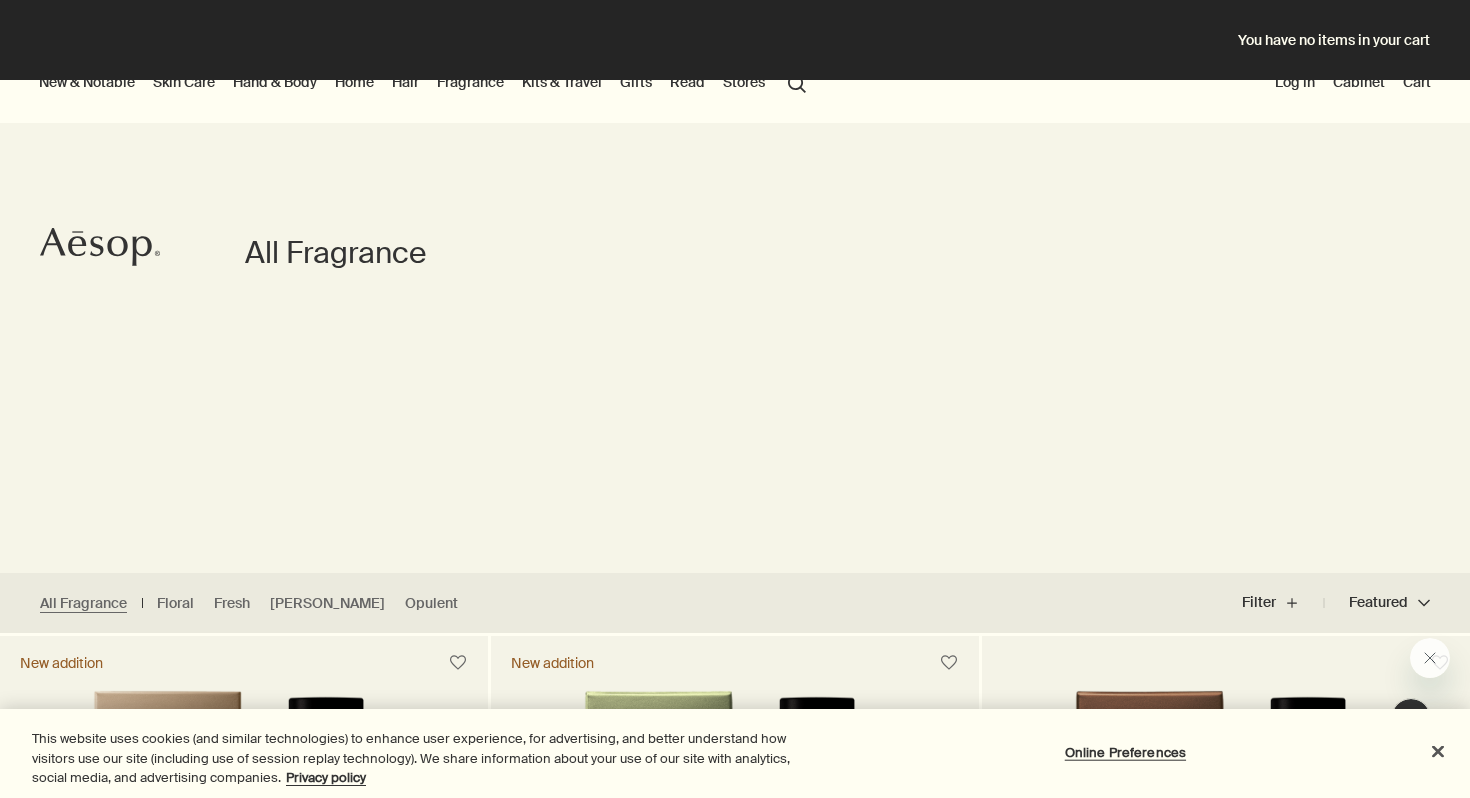 click on "Cart" at bounding box center (1417, 82) 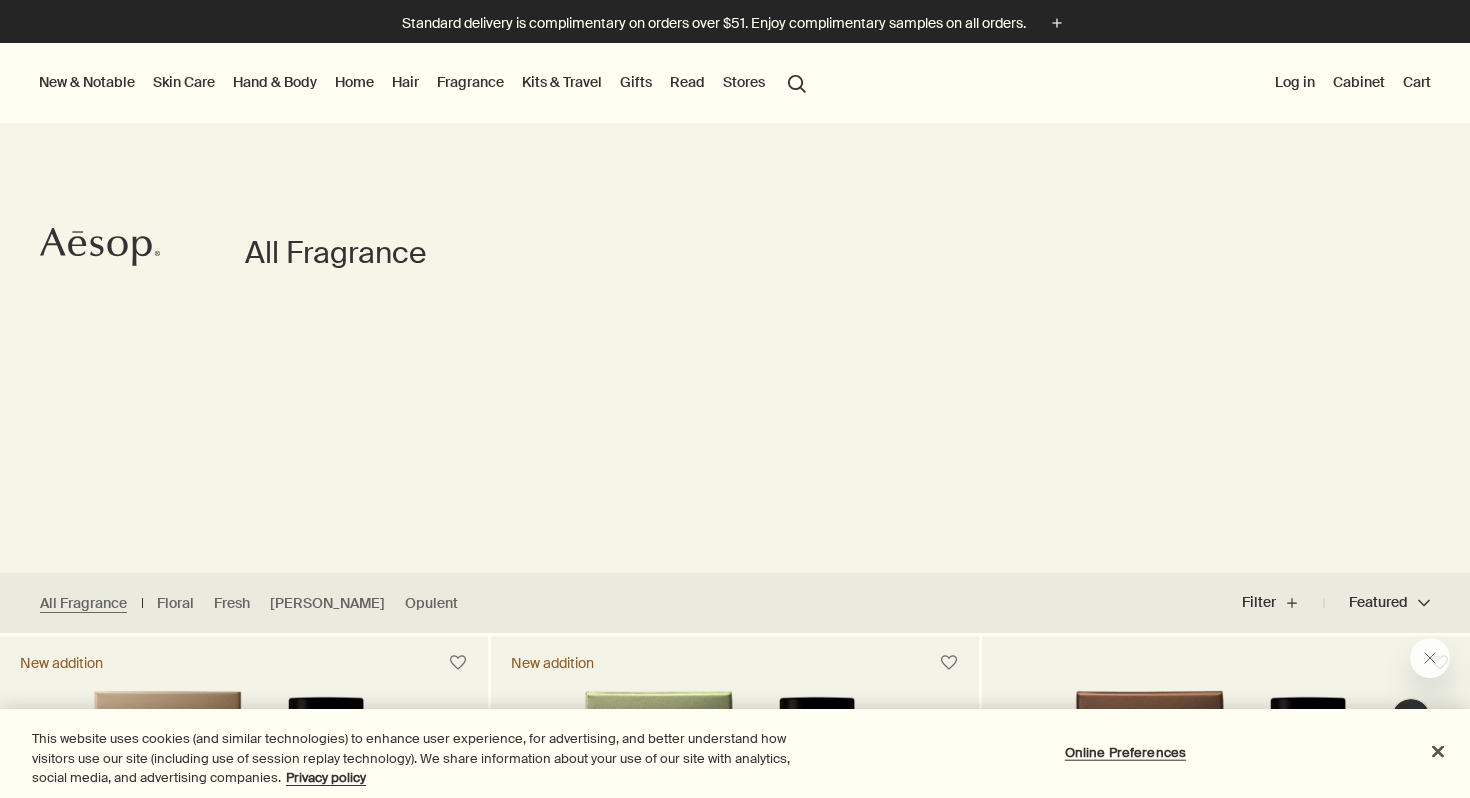 click on "Cart" at bounding box center [1417, 82] 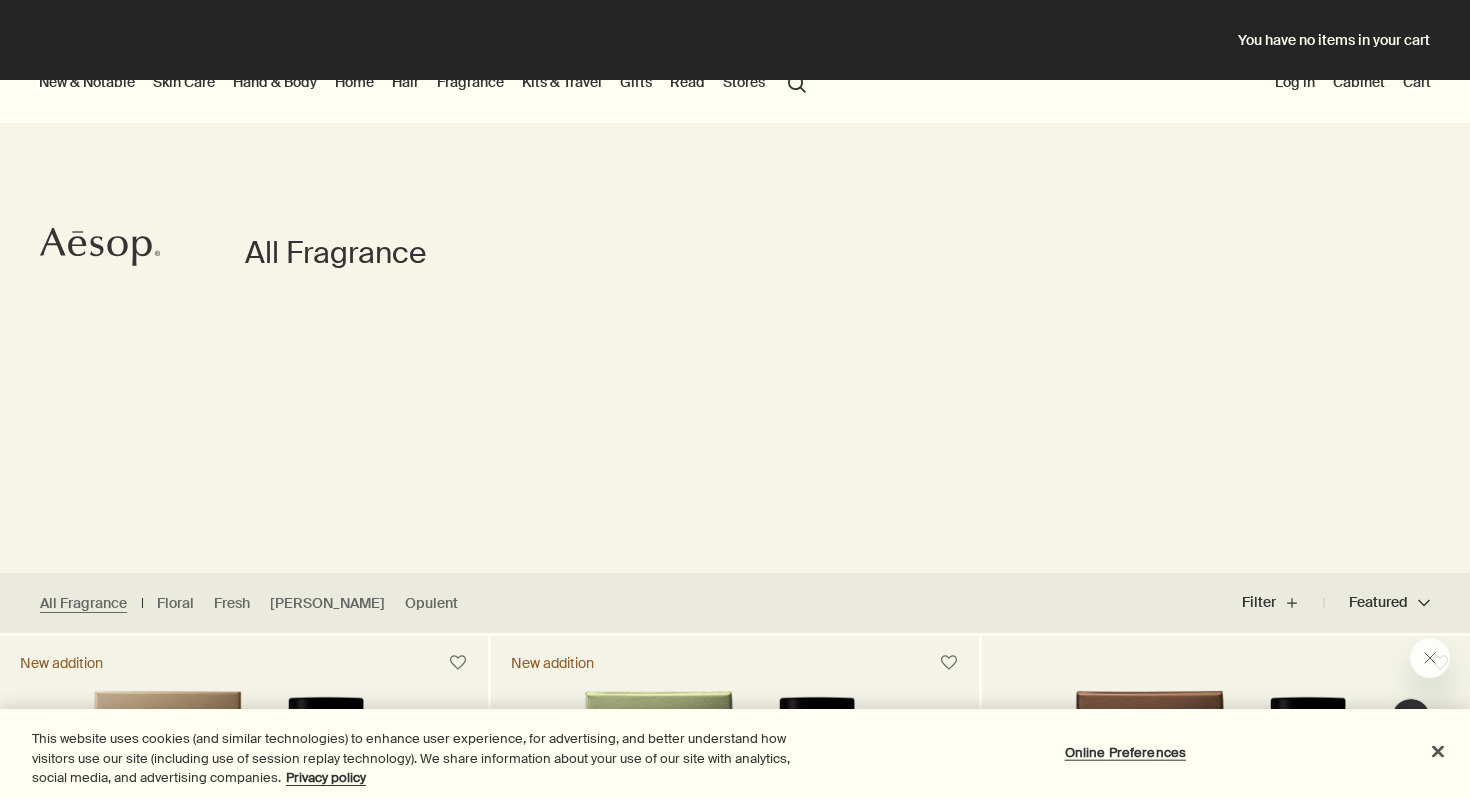 click on "Cart" at bounding box center (1417, 82) 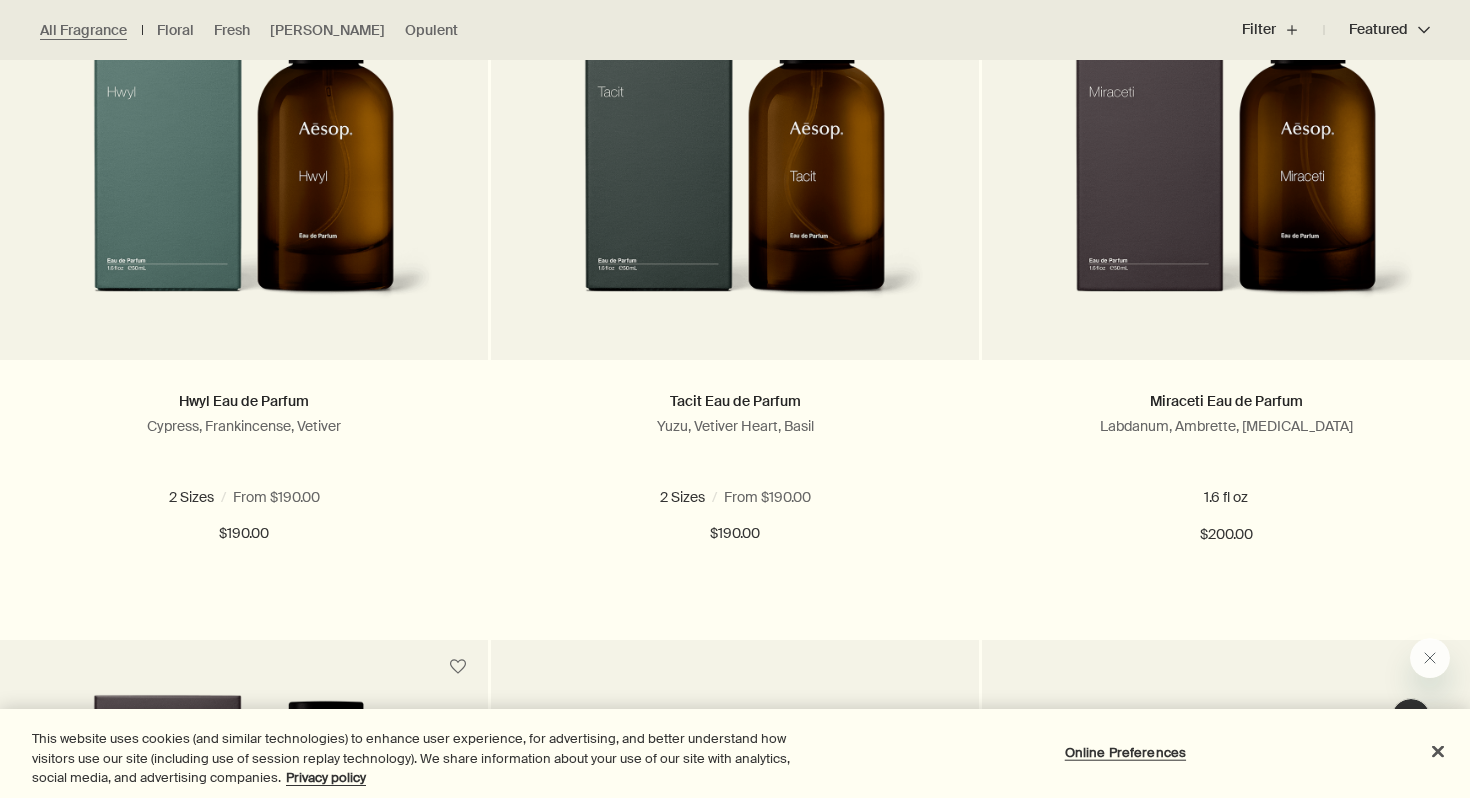 scroll, scrollTop: 1471, scrollLeft: 0, axis: vertical 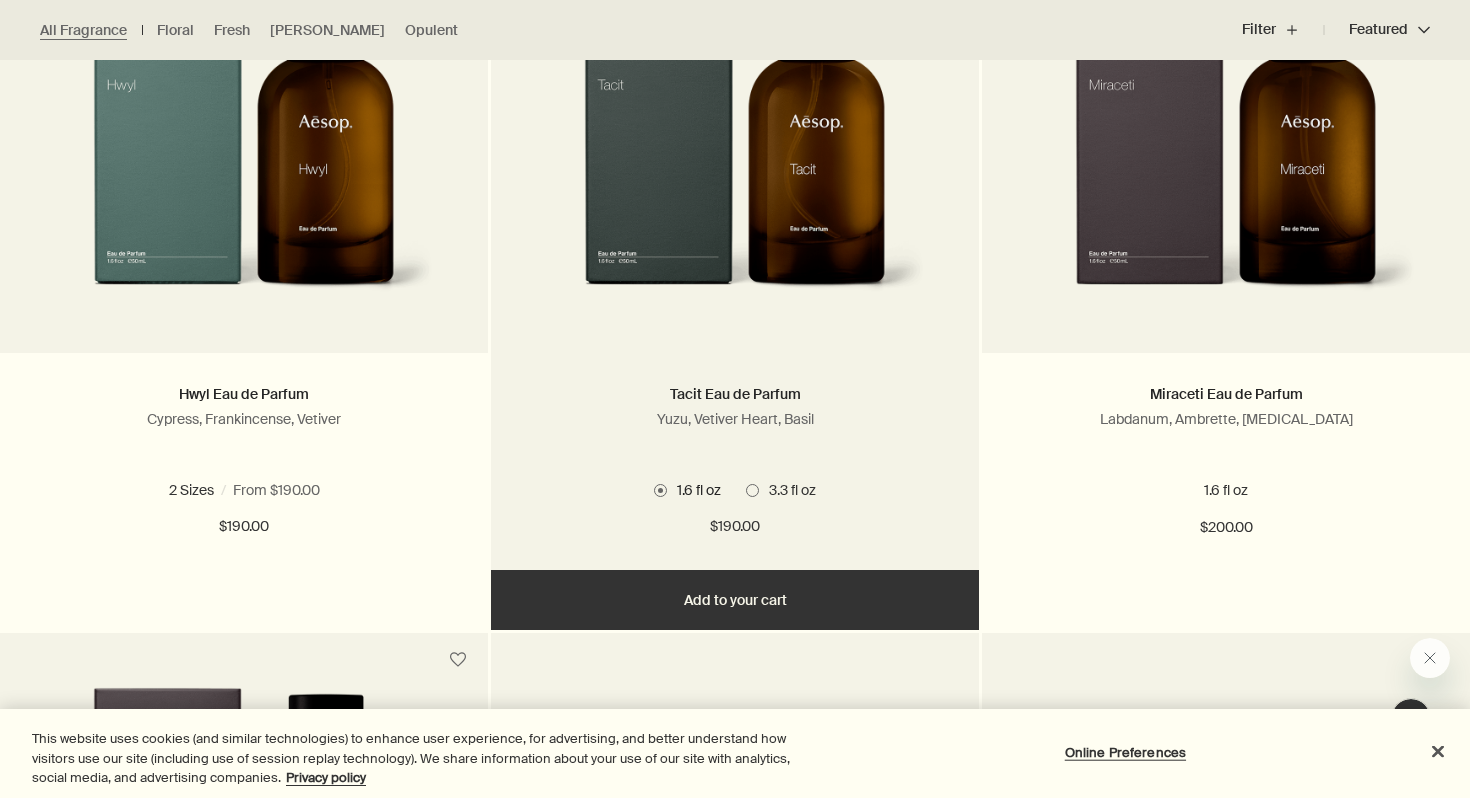 click on "3.3 fl oz" at bounding box center [787, 490] 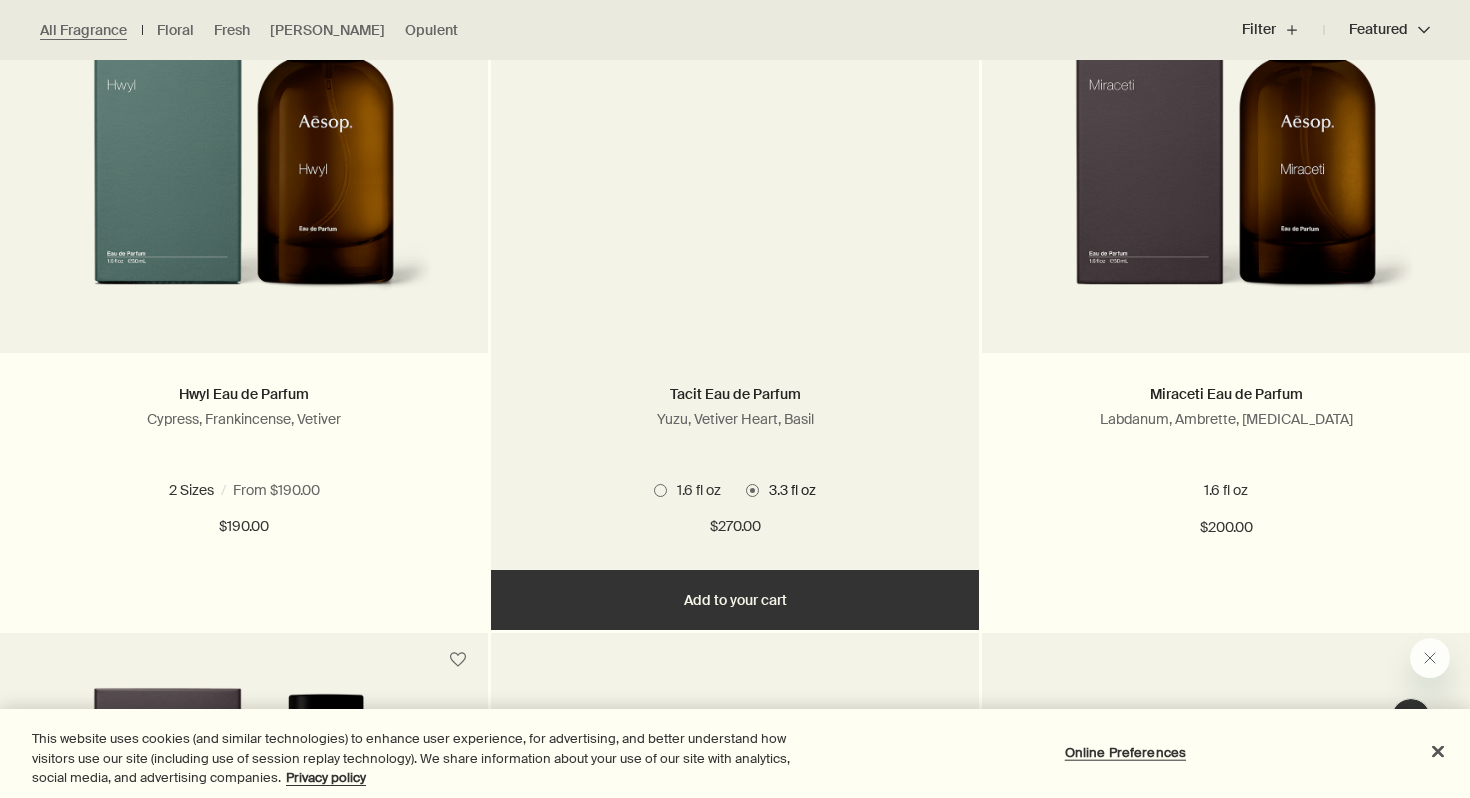 click on "Add Add to your cart" at bounding box center [735, 600] 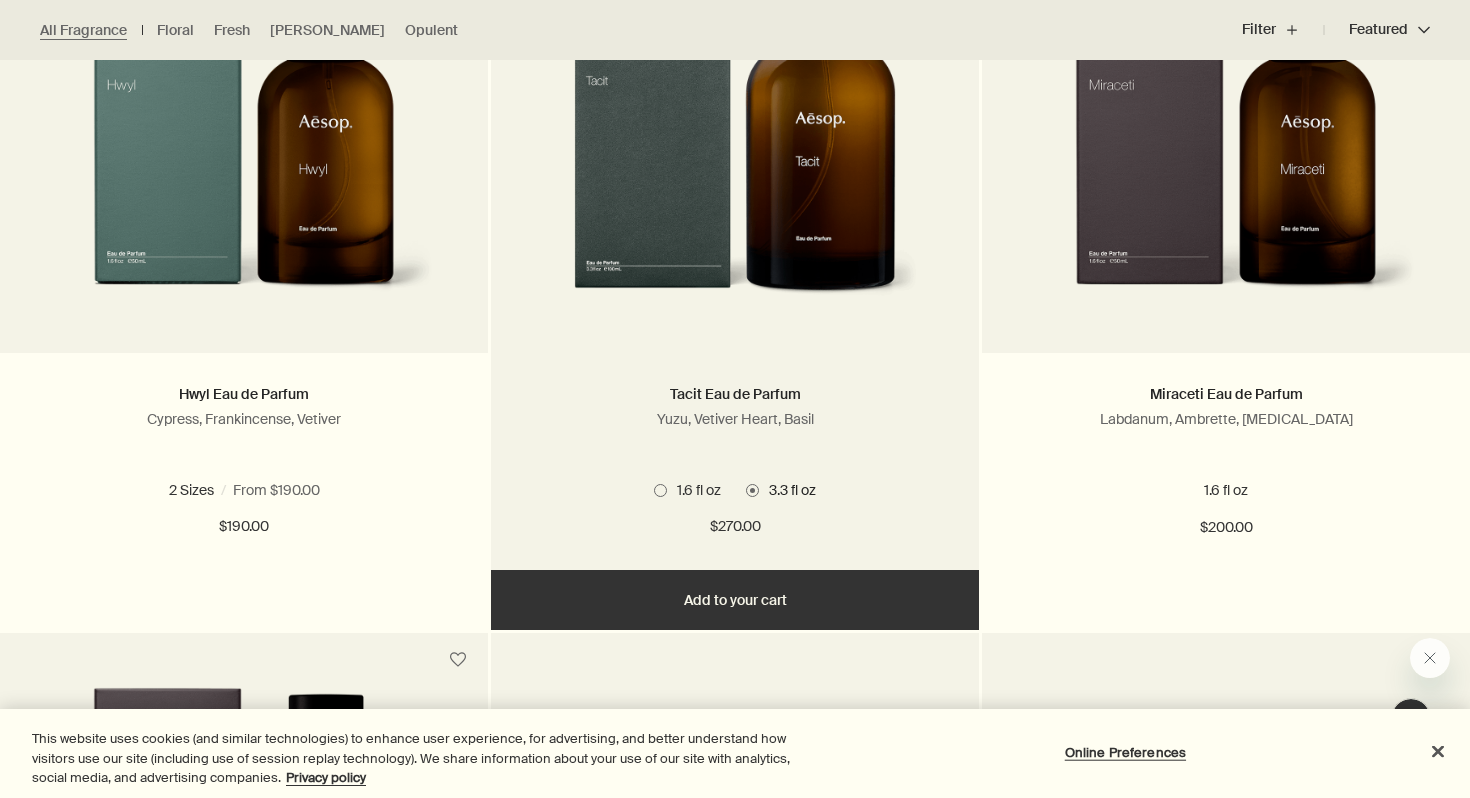 click on "Added Added to your cart Add Add to your cart" at bounding box center (735, 600) 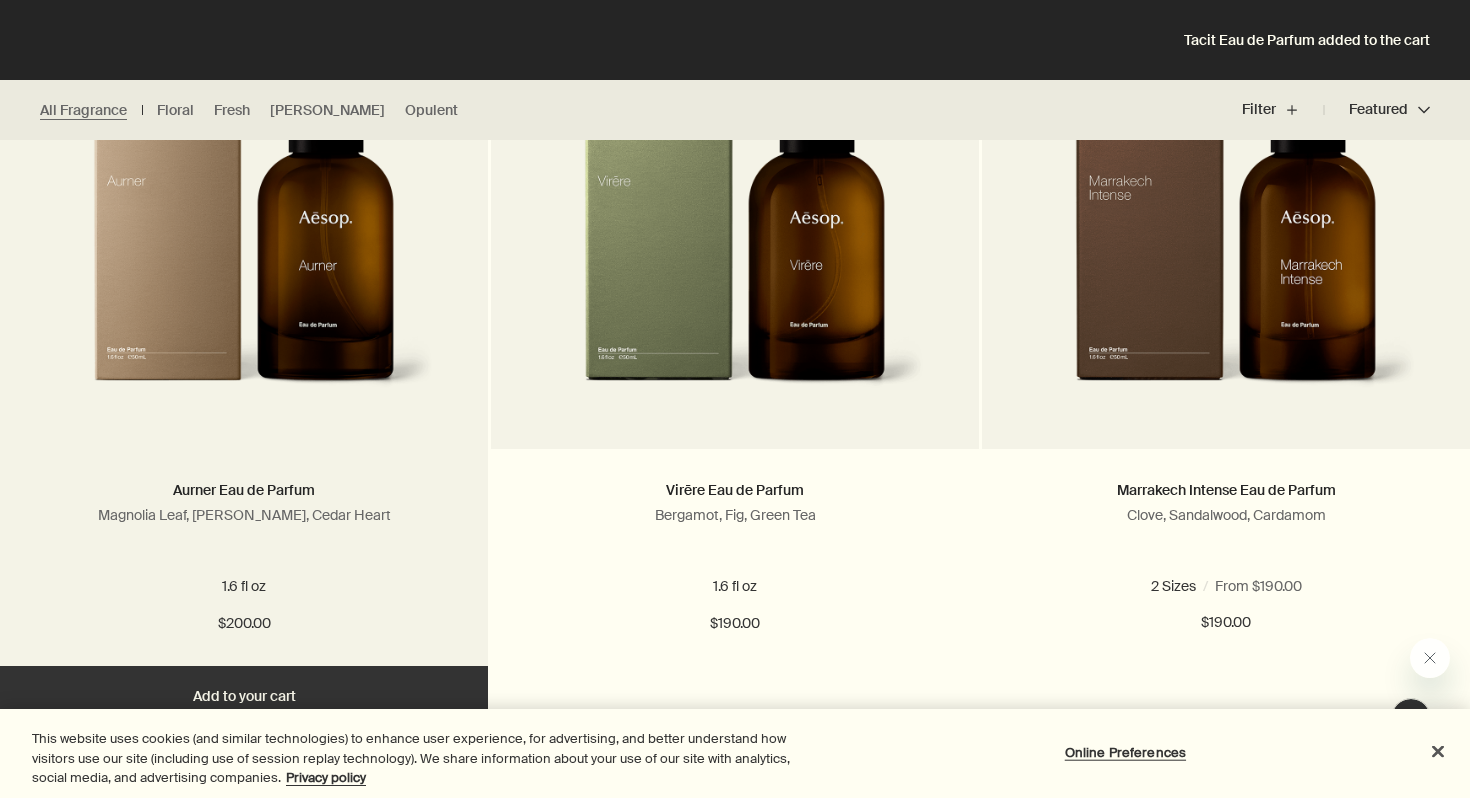 scroll, scrollTop: 0, scrollLeft: 0, axis: both 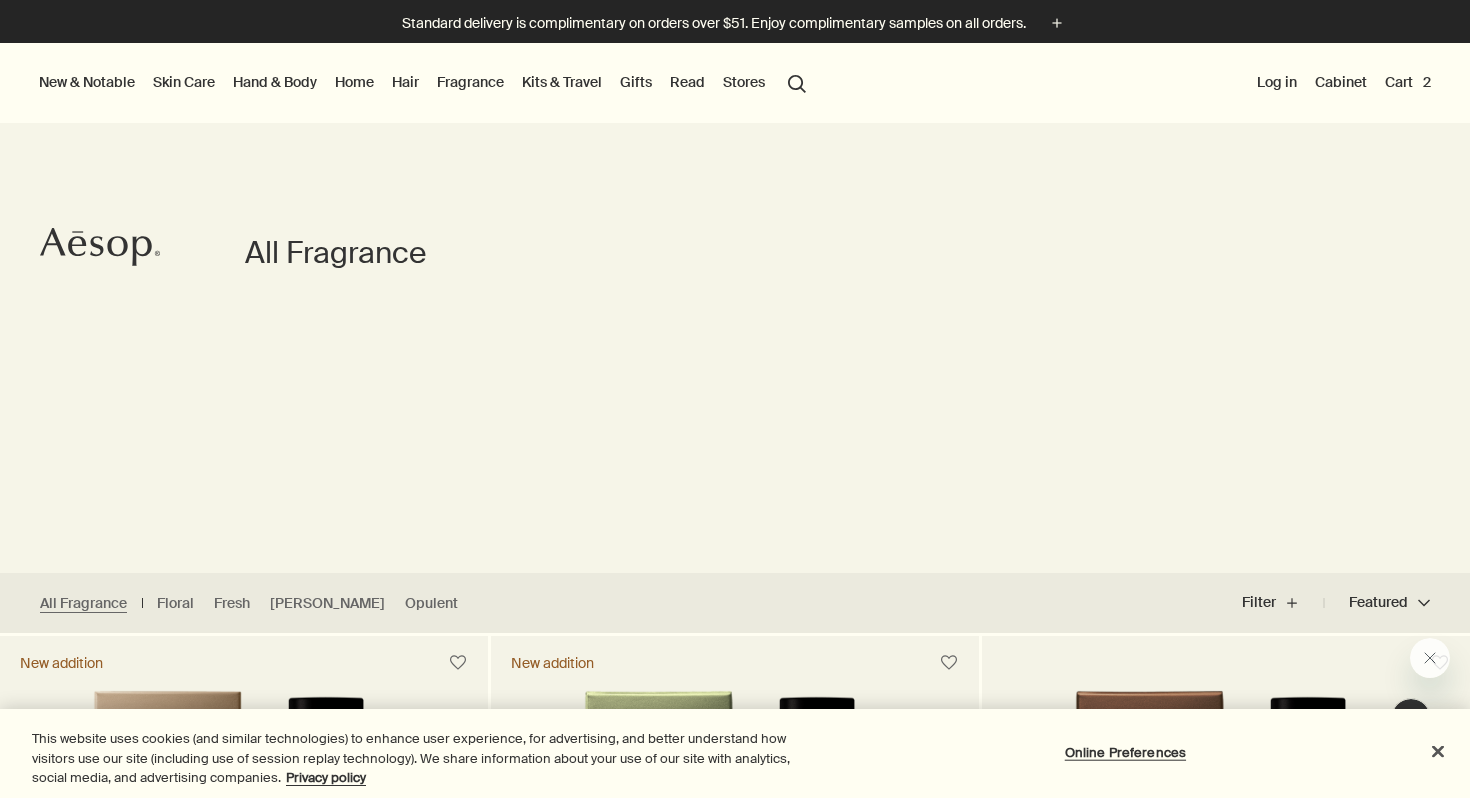 click on "Home" at bounding box center [354, 82] 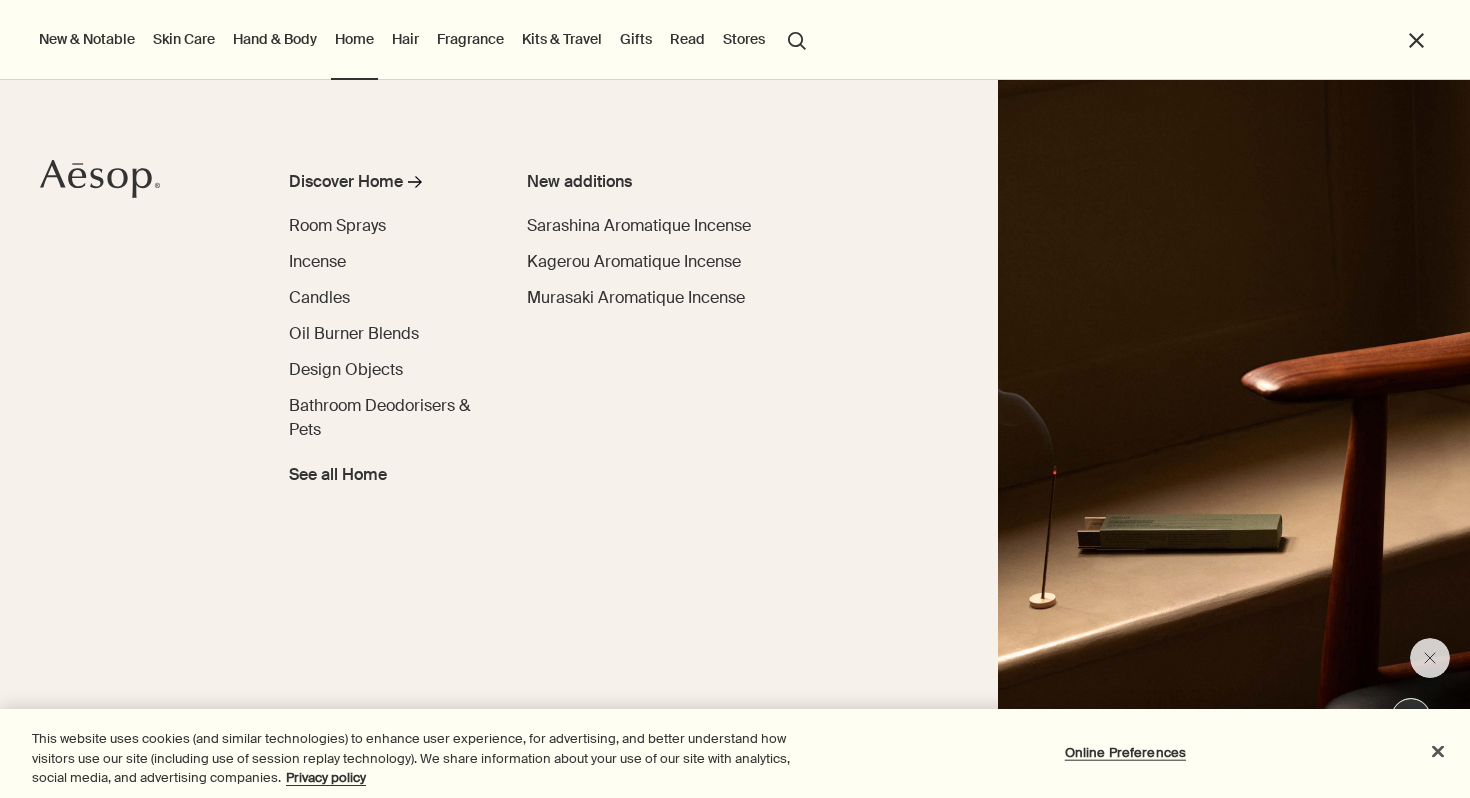 click on "Skin Care" at bounding box center [184, 39] 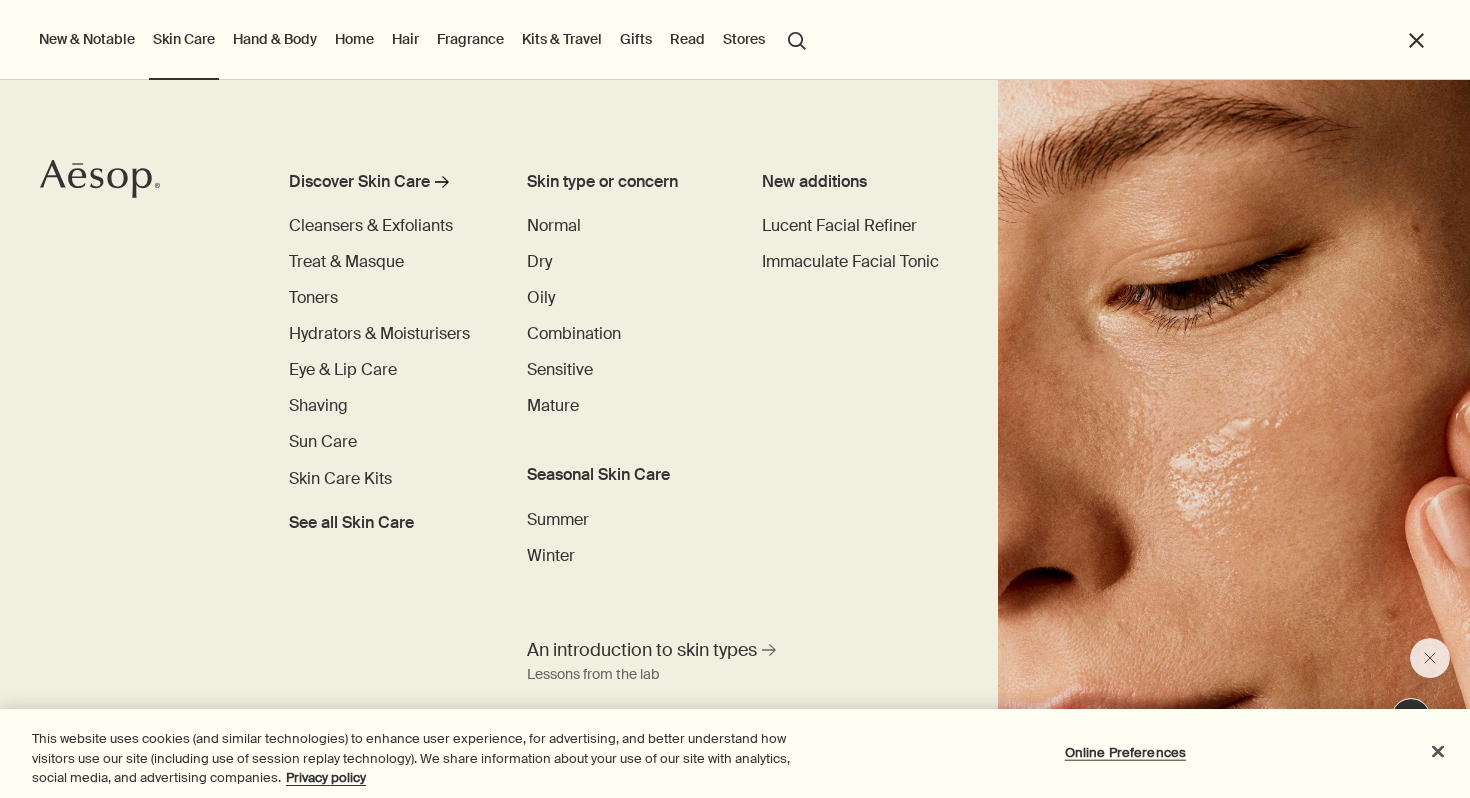 click on "Hand & Body Discover Hand & Body   rightArrow Hand Washes & Balms Bar Soaps Body Cleansers & Scrubs Body Balms & Oils Oral Care & Deodorants See all Hand & Body New additions Eleos Nourishing Body Cleanser Eleos Aromatique Hand Balm Refresh Body Cleansing Slab New Eleos Nourishing Body Cleanser   rightArrow The shower, your stage" at bounding box center (275, 40) 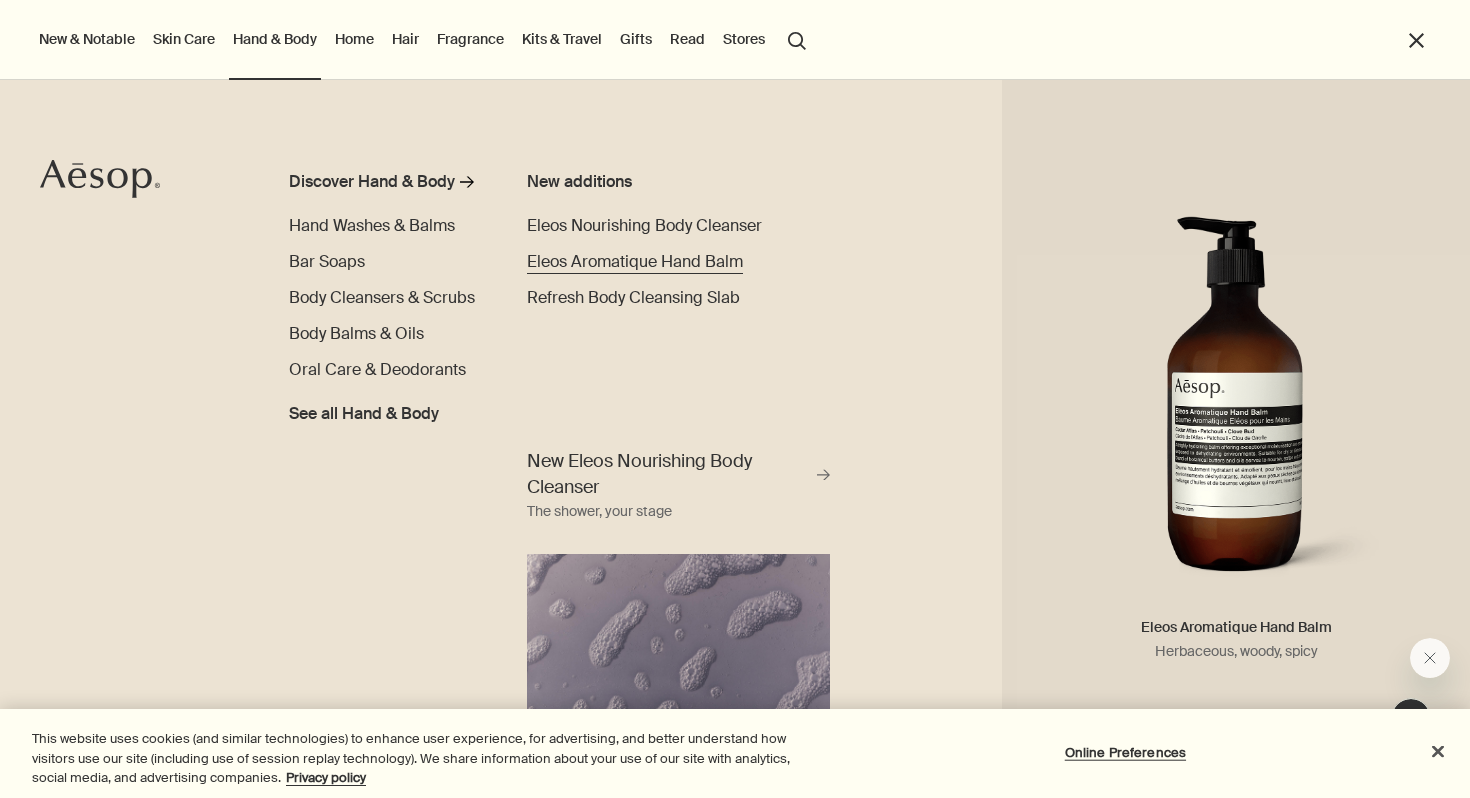 click on "Eleos Aromatique Hand Balm" at bounding box center (635, 261) 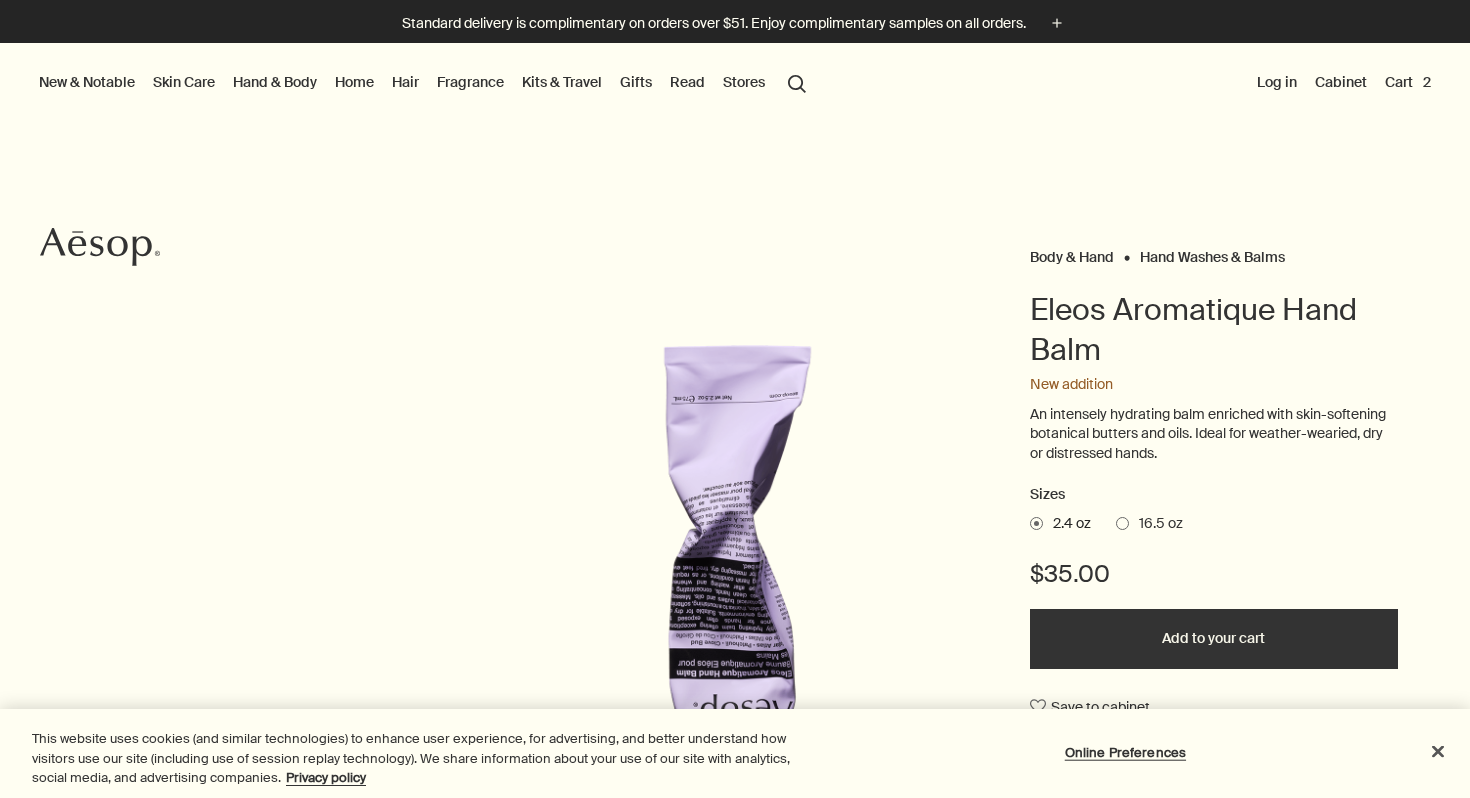 scroll, scrollTop: 0, scrollLeft: 0, axis: both 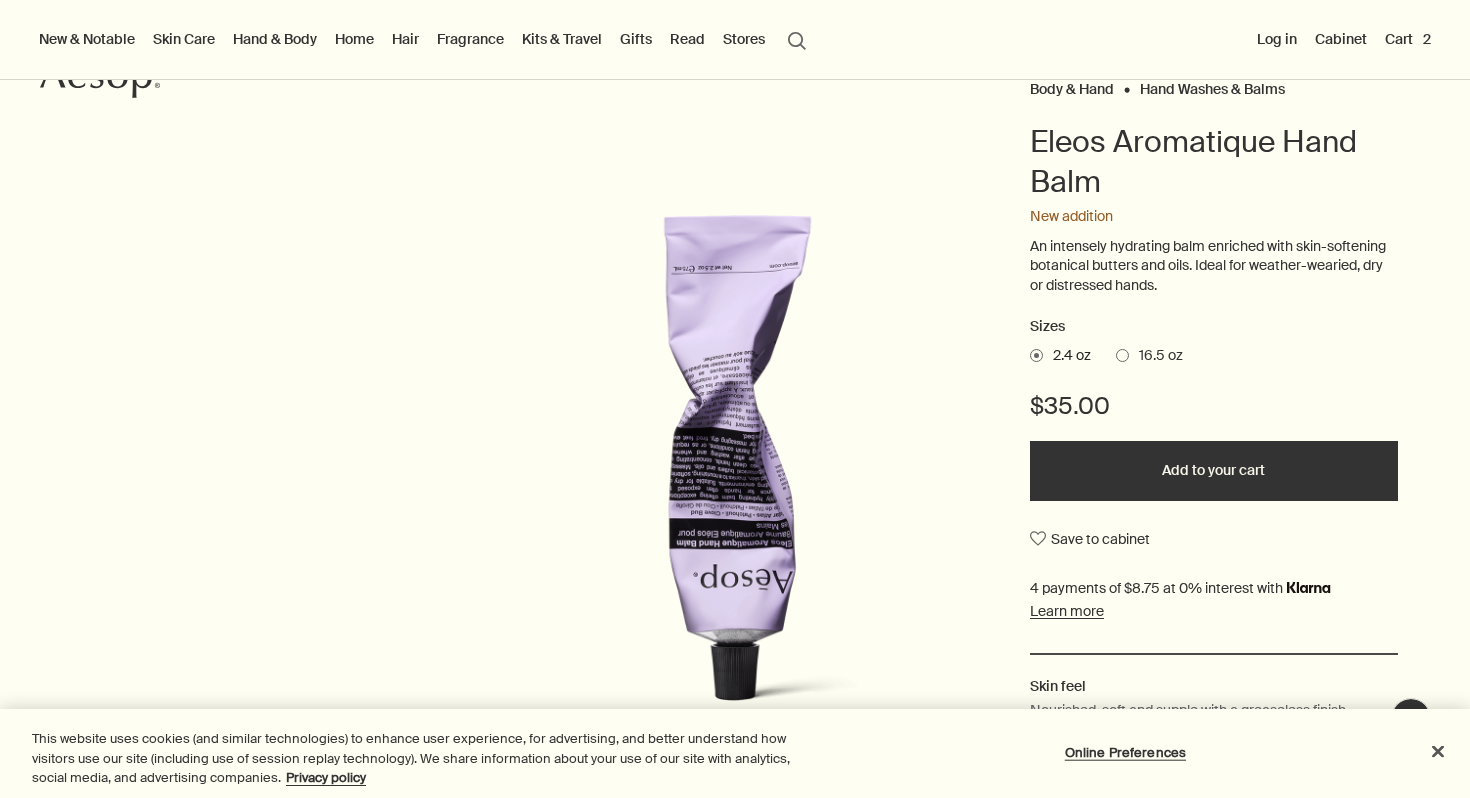 click at bounding box center [735, 798] 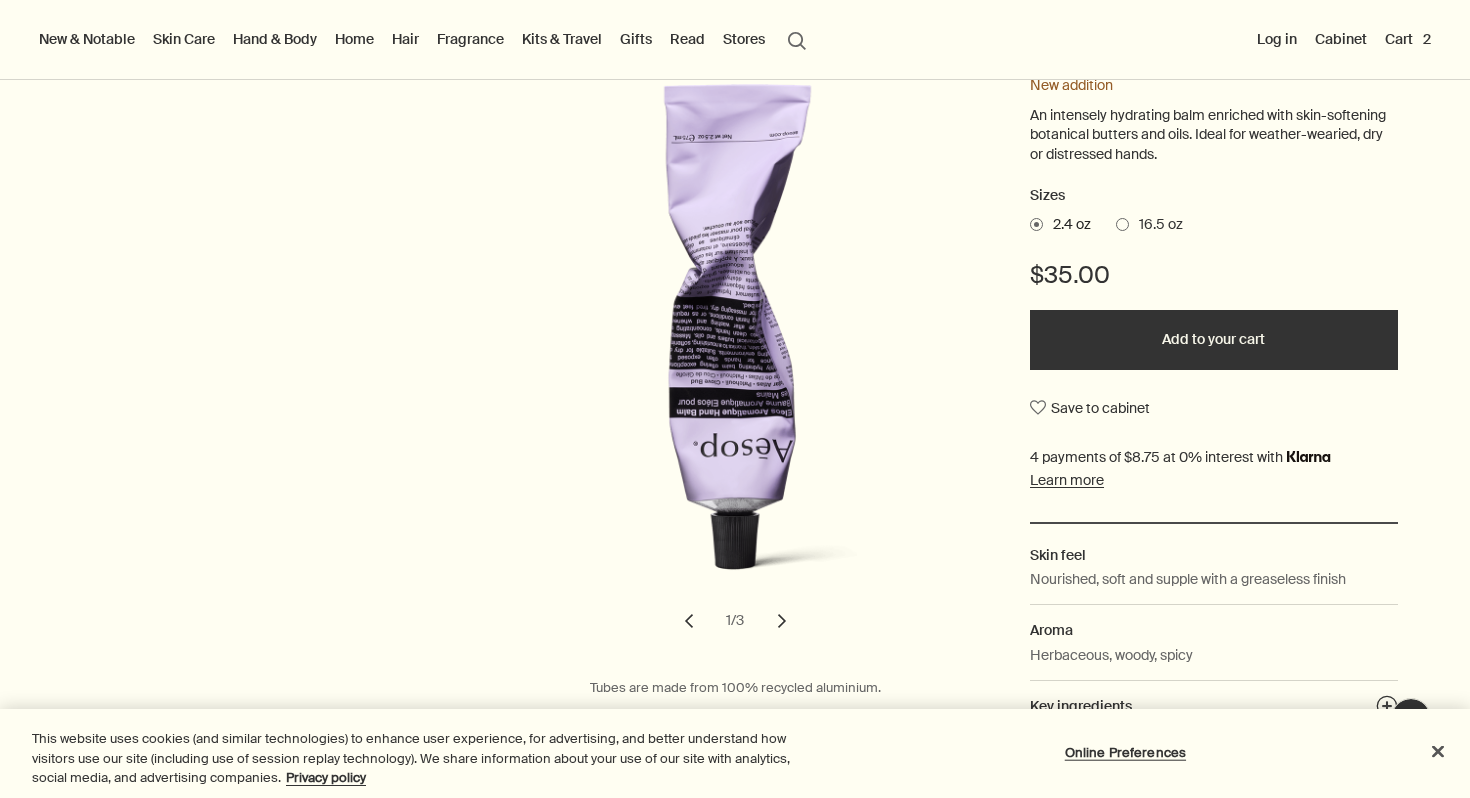 scroll, scrollTop: 276, scrollLeft: 0, axis: vertical 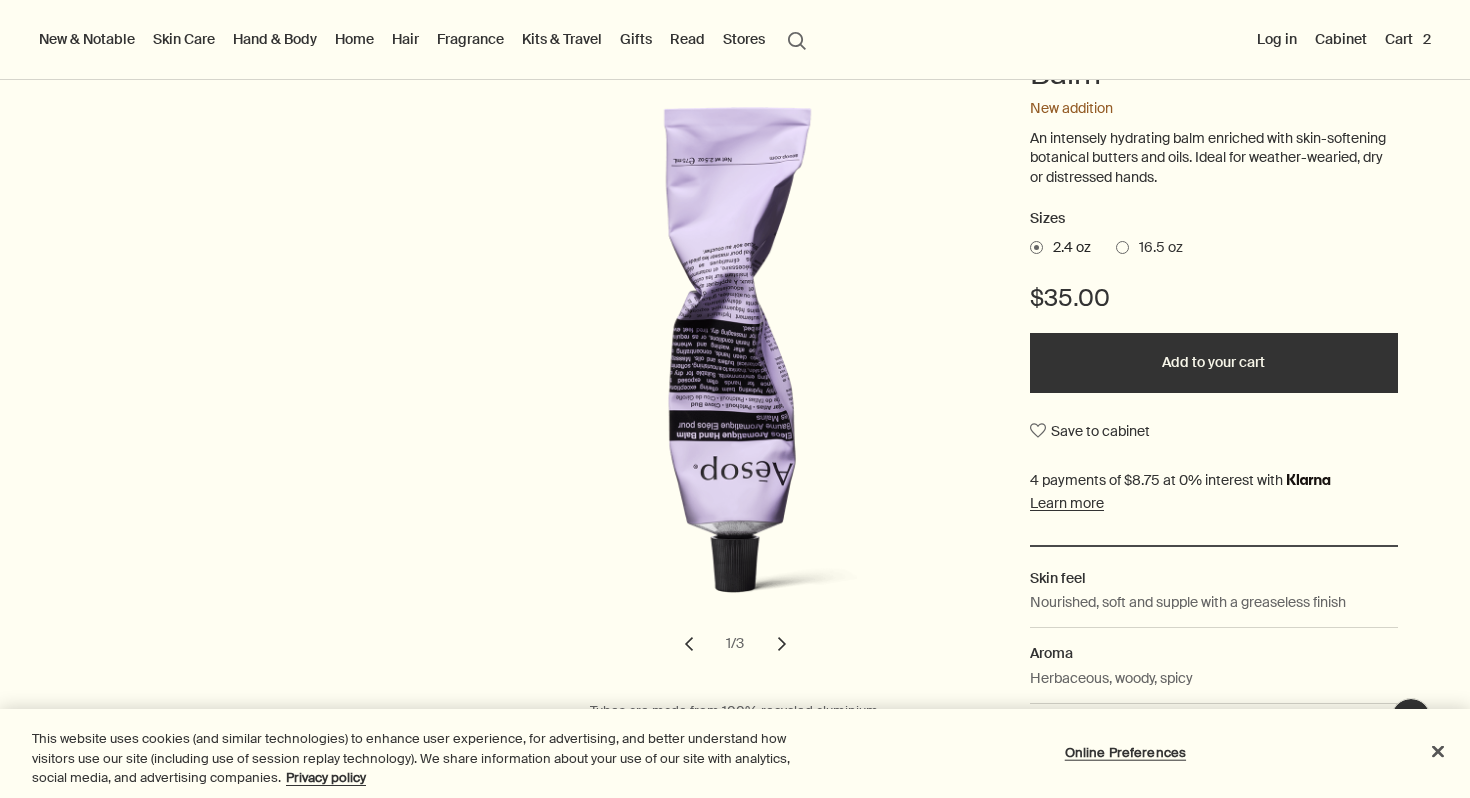 click on "16.5 oz" at bounding box center (1156, 248) 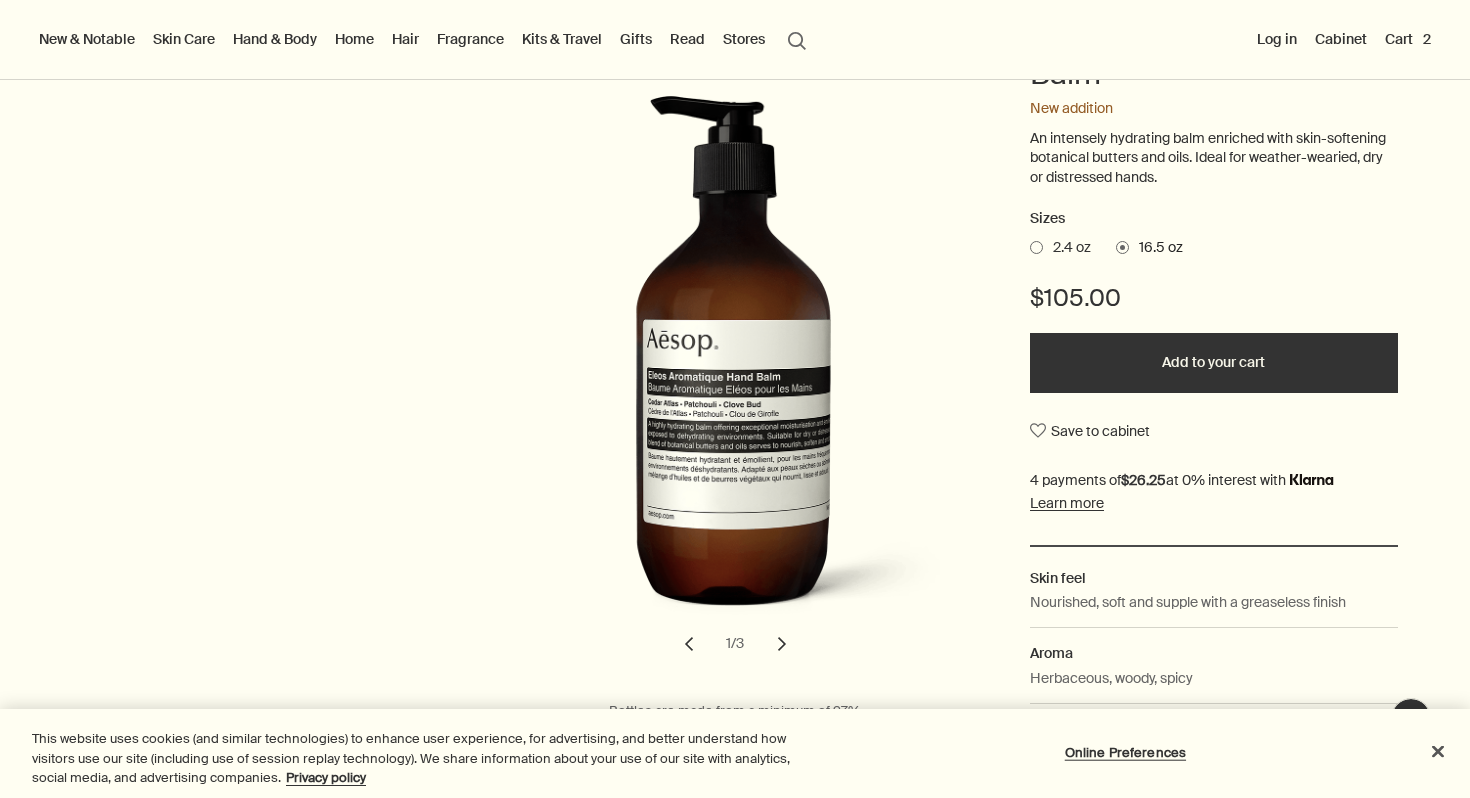 click on "Add to your cart" at bounding box center (1214, 363) 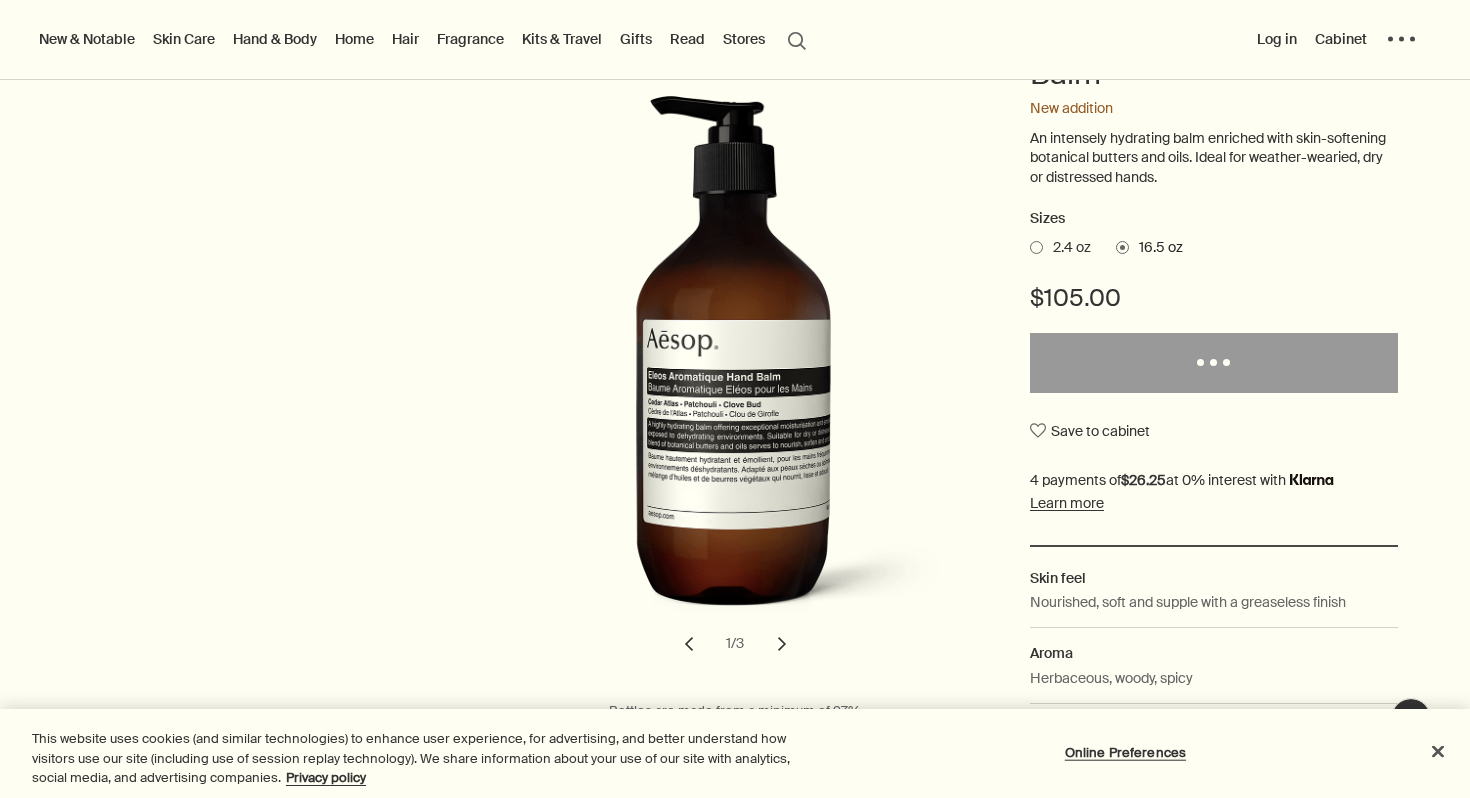 click on "2.4 oz" at bounding box center [1067, 248] 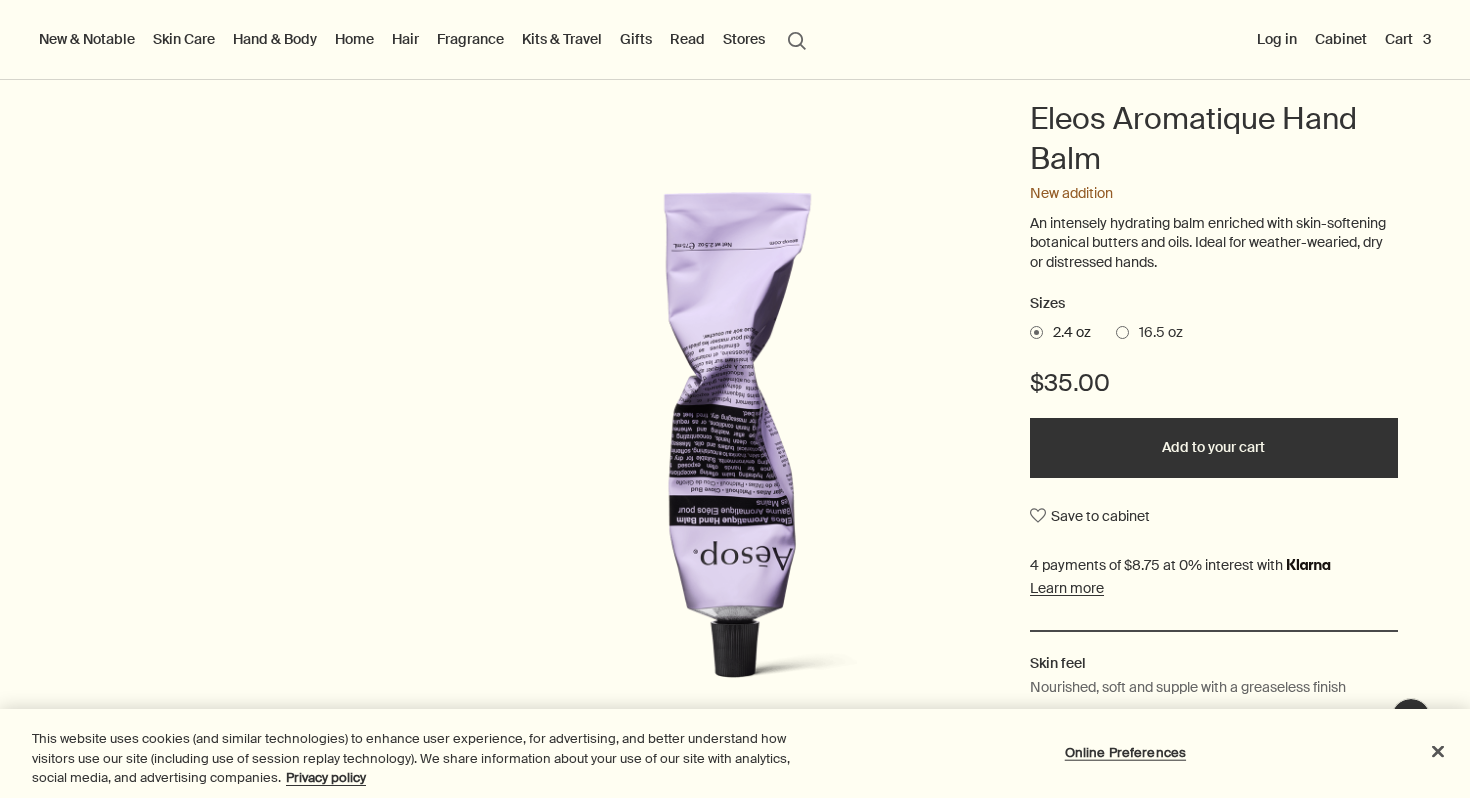 scroll, scrollTop: 187, scrollLeft: 0, axis: vertical 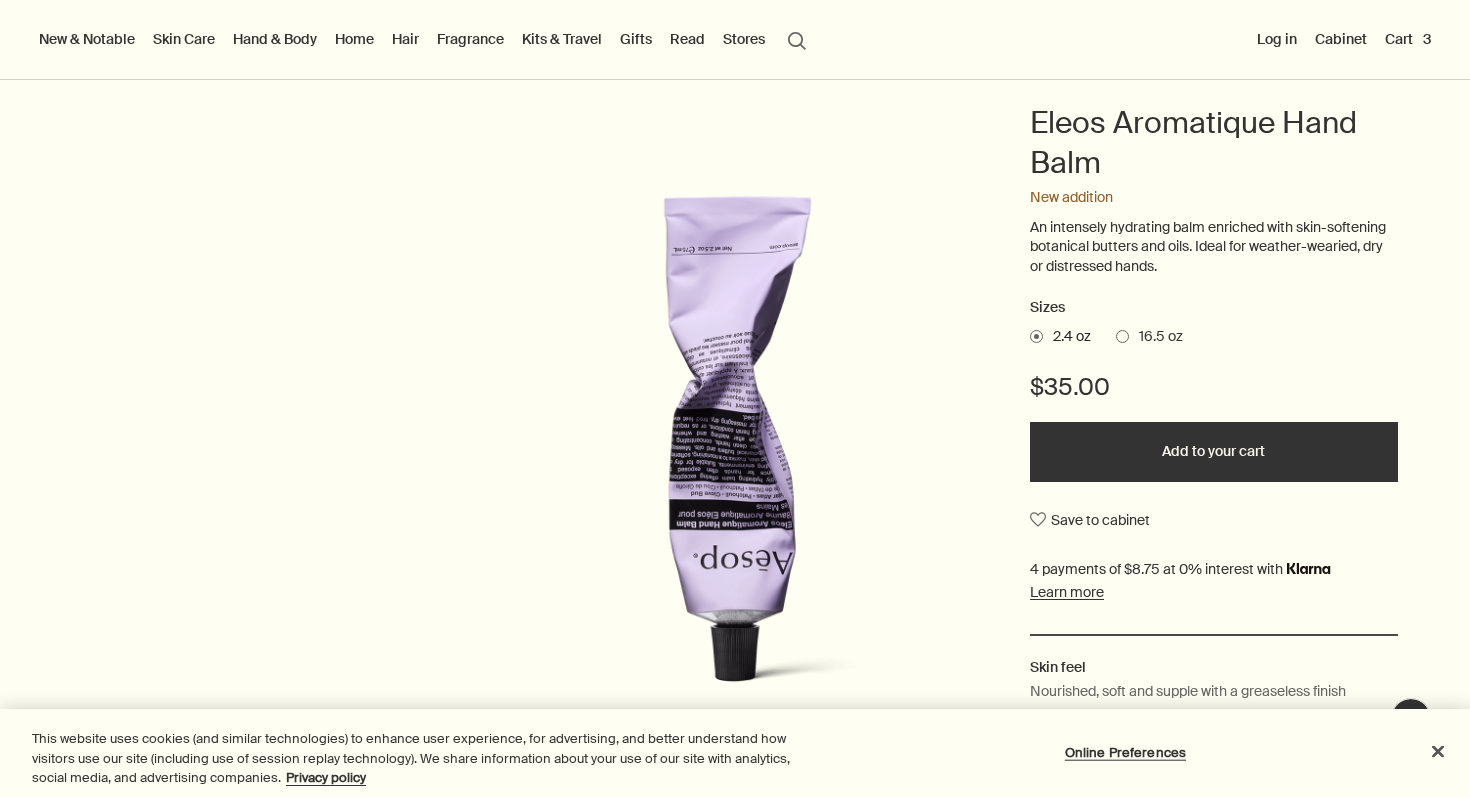 click on "Added to your cart Add to your cart" at bounding box center (1214, 452) 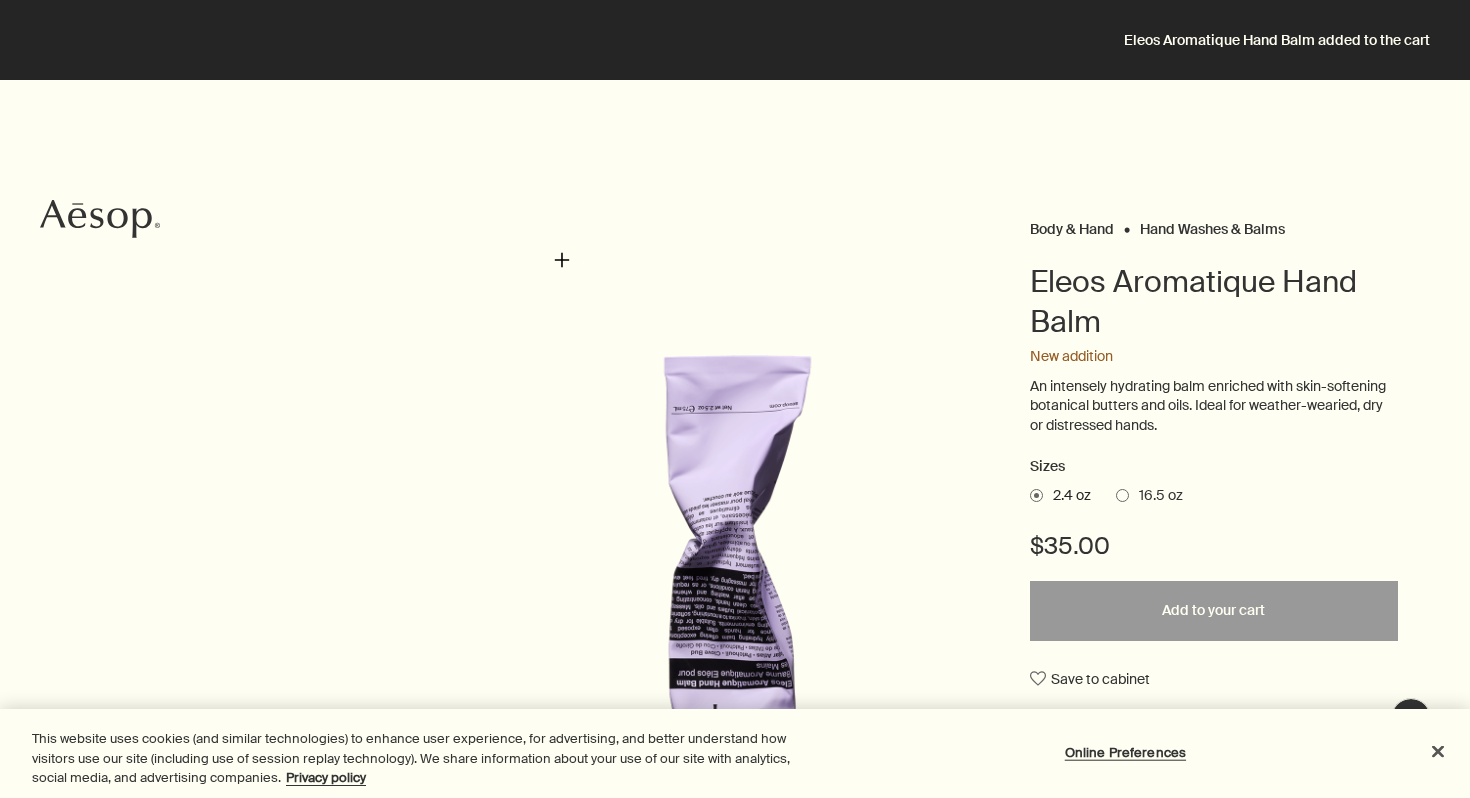scroll, scrollTop: 0, scrollLeft: 0, axis: both 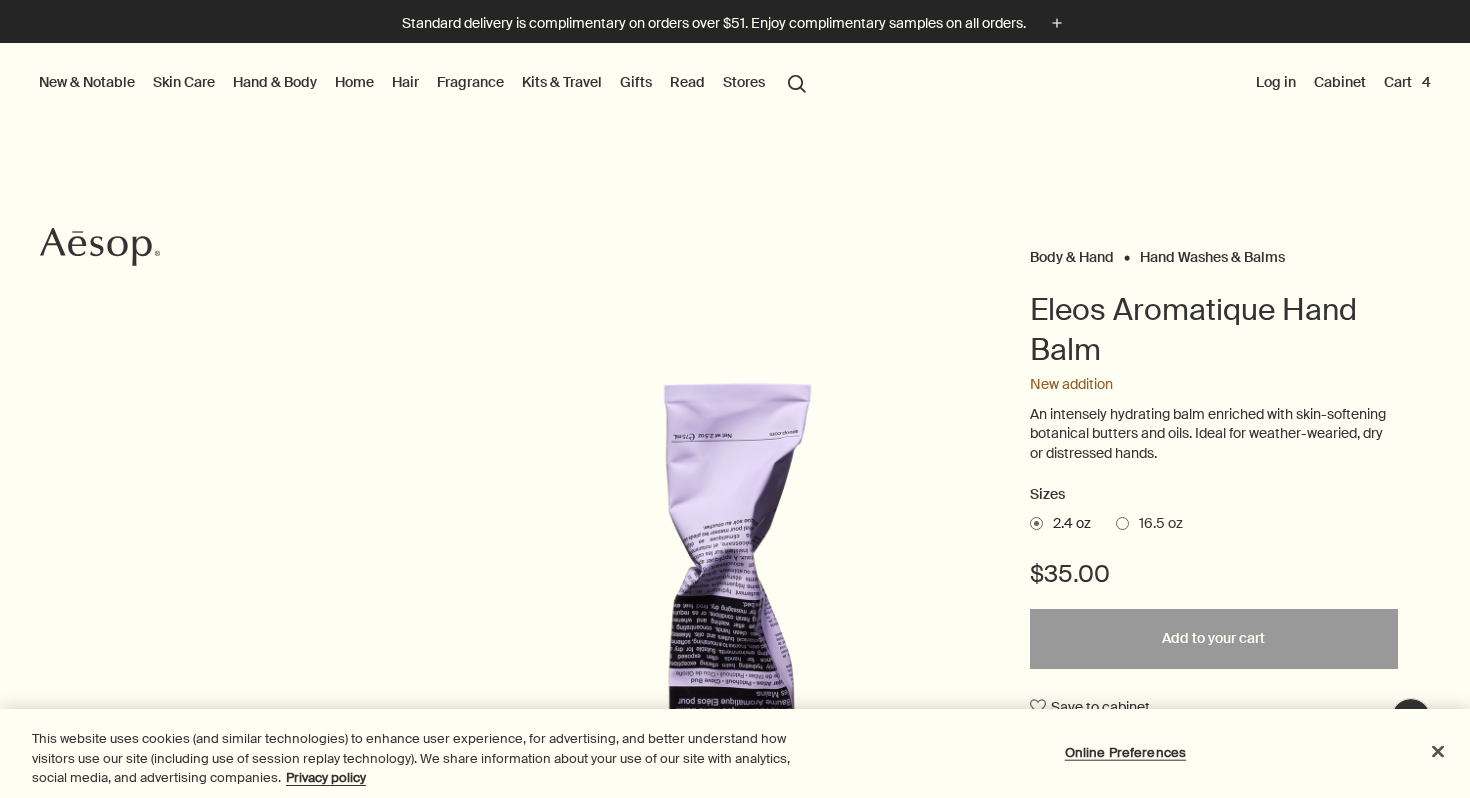 click on "Kits & Travel" at bounding box center [562, 82] 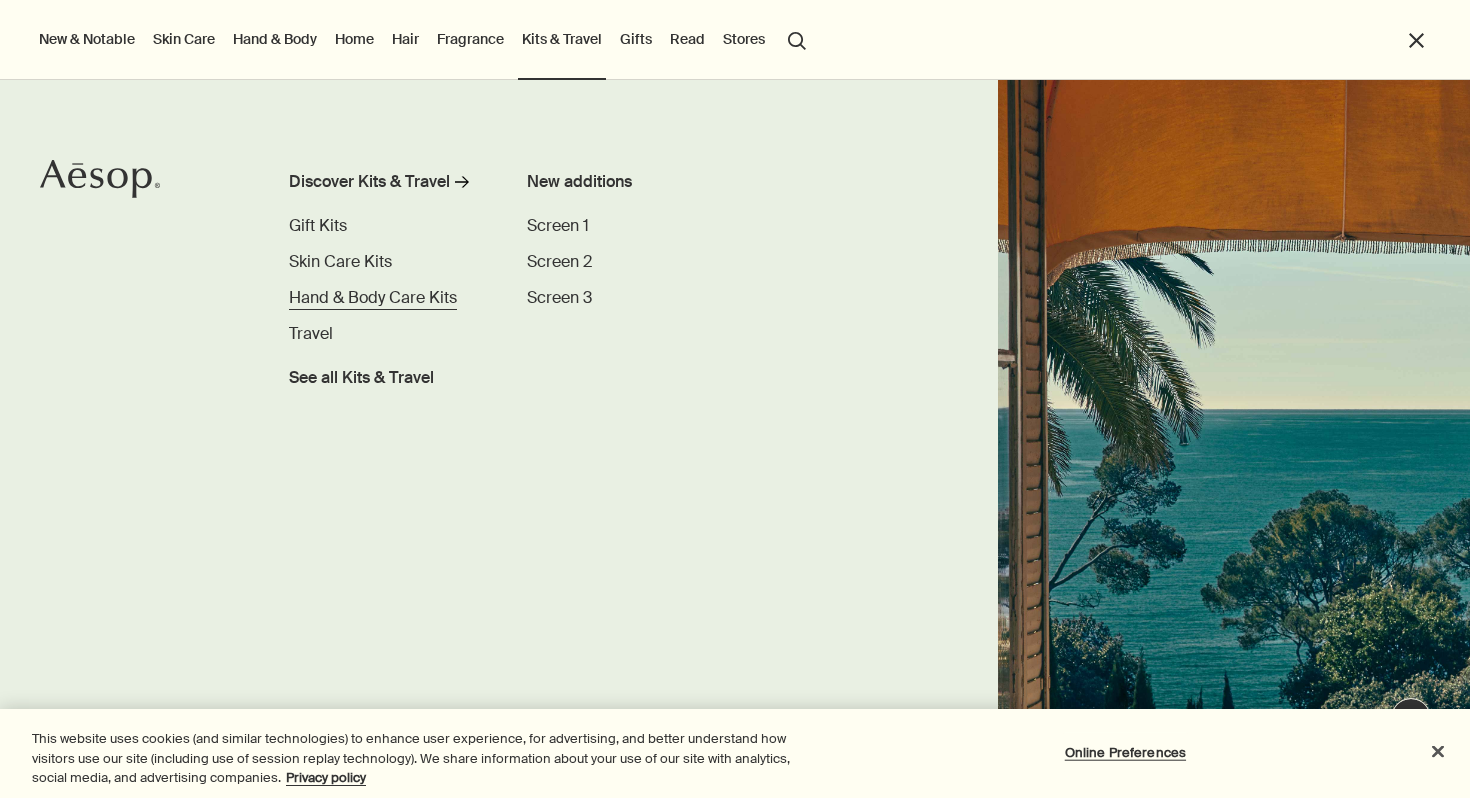 click on "Hand & Body Care Kits" at bounding box center (373, 297) 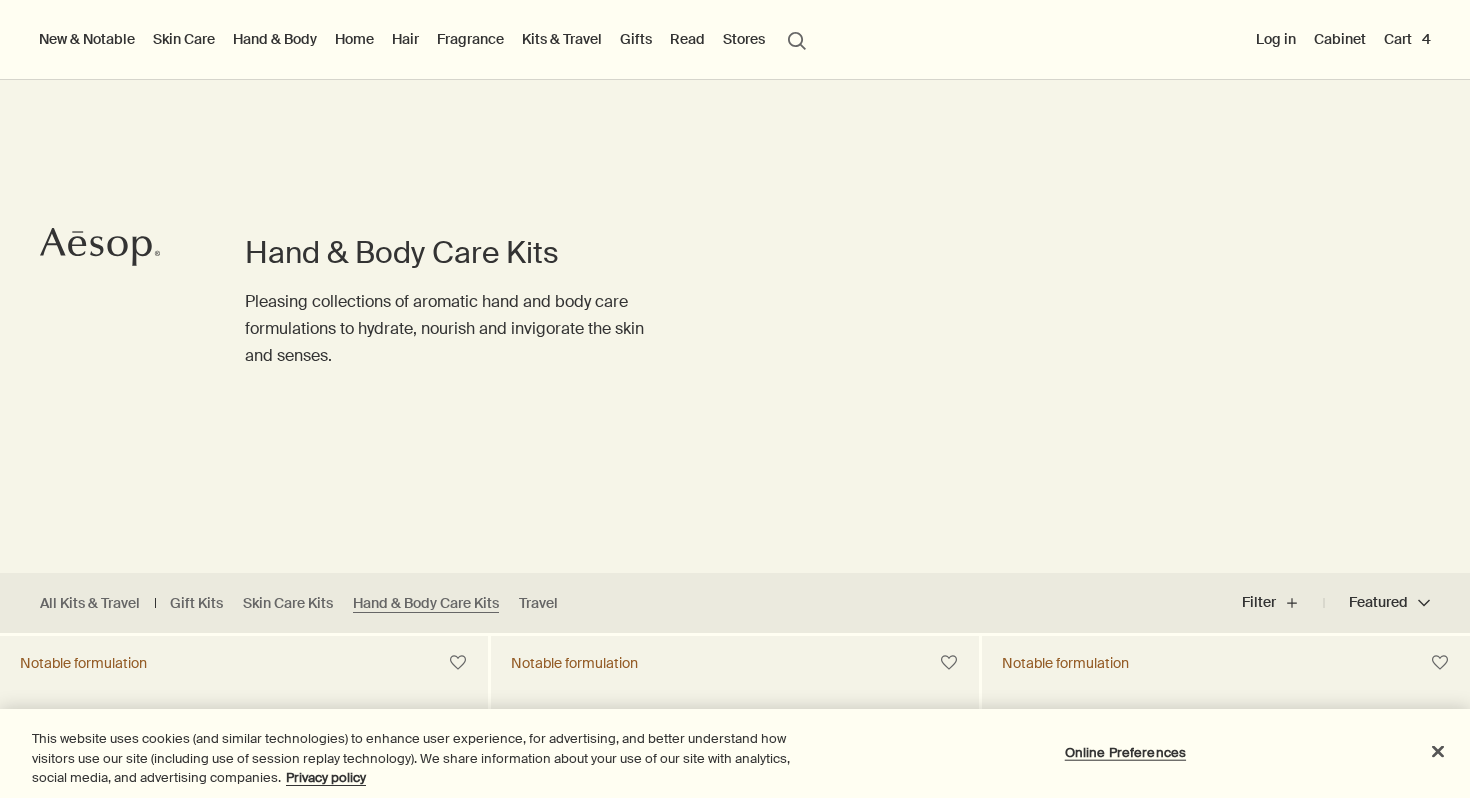 scroll, scrollTop: 354, scrollLeft: 0, axis: vertical 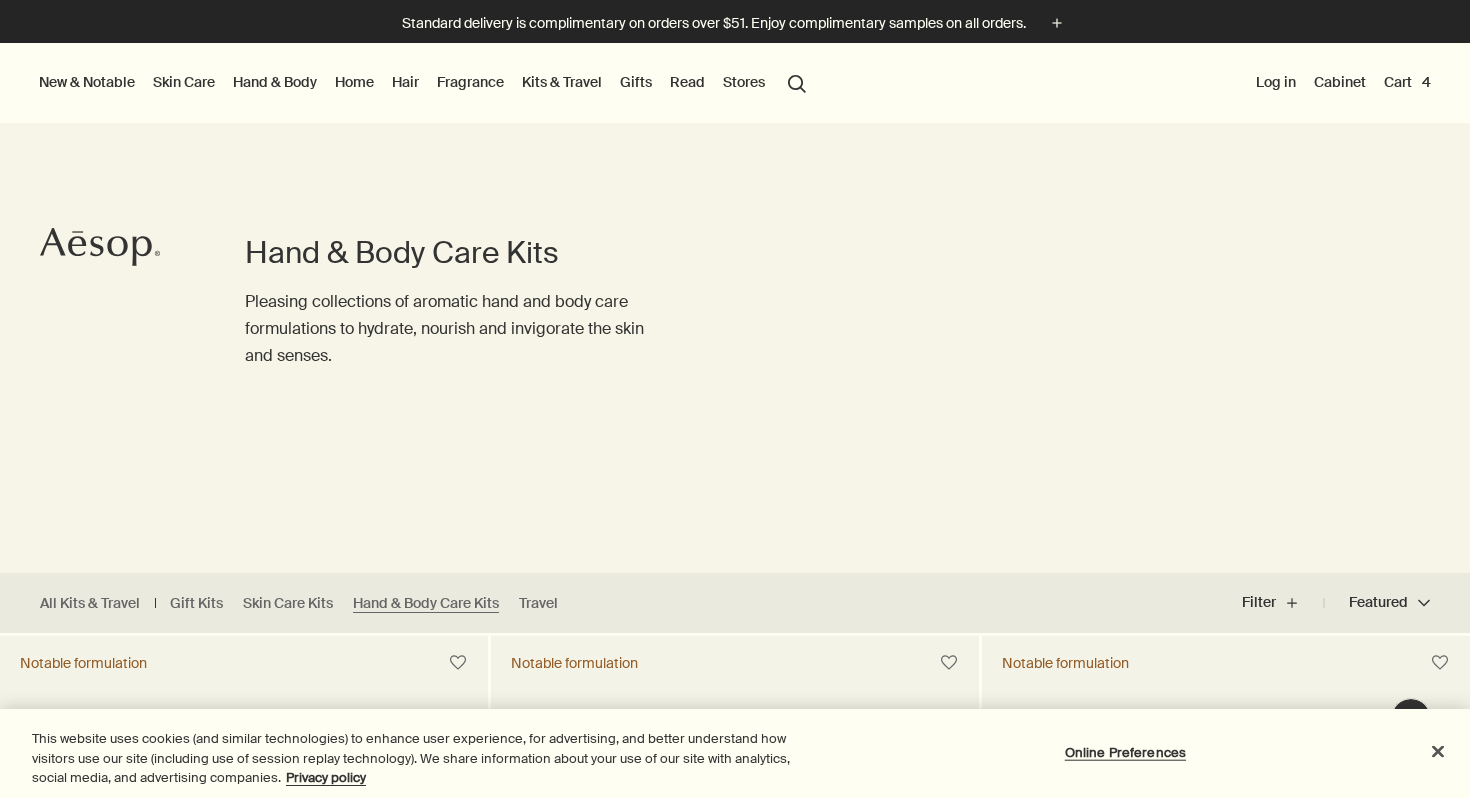 click on "Kits & Travel" at bounding box center [562, 82] 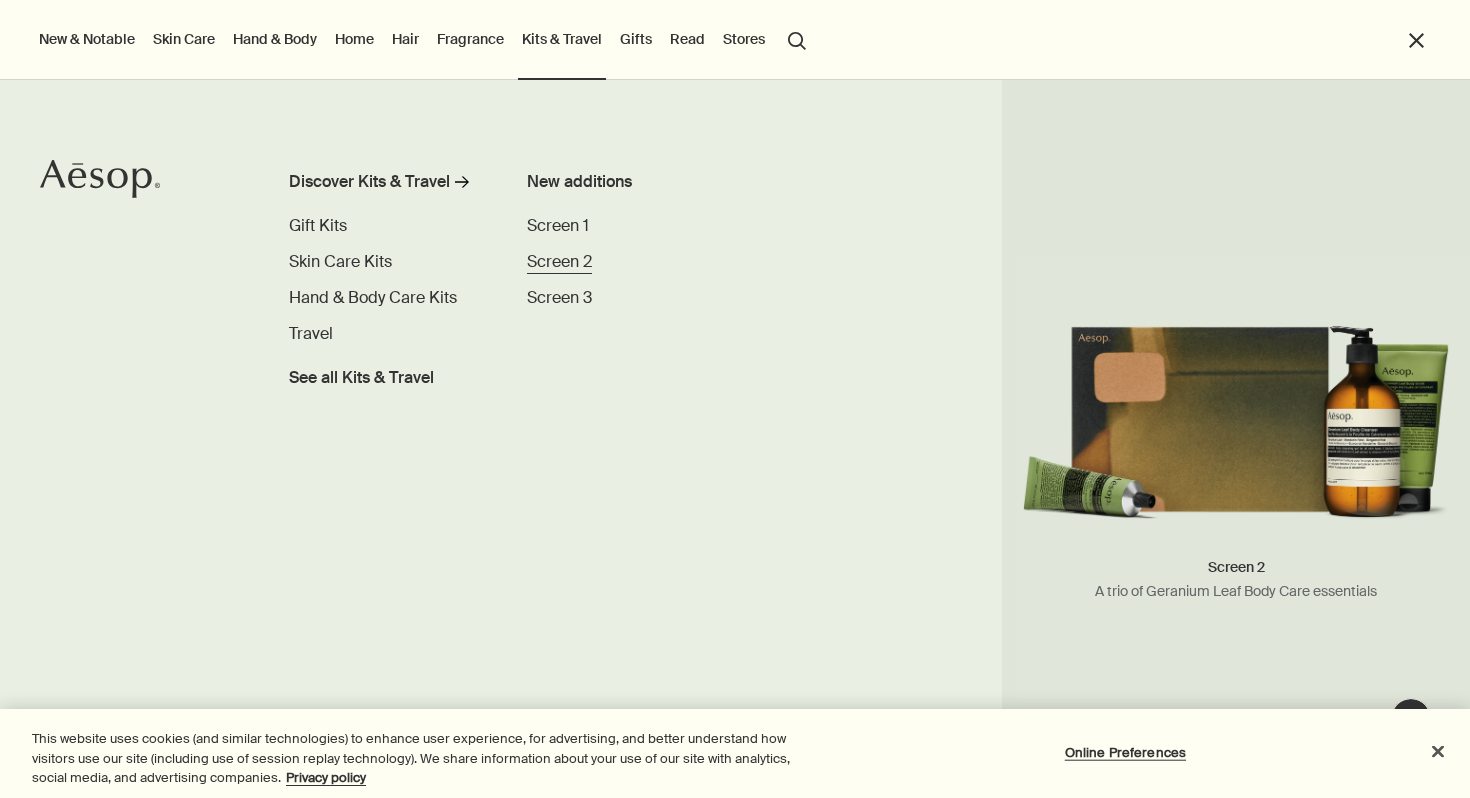 click on "Screen 2" at bounding box center [559, 261] 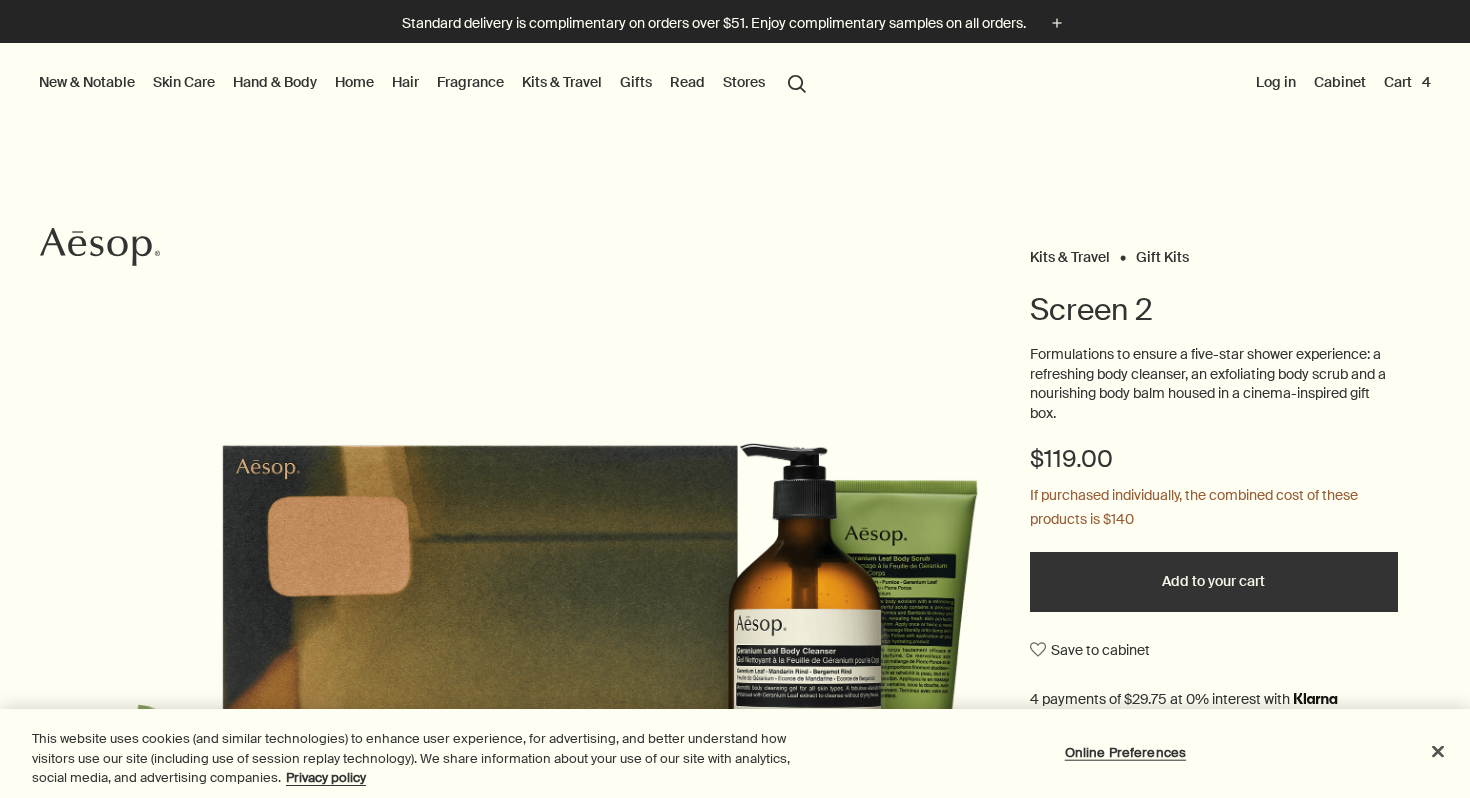 scroll, scrollTop: 0, scrollLeft: 0, axis: both 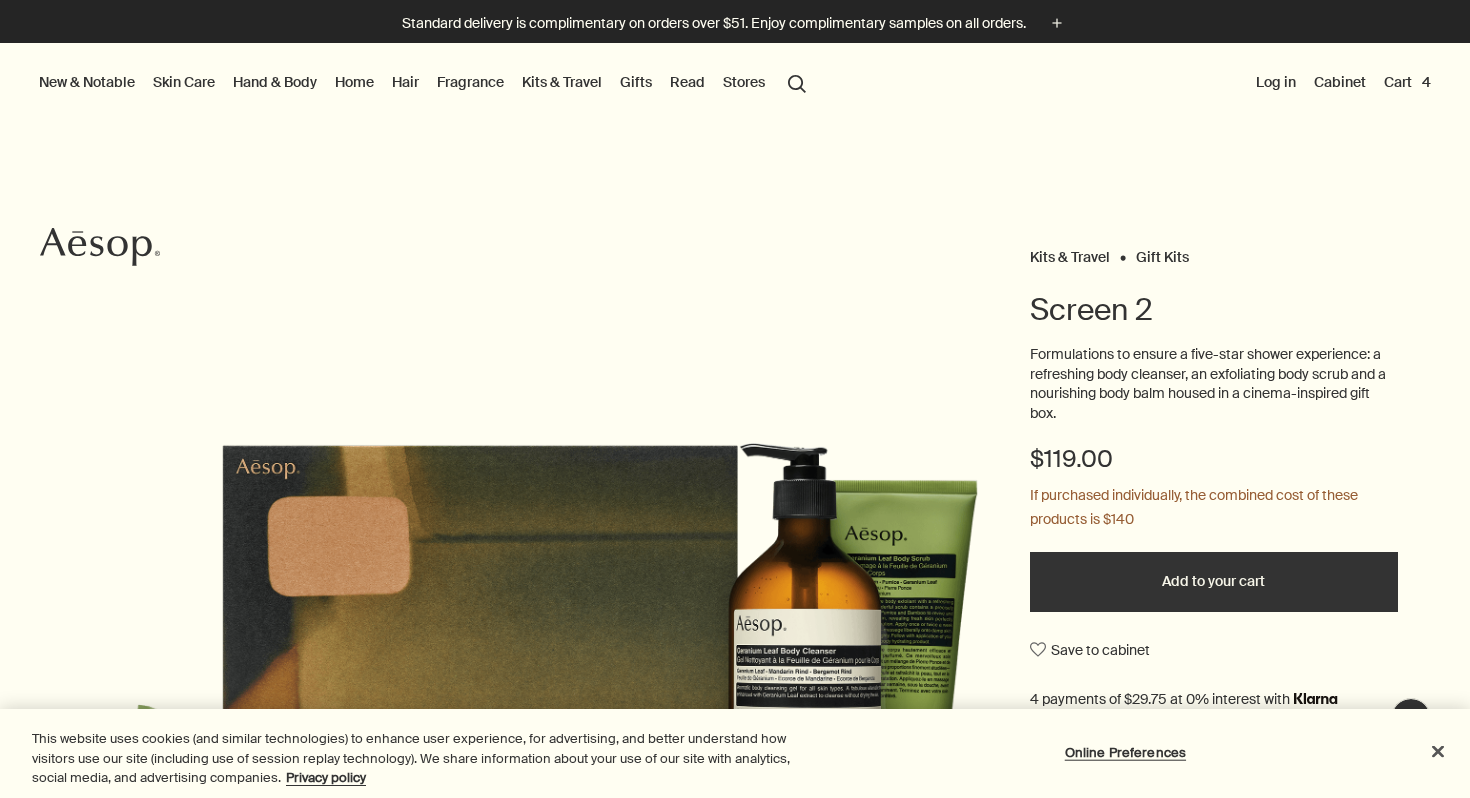 click on "Add to your cart" at bounding box center (1214, 582) 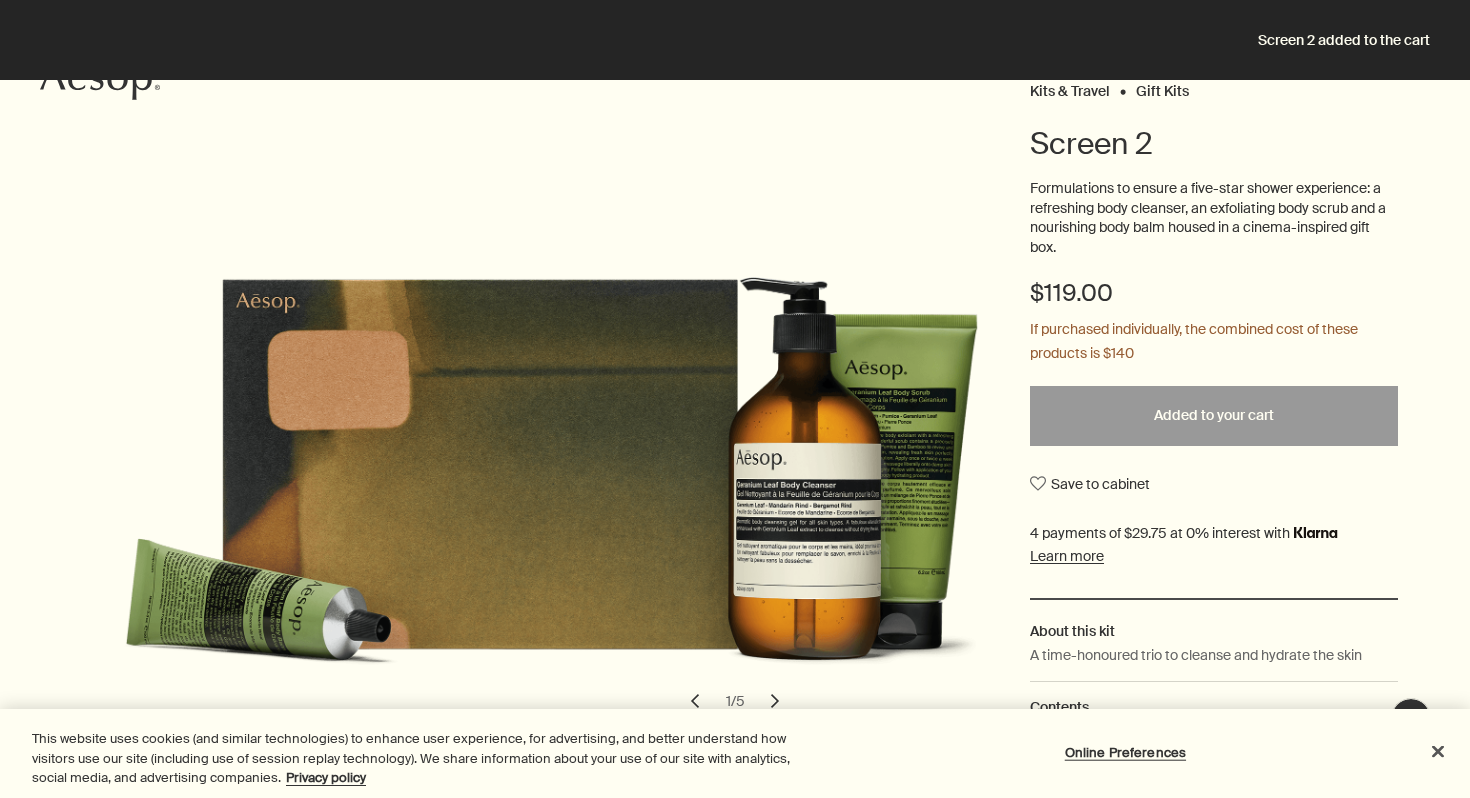 scroll, scrollTop: 0, scrollLeft: 0, axis: both 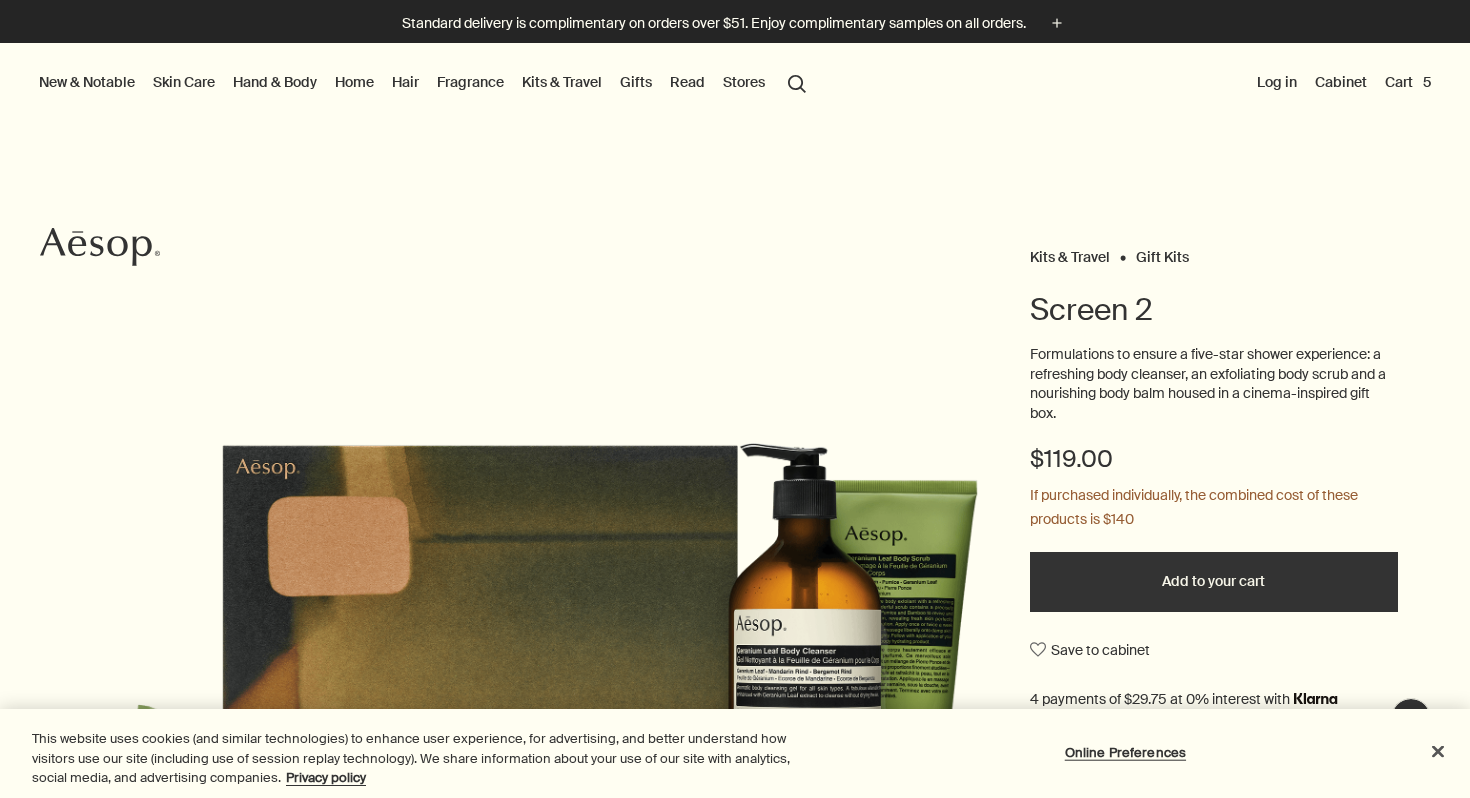 click on "Kits & Travel" at bounding box center (562, 82) 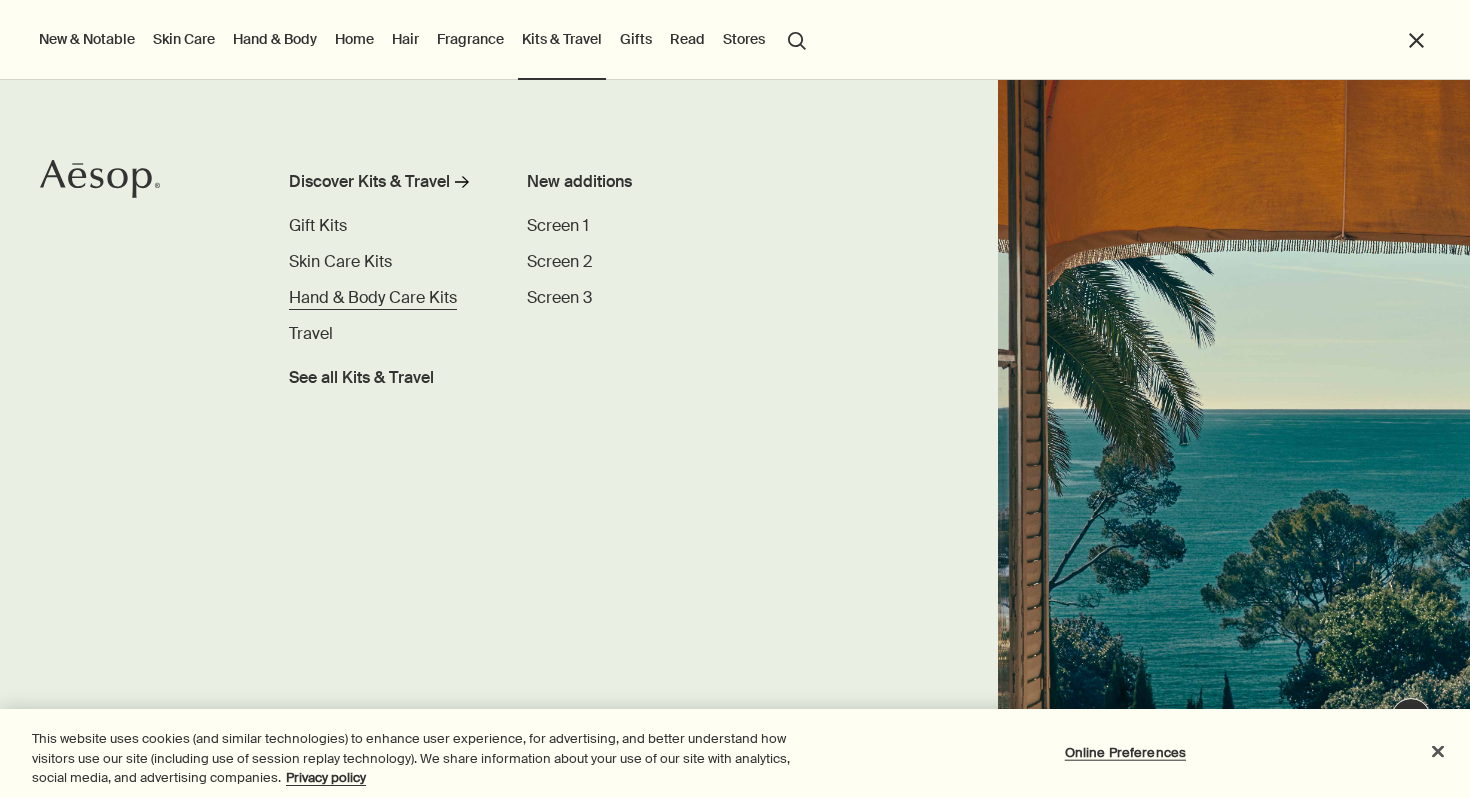 click on "Hand & Body Care Kits" at bounding box center (373, 297) 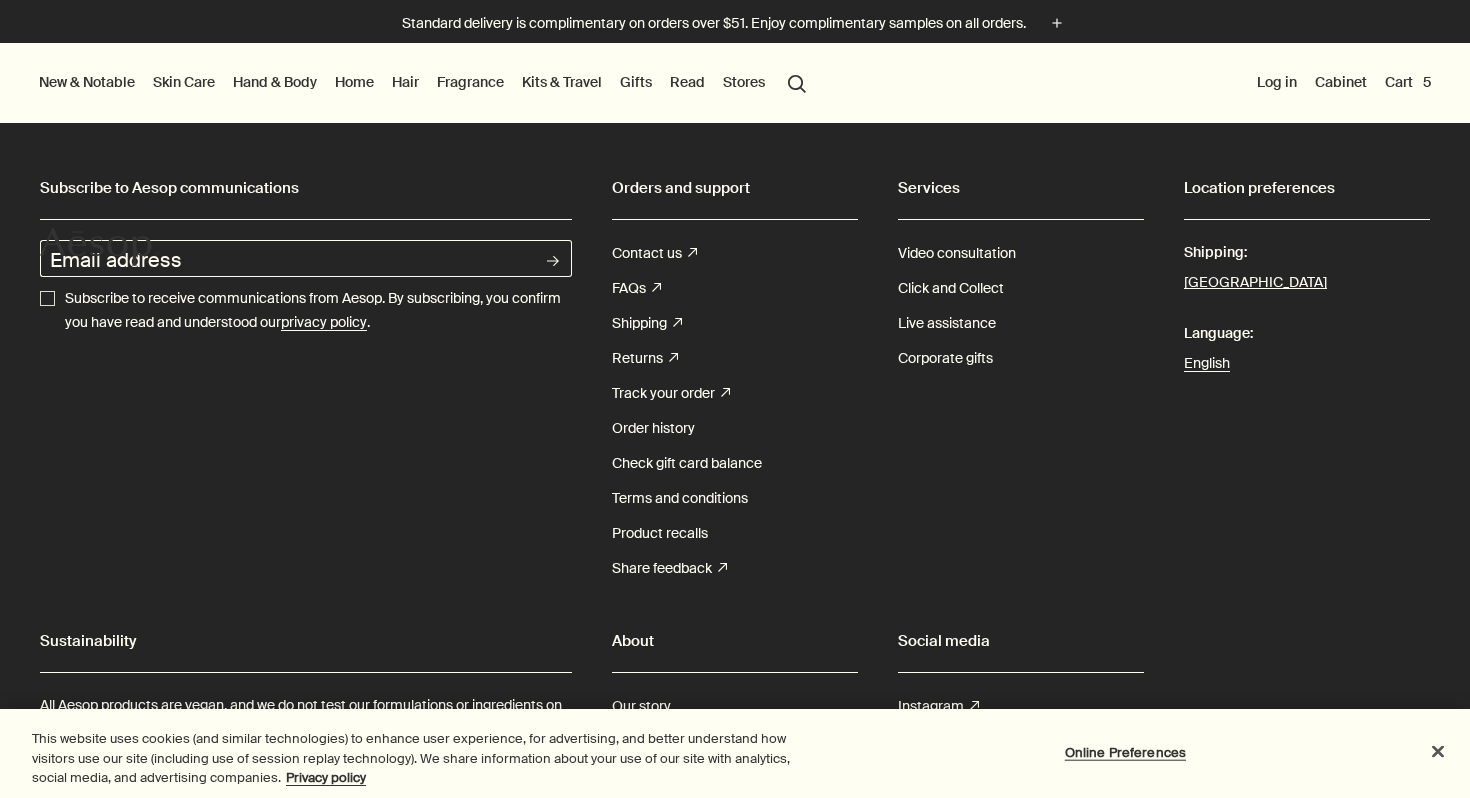 scroll, scrollTop: 0, scrollLeft: 0, axis: both 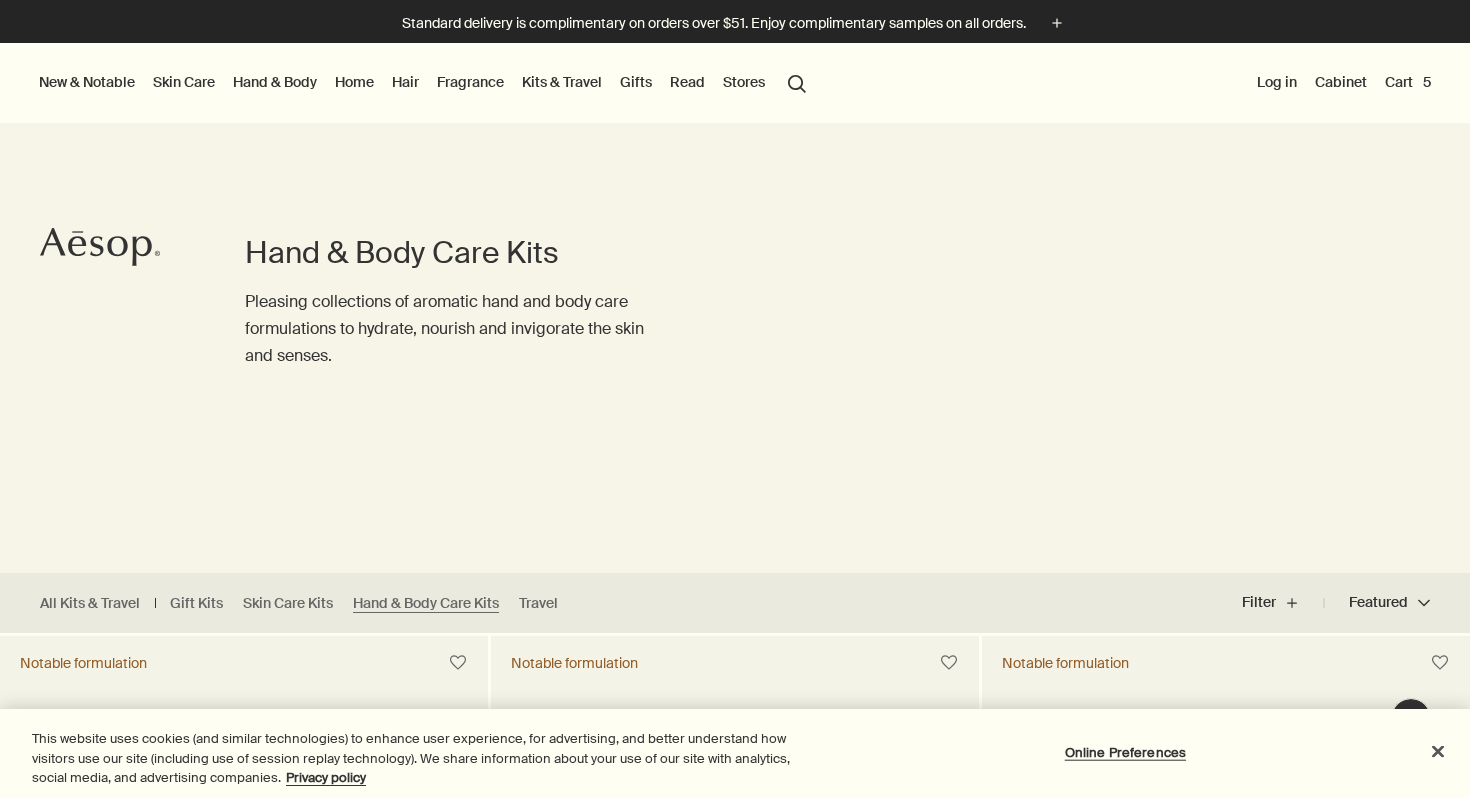 click at bounding box center (735, 798) 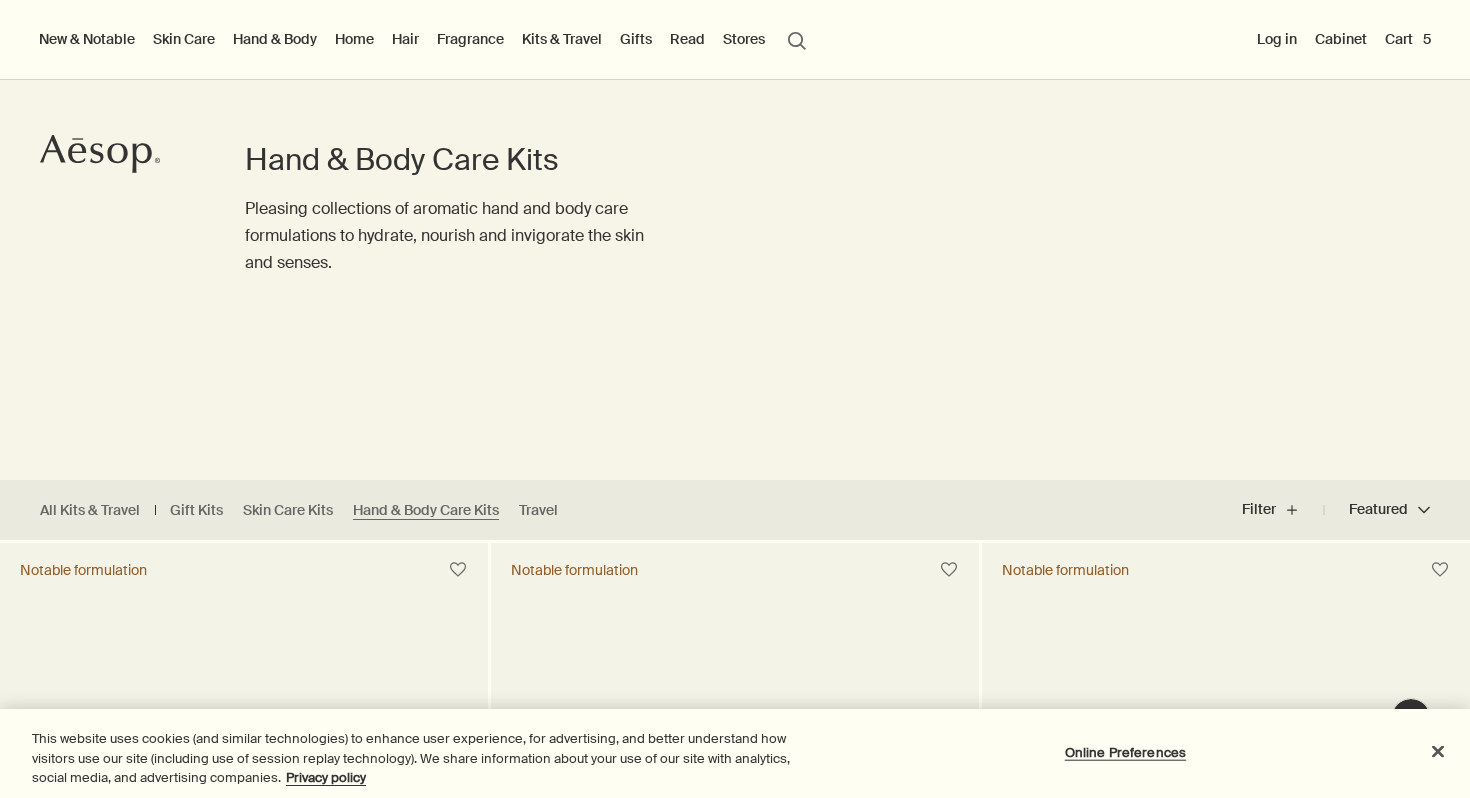 scroll, scrollTop: 0, scrollLeft: 0, axis: both 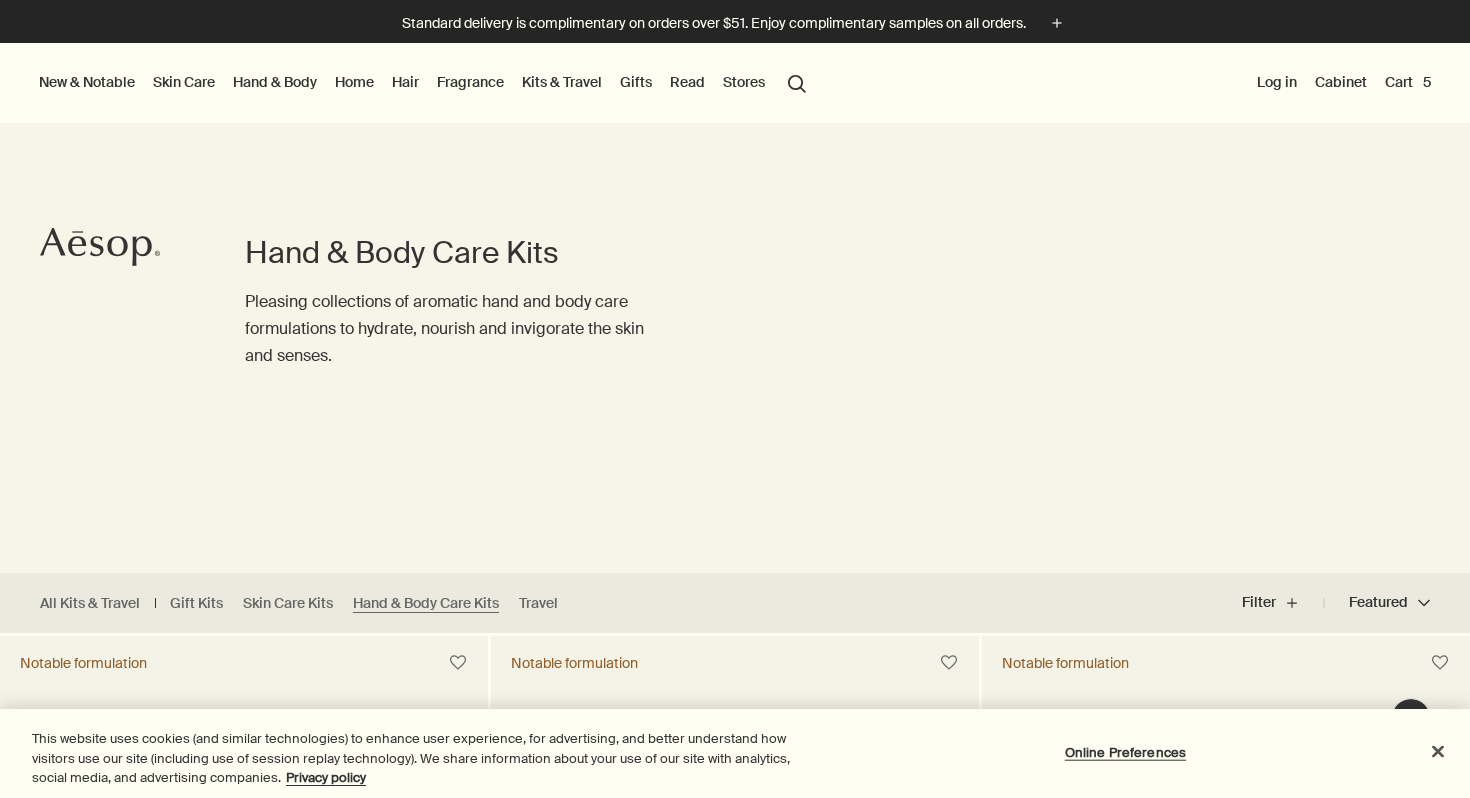 click on "Home" at bounding box center (354, 82) 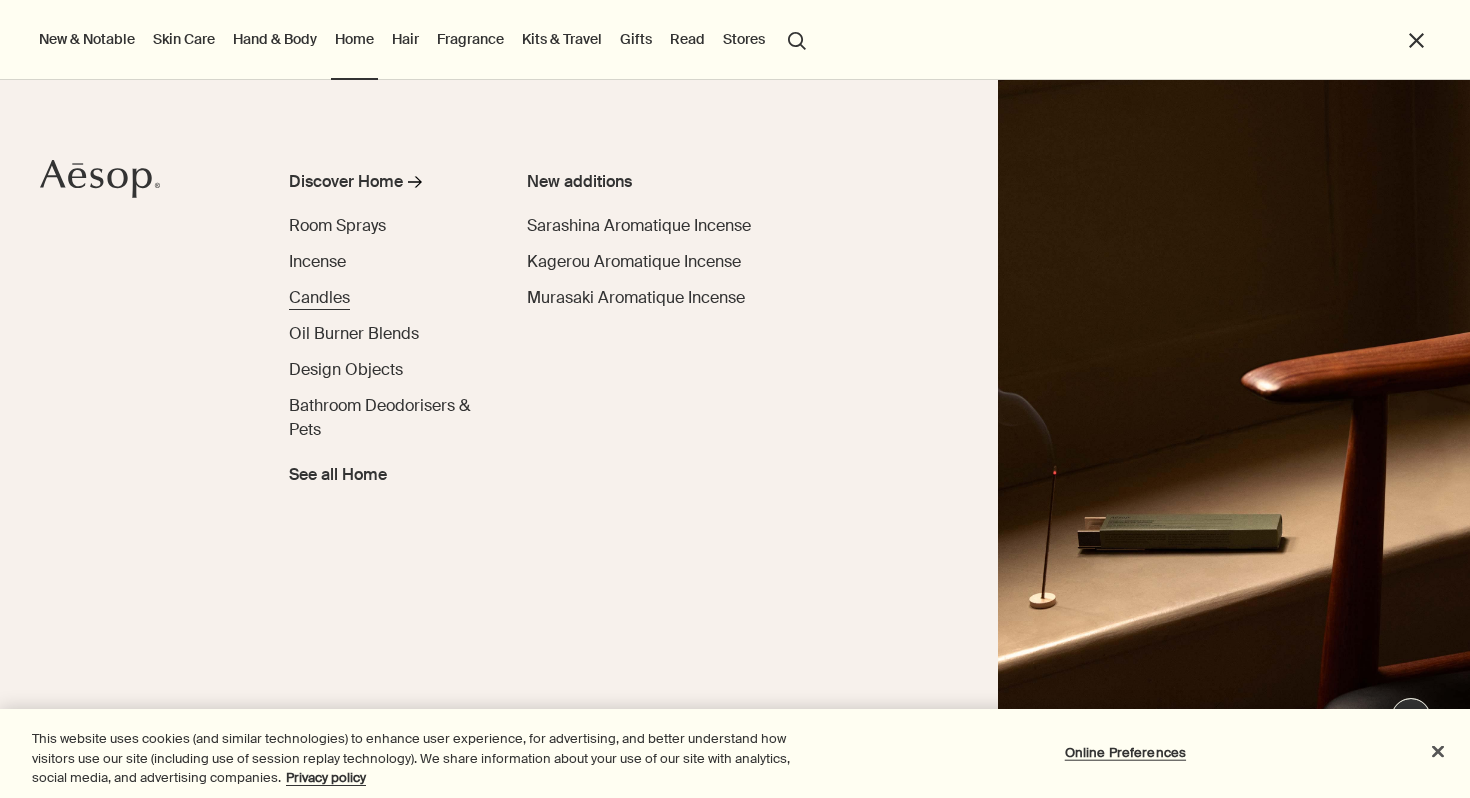 click on "Candles" at bounding box center [319, 297] 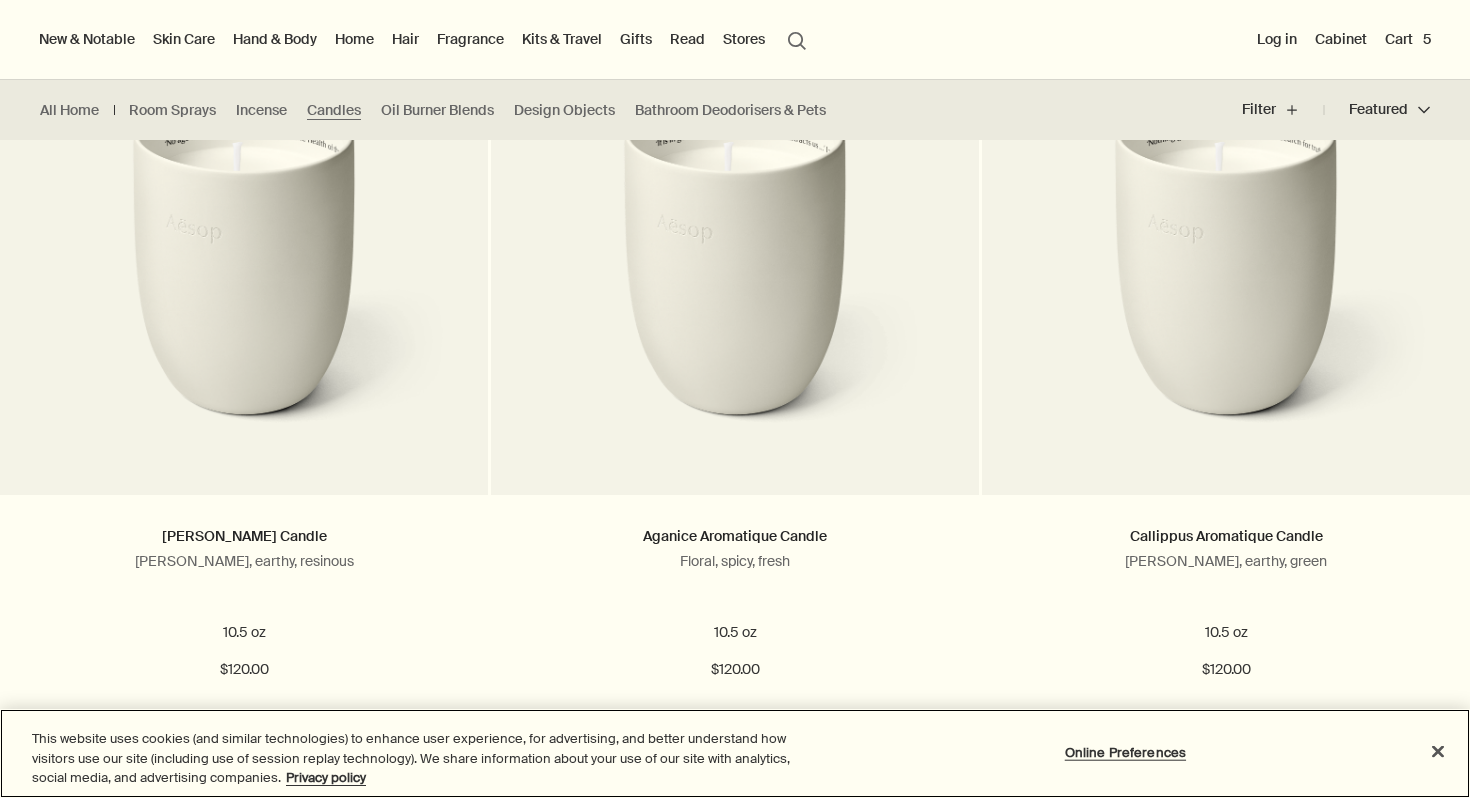 scroll, scrollTop: 0, scrollLeft: 0, axis: both 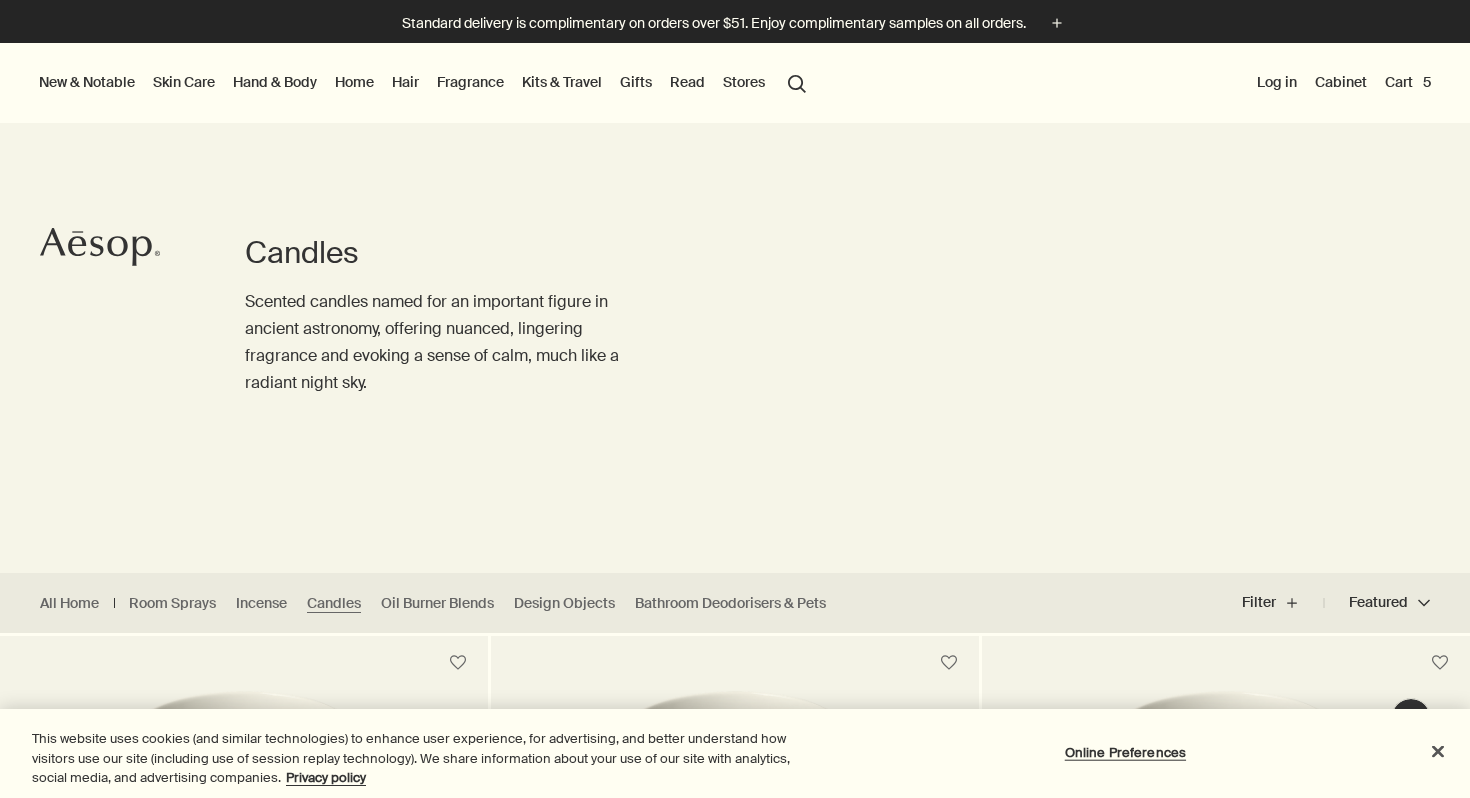 click on "Home" at bounding box center (354, 82) 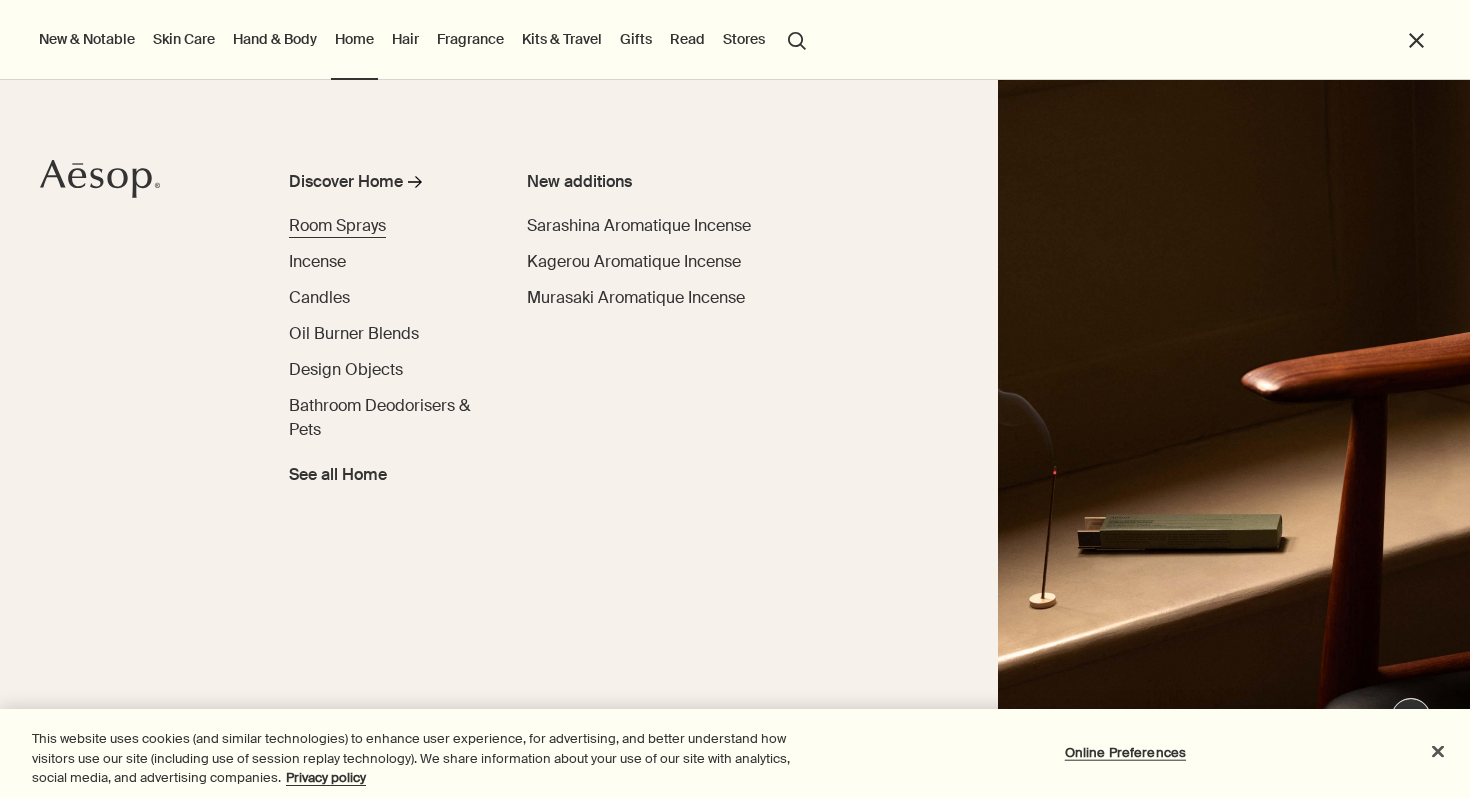 click on "Room Sprays" at bounding box center (337, 225) 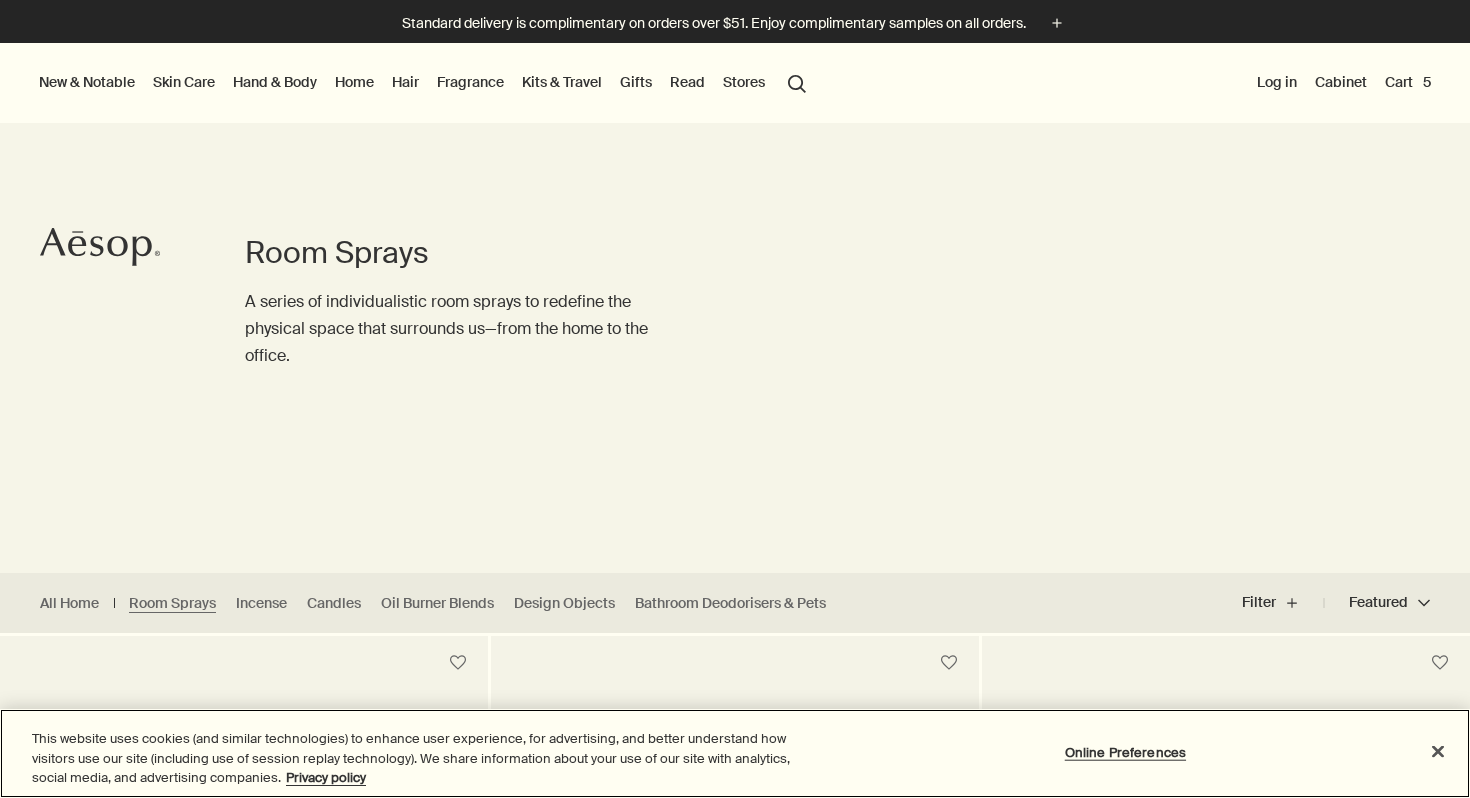 scroll, scrollTop: 530, scrollLeft: 0, axis: vertical 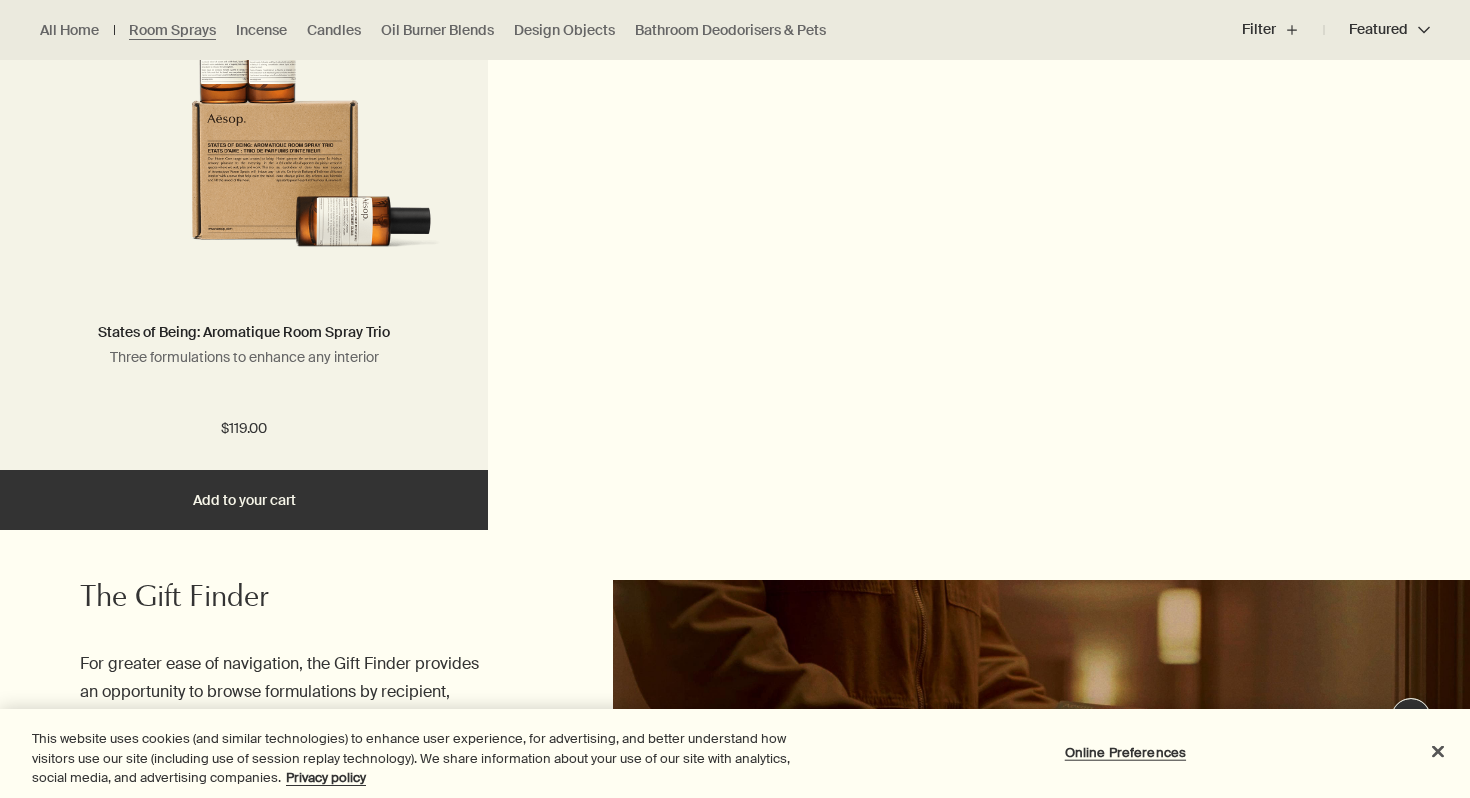 click on "Add Add to your cart" at bounding box center [244, 500] 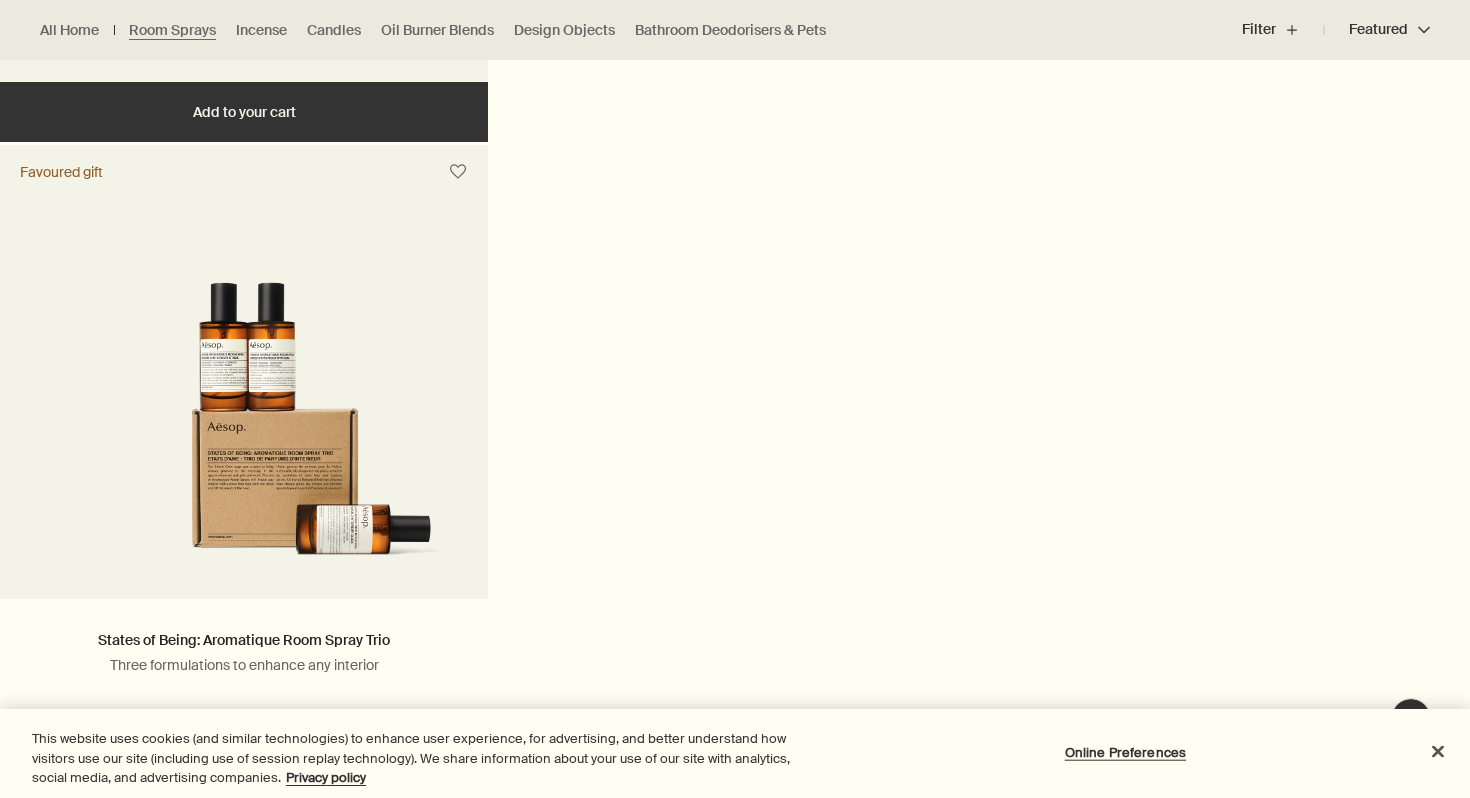 scroll, scrollTop: 1235, scrollLeft: 0, axis: vertical 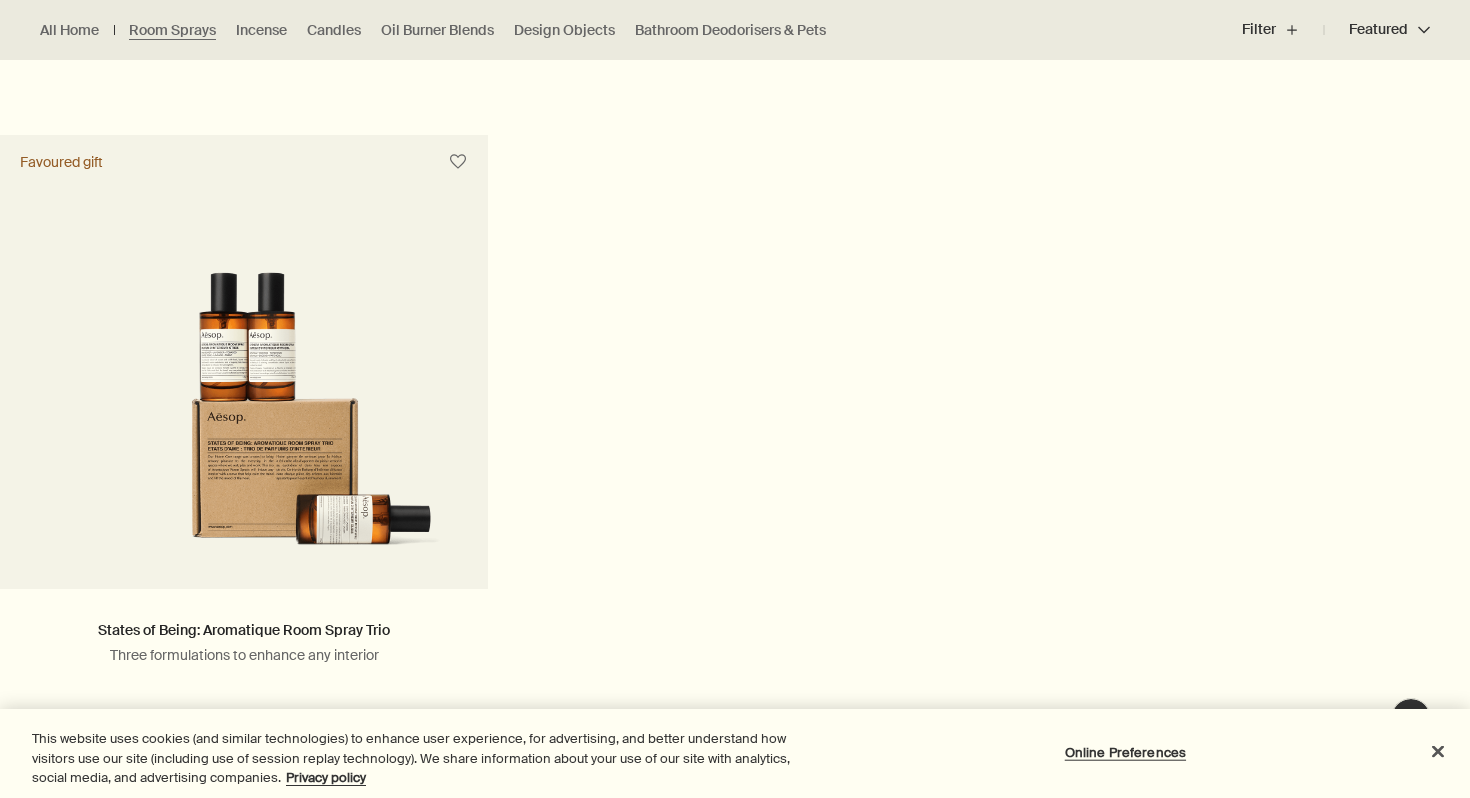 click at bounding box center (735, -437) 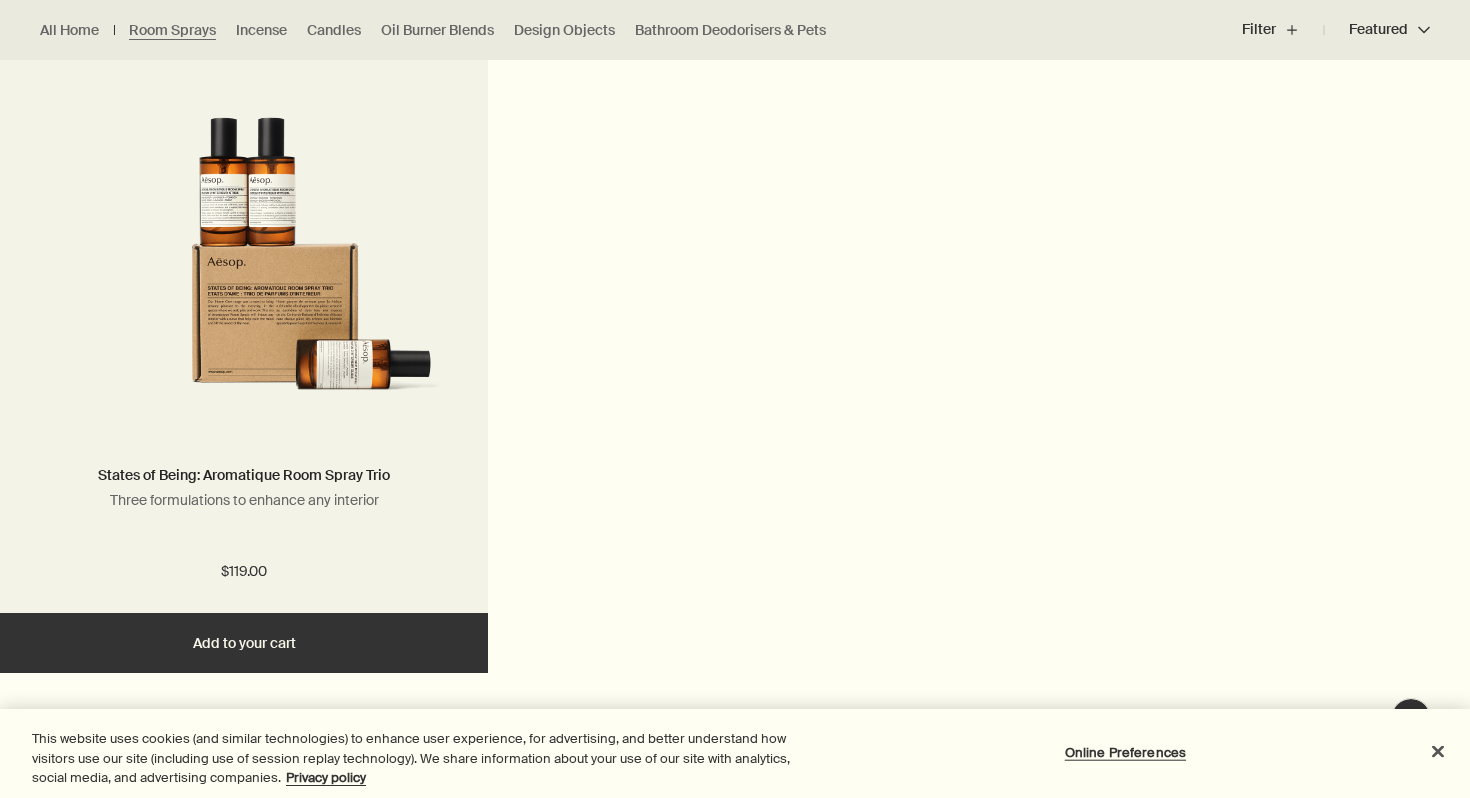 scroll, scrollTop: 1399, scrollLeft: 0, axis: vertical 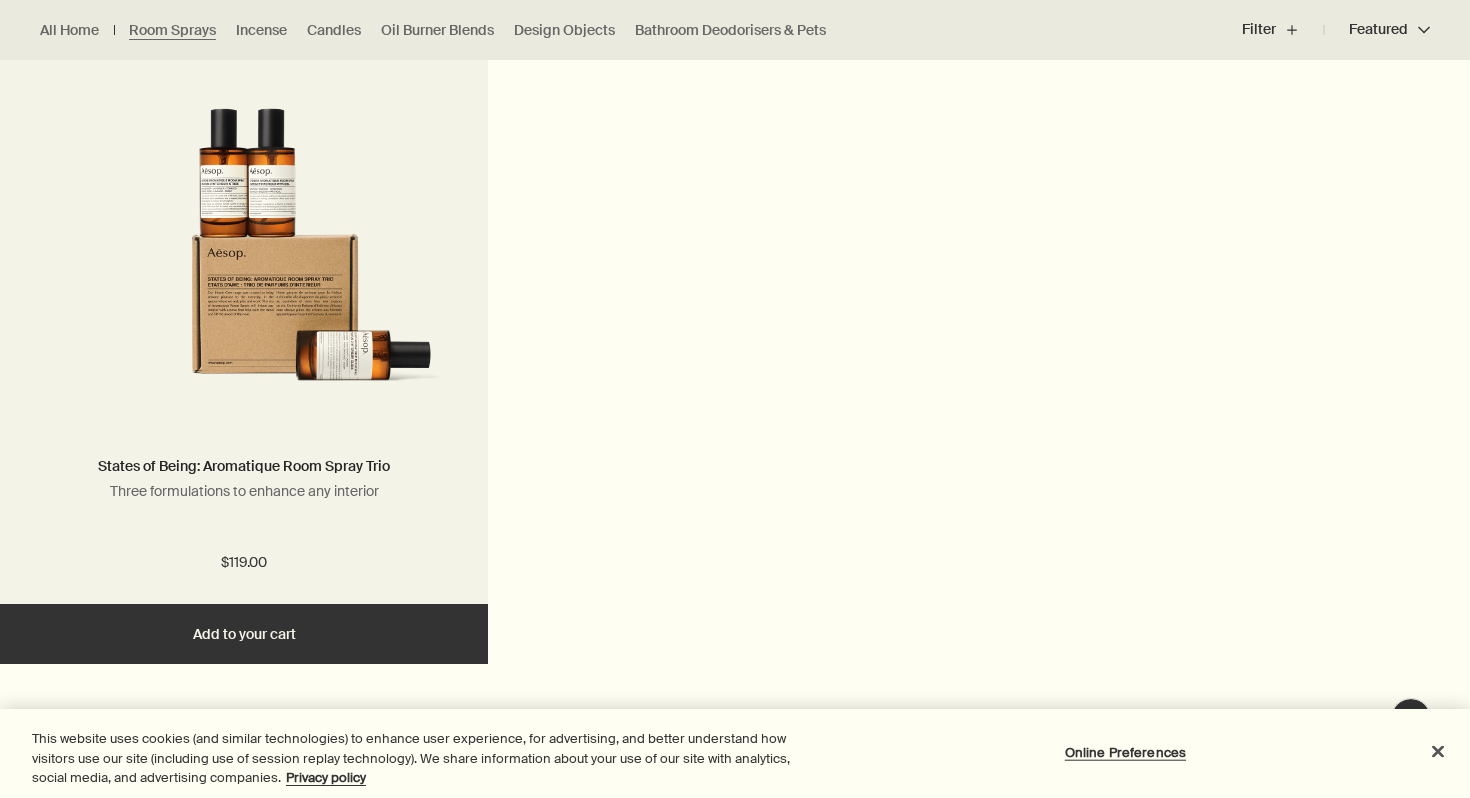 click on "Added Added to your cart Add Add to your cart" at bounding box center [244, 634] 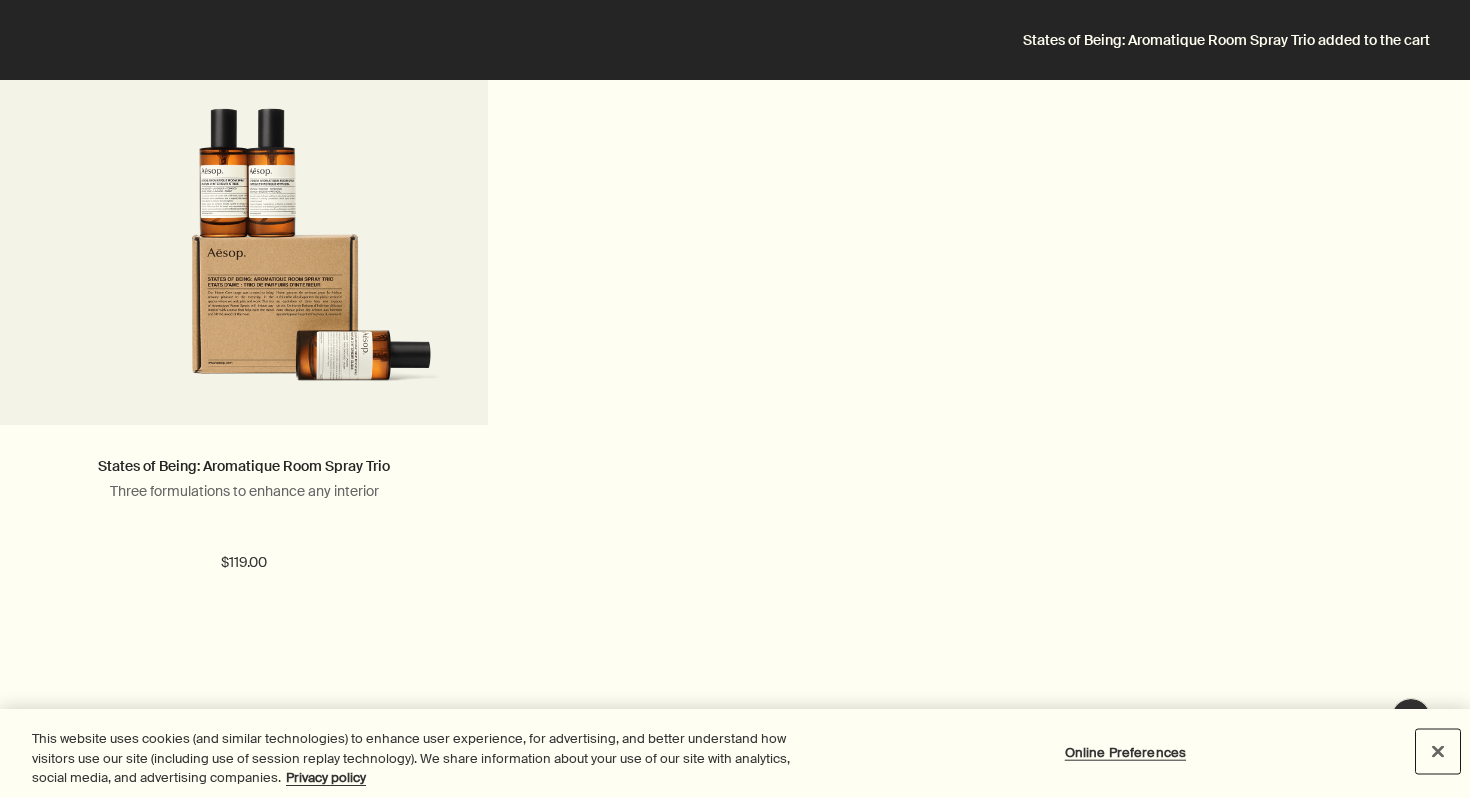 click at bounding box center (1438, 751) 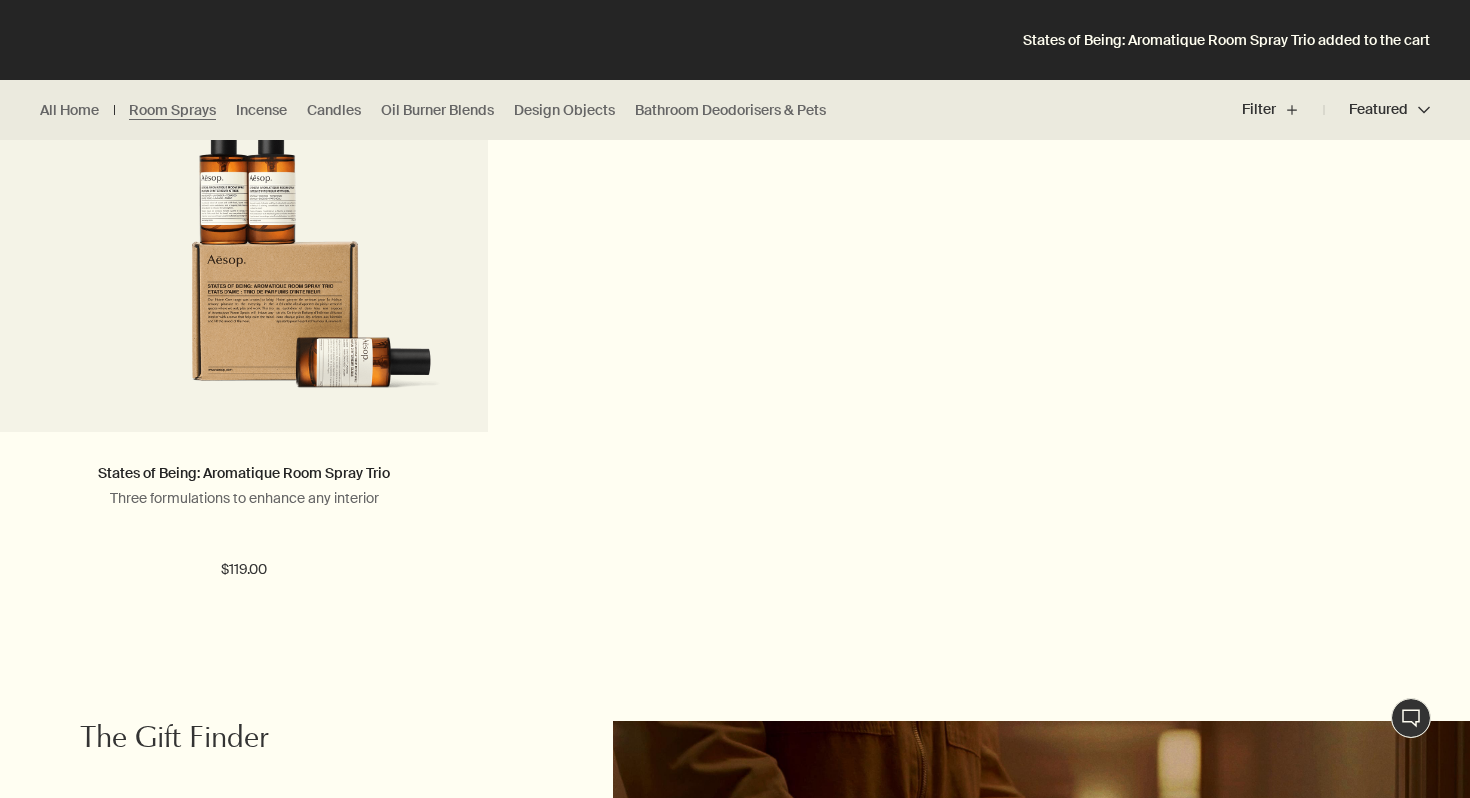 scroll, scrollTop: 0, scrollLeft: 0, axis: both 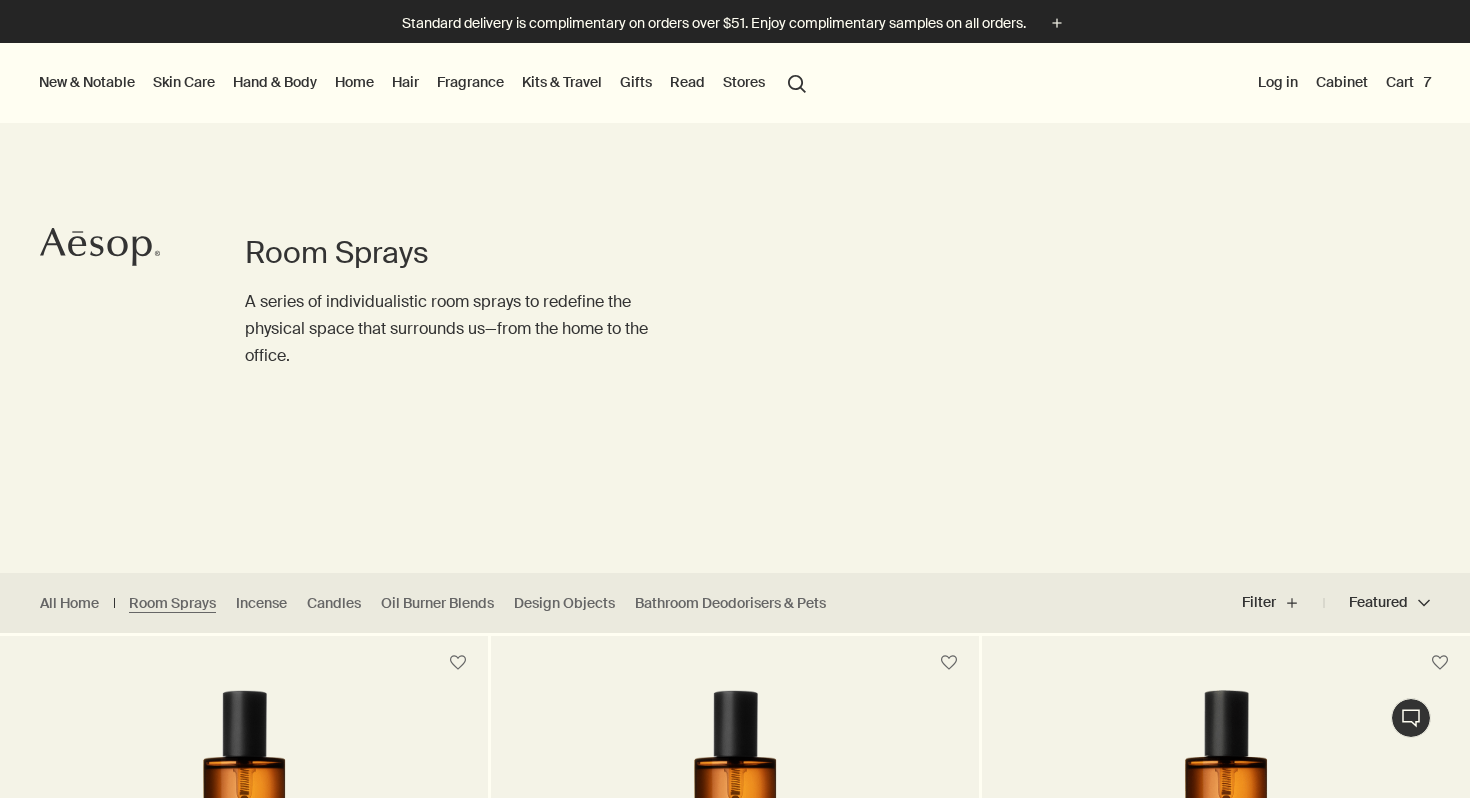 click on "Cart 7" at bounding box center (1408, 82) 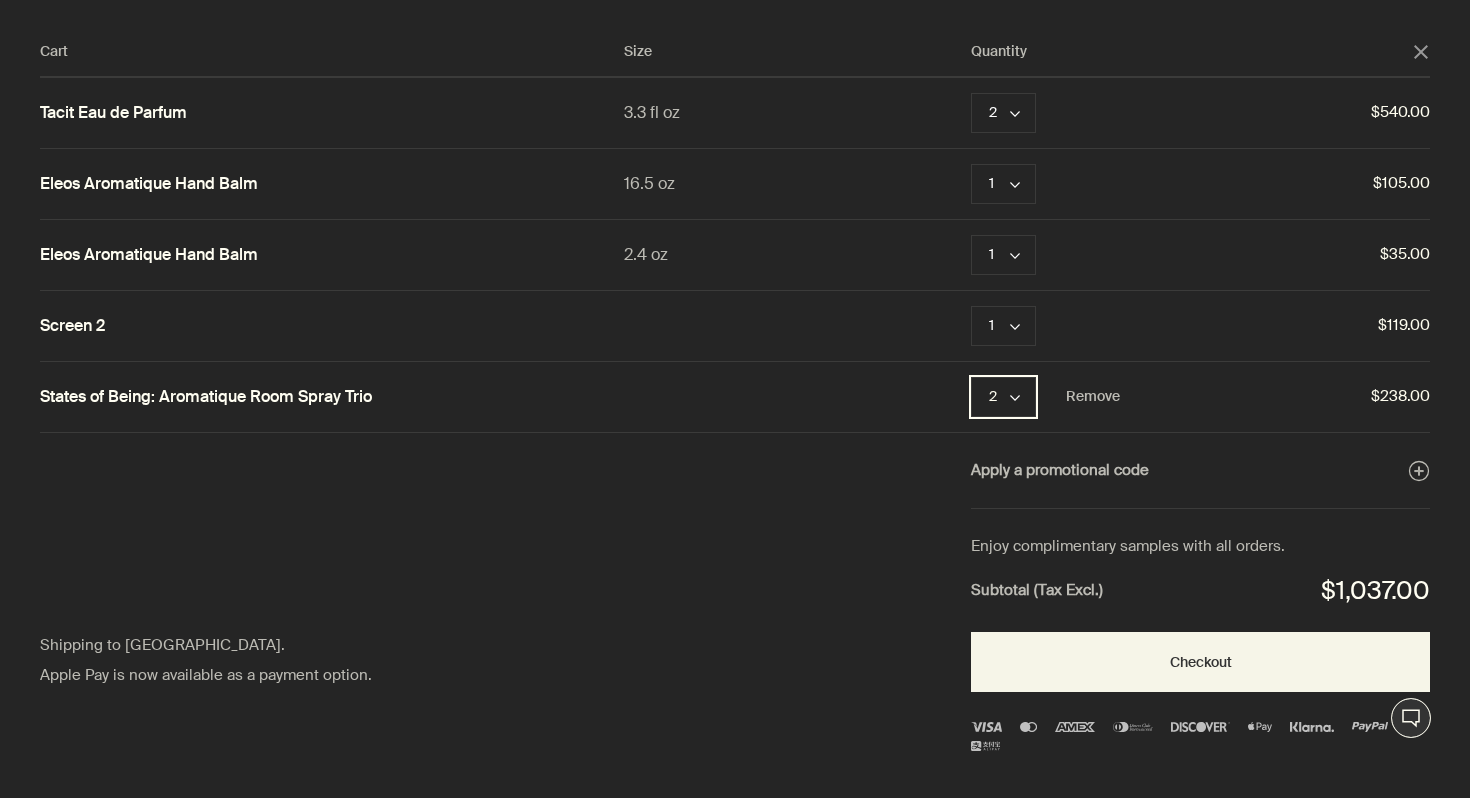 click on "2 chevron" at bounding box center [1003, 397] 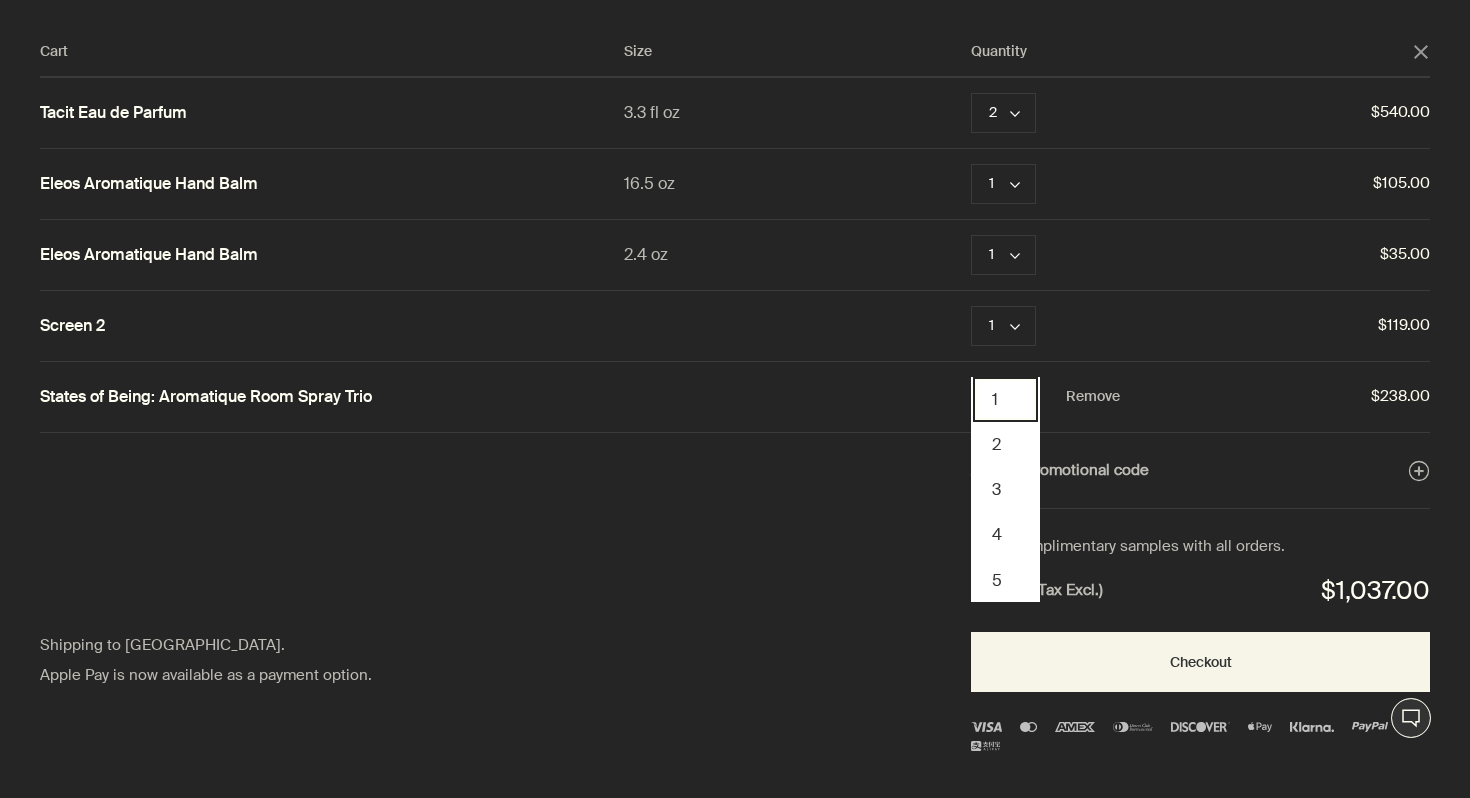 click on "1" at bounding box center (1005, 399) 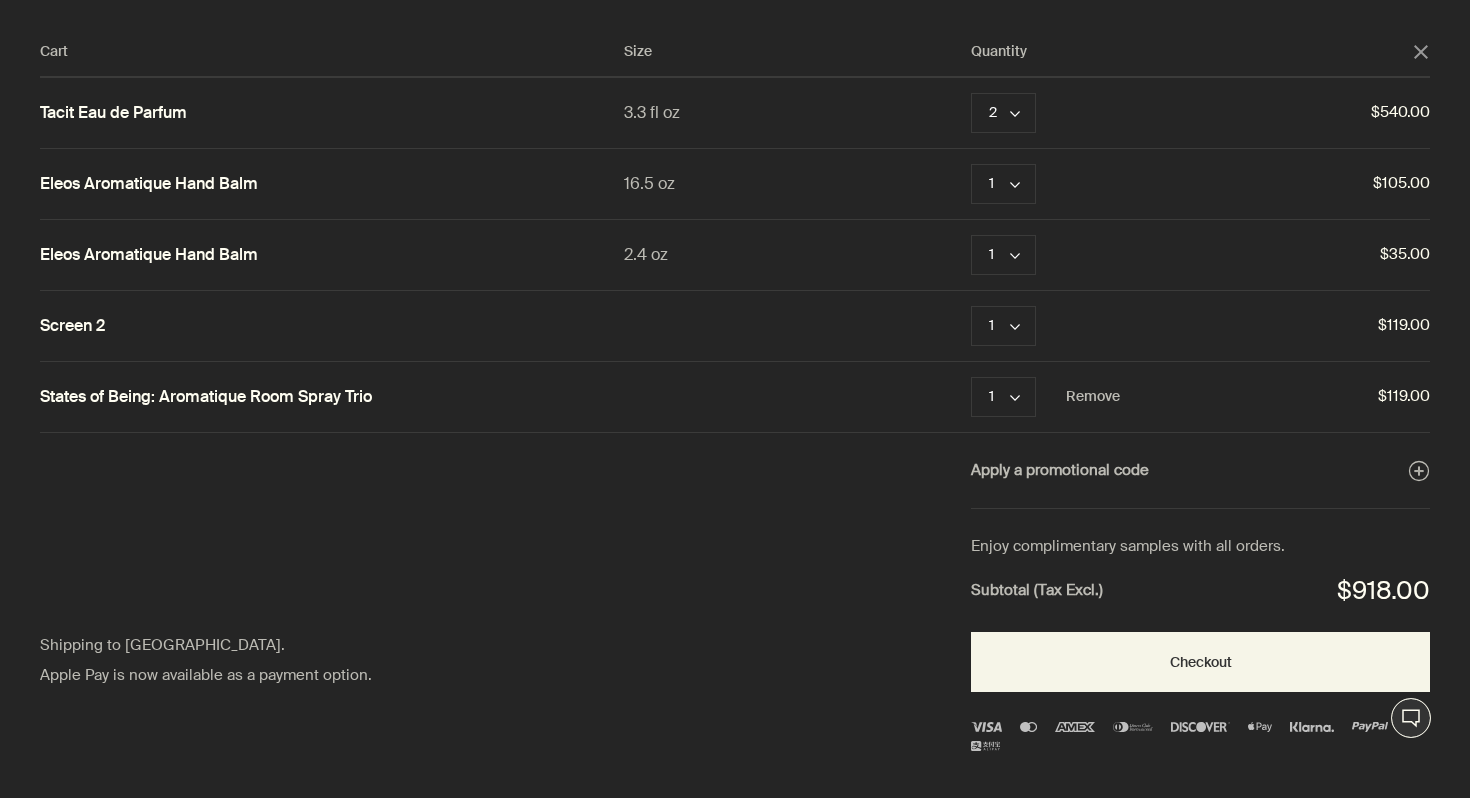 click 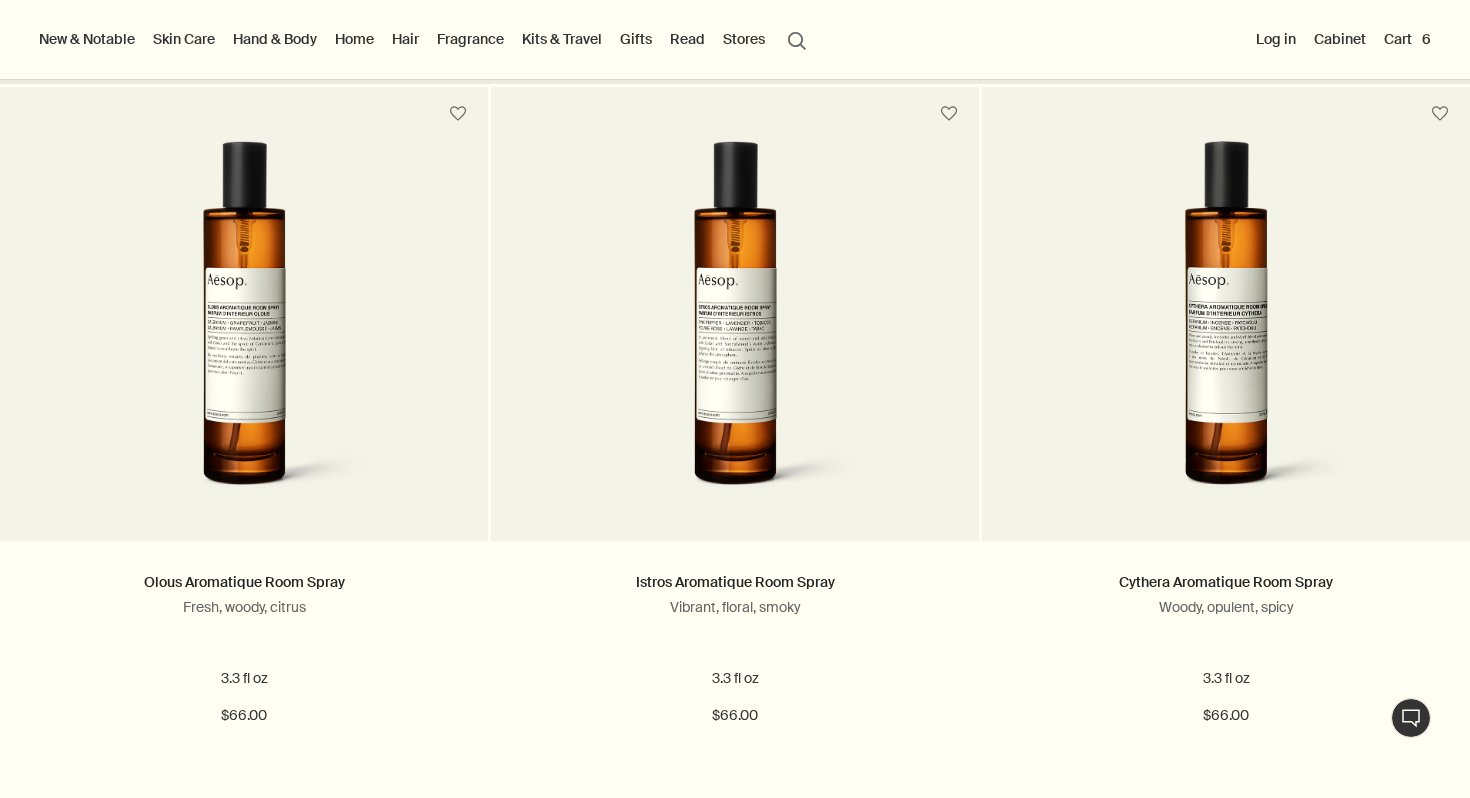 scroll, scrollTop: 547, scrollLeft: 0, axis: vertical 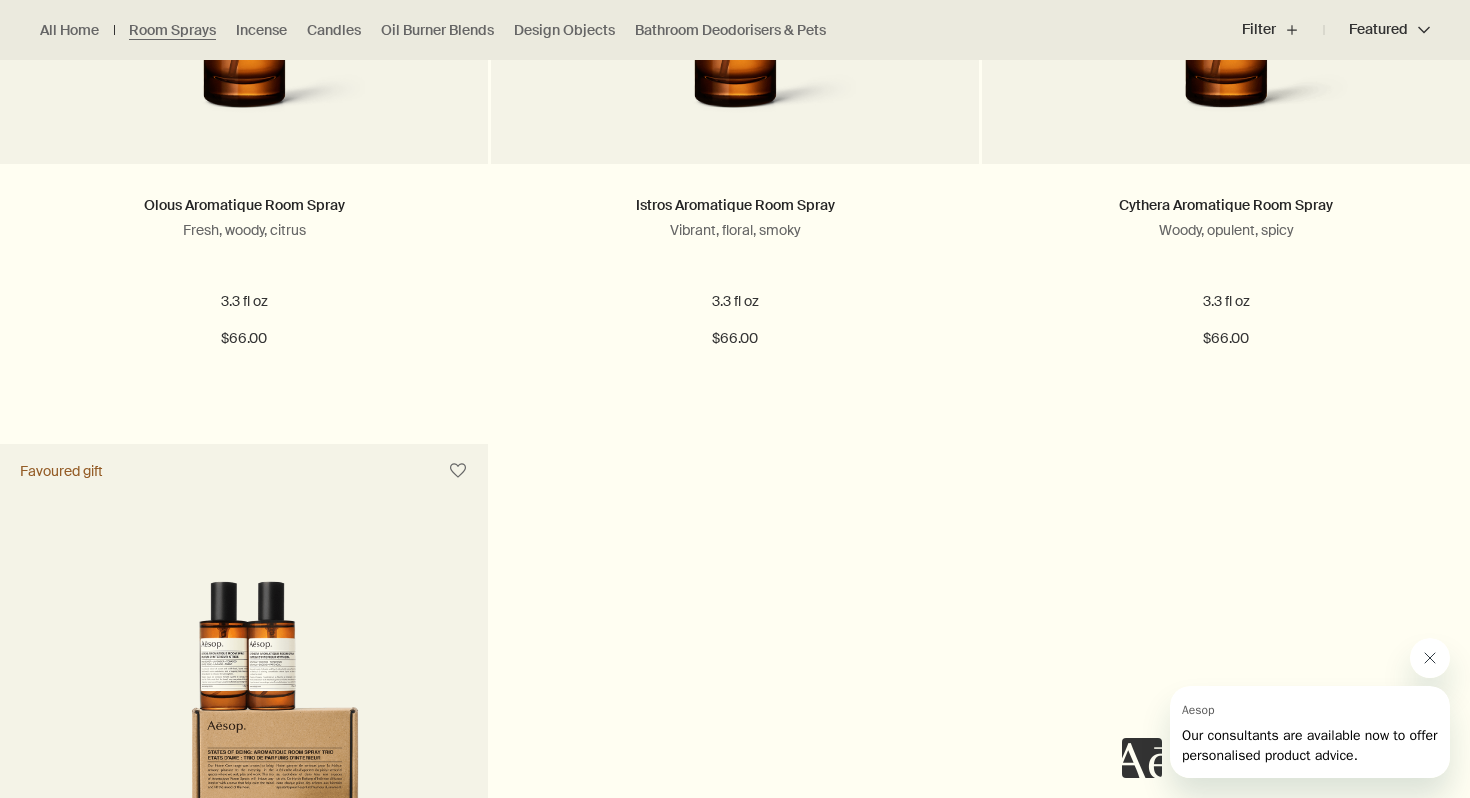 click 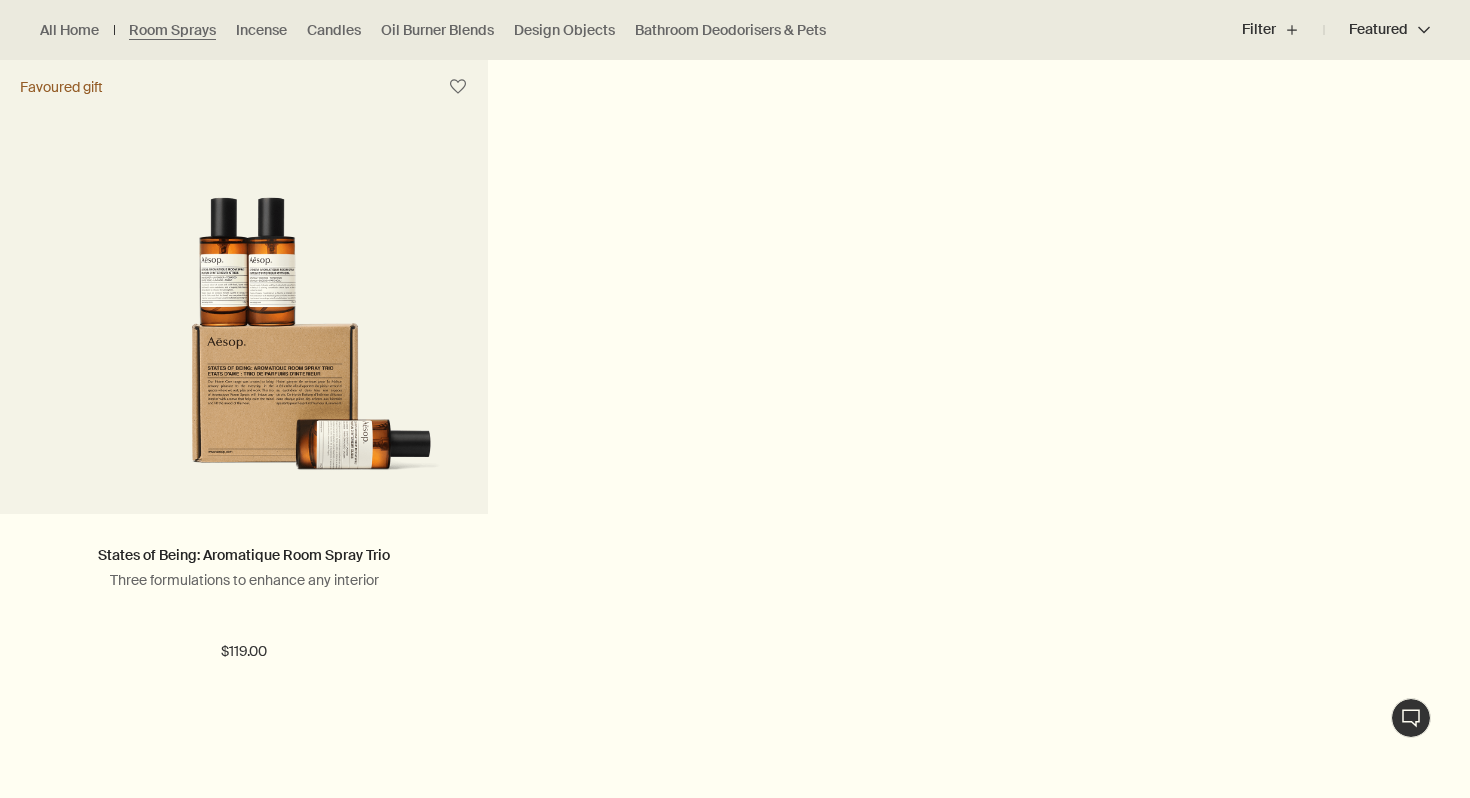 scroll, scrollTop: 681, scrollLeft: 0, axis: vertical 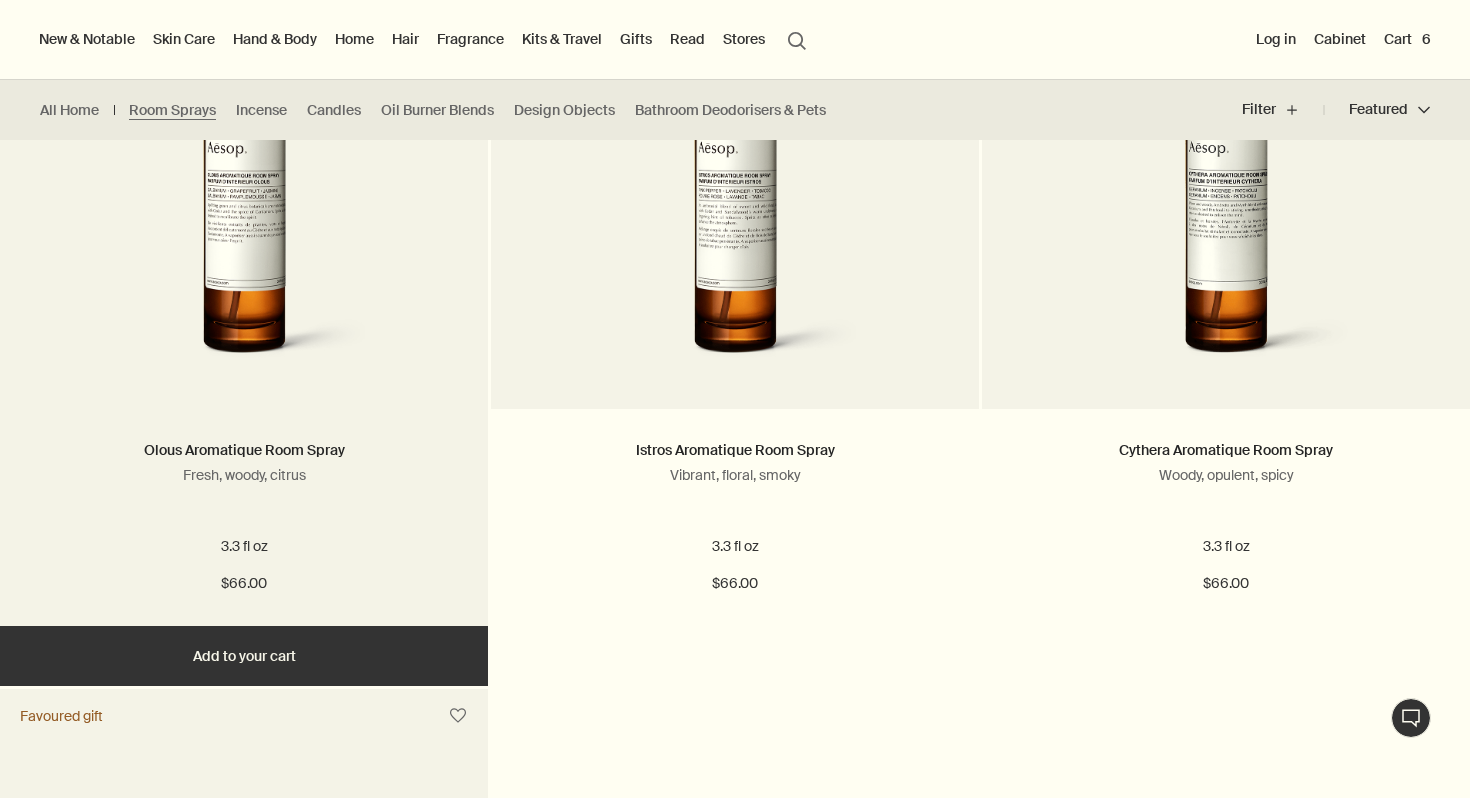 click on "Add Add to your cart" at bounding box center [244, 656] 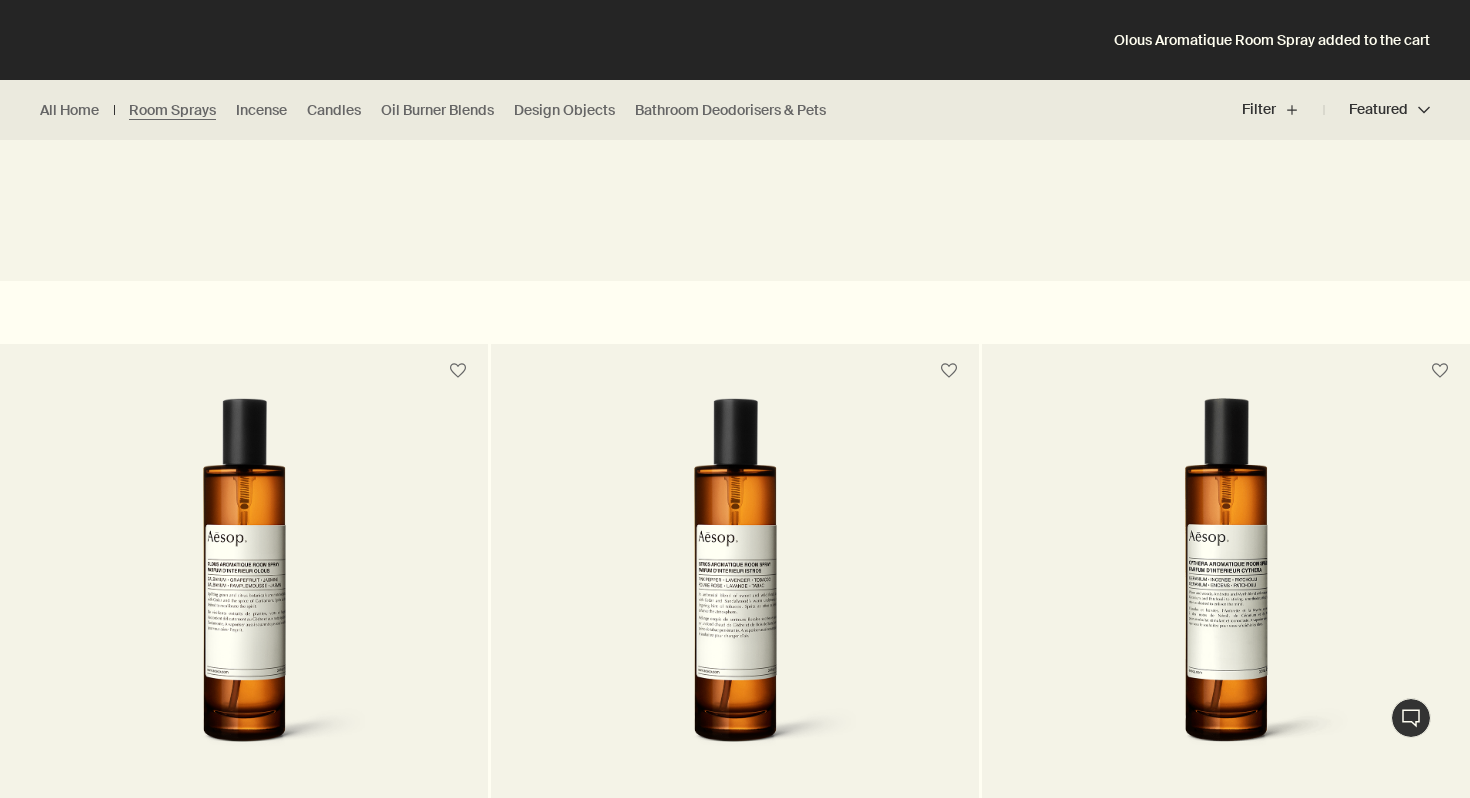 scroll, scrollTop: 0, scrollLeft: 0, axis: both 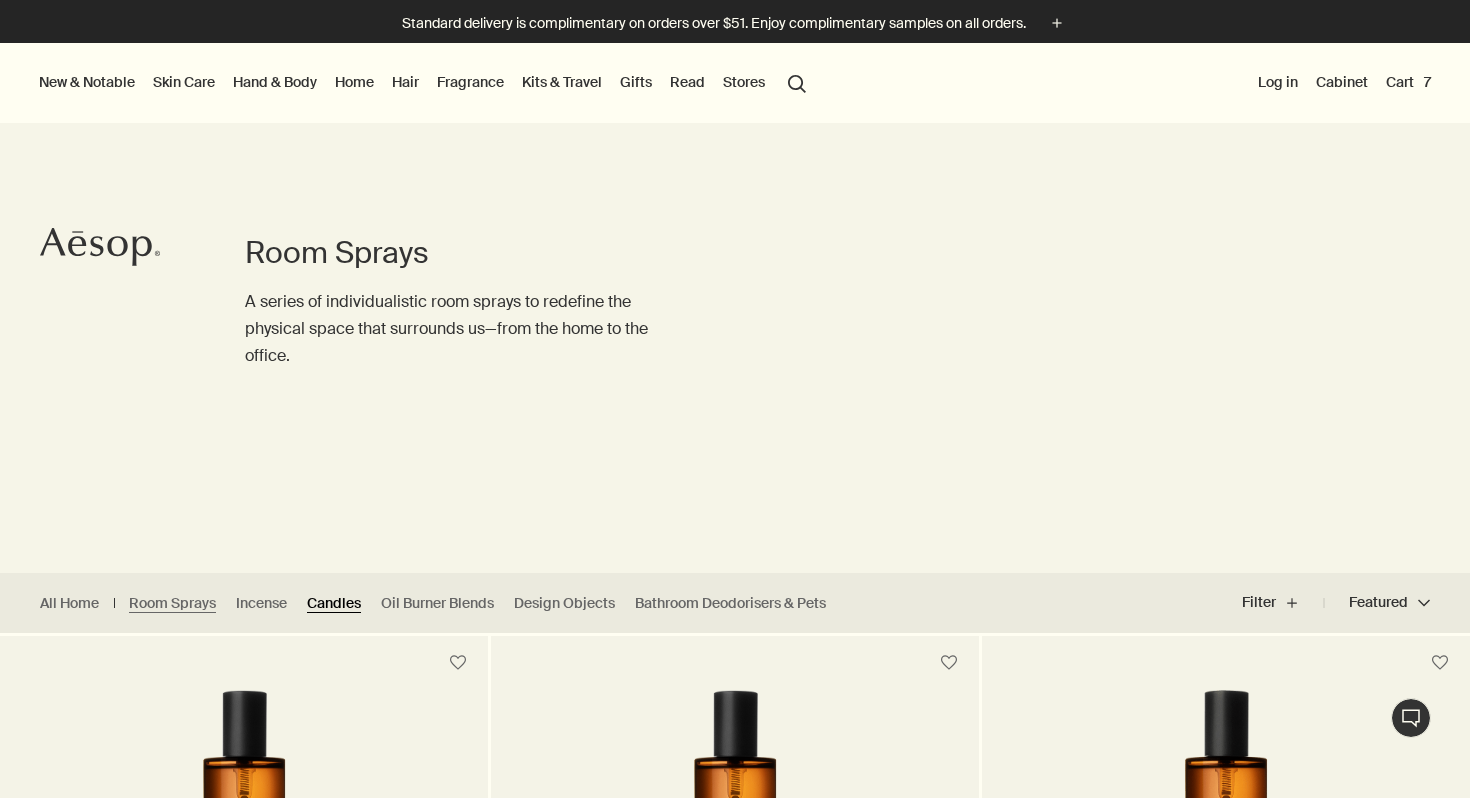 click on "Candles" at bounding box center [334, 603] 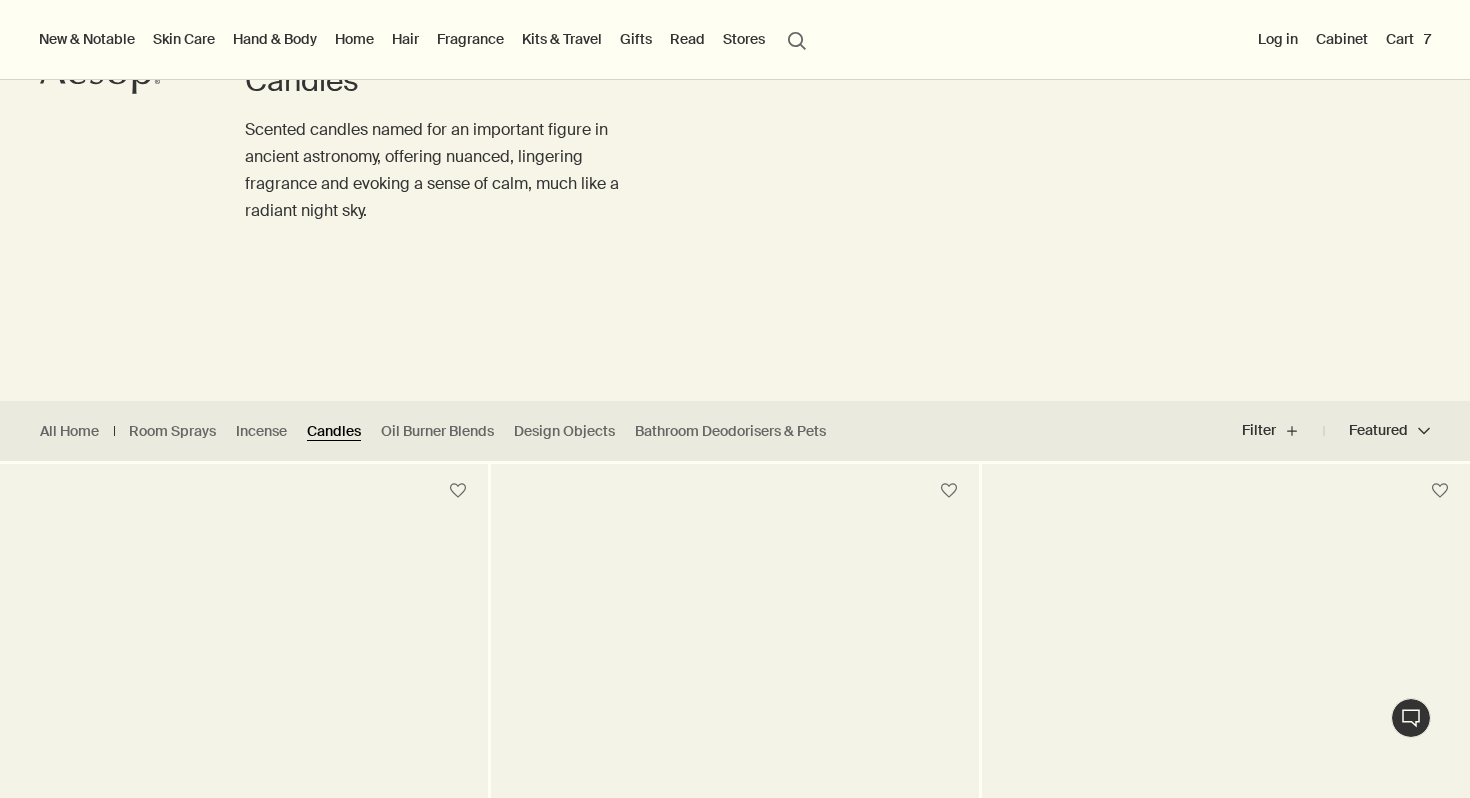 scroll, scrollTop: 109, scrollLeft: 0, axis: vertical 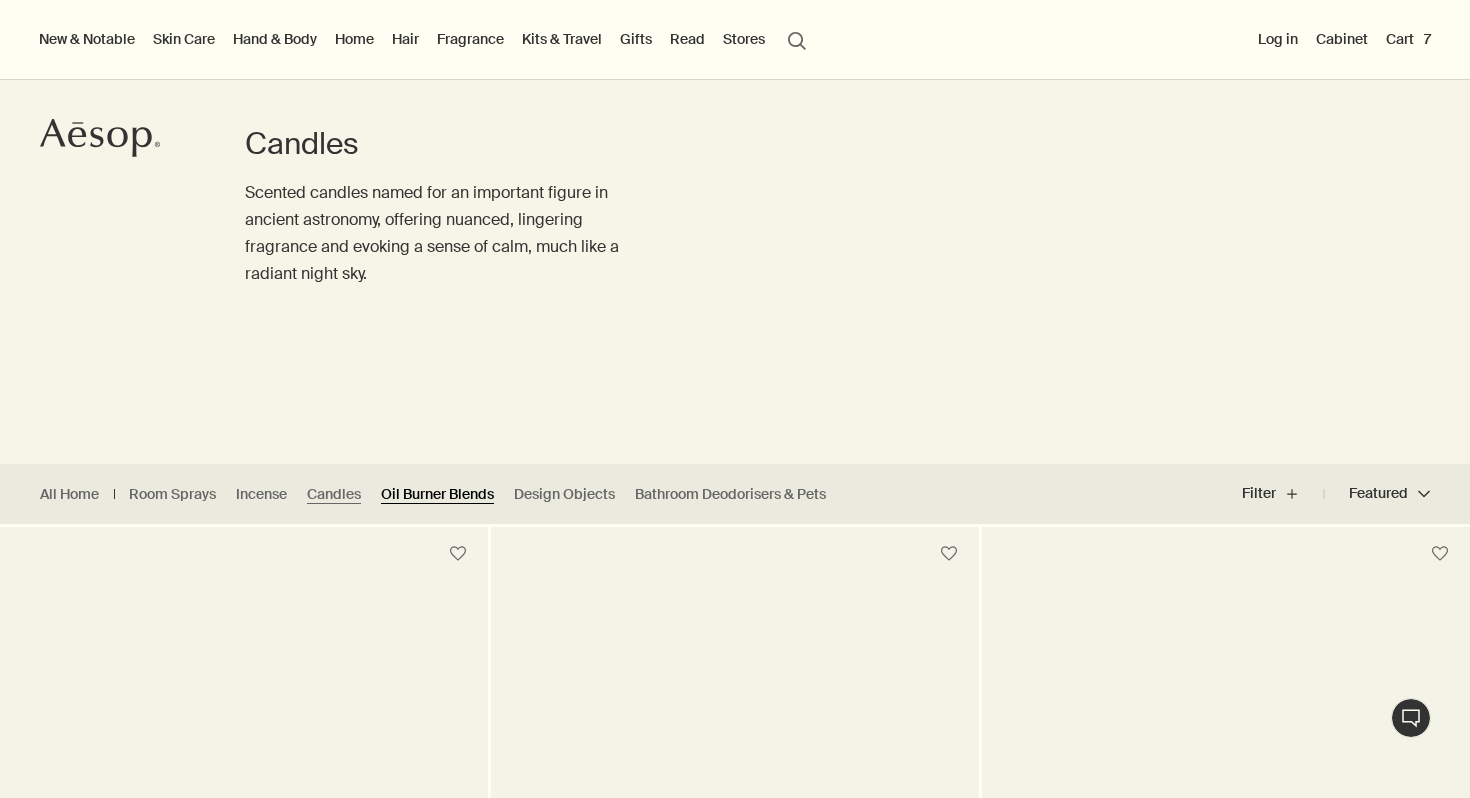 click on "Oil Burner Blends" at bounding box center [437, 494] 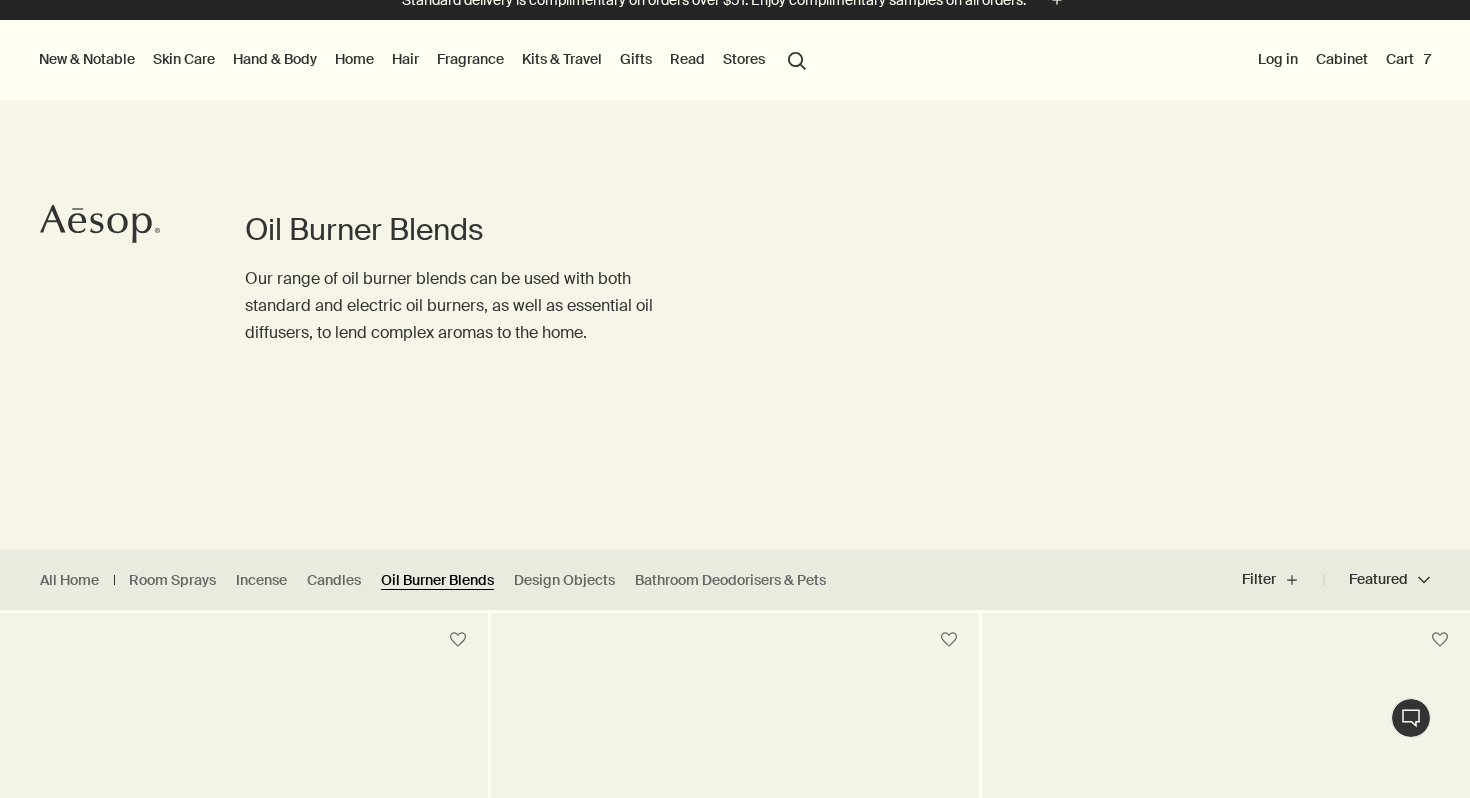 scroll, scrollTop: 0, scrollLeft: 0, axis: both 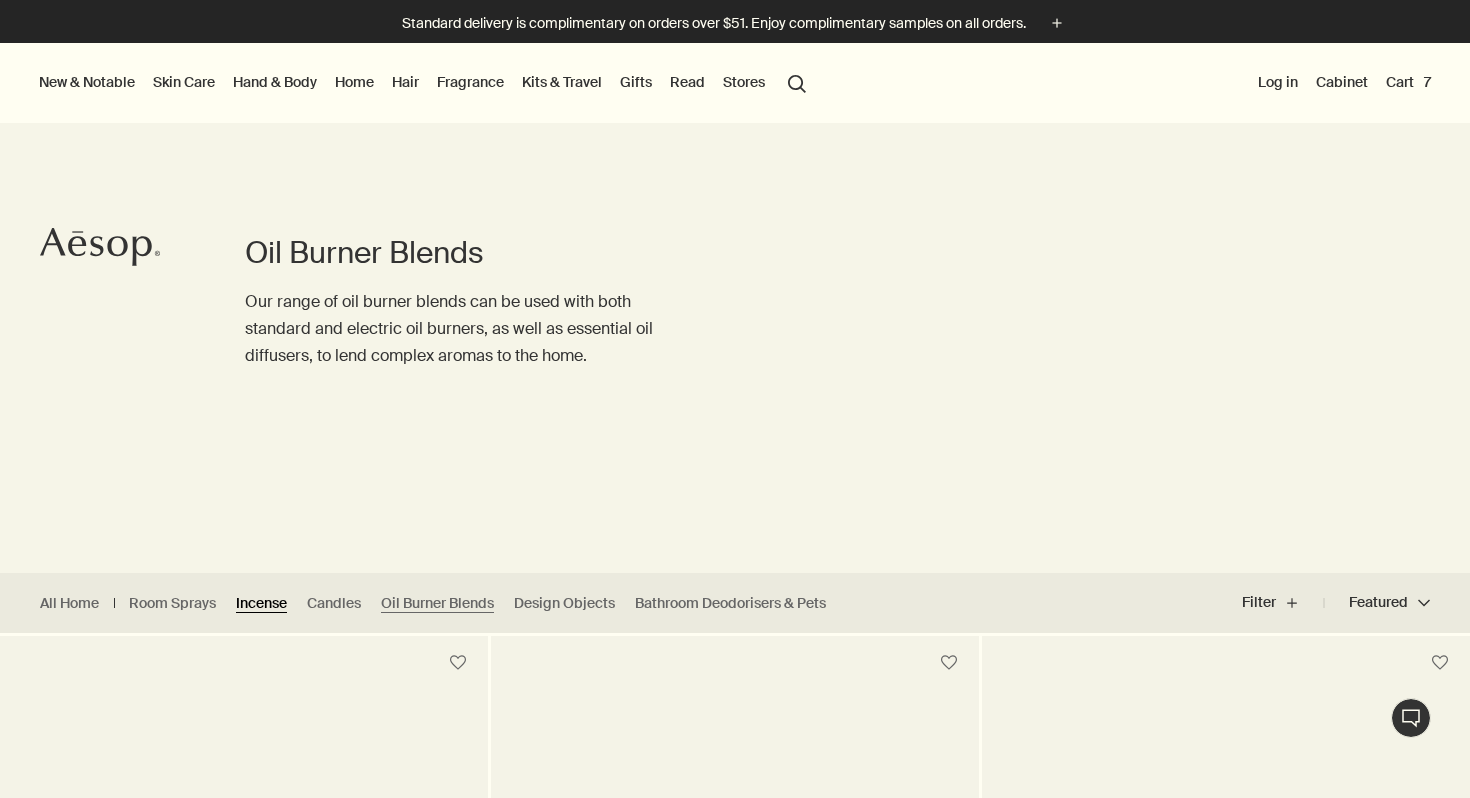 click on "Incense" at bounding box center (261, 603) 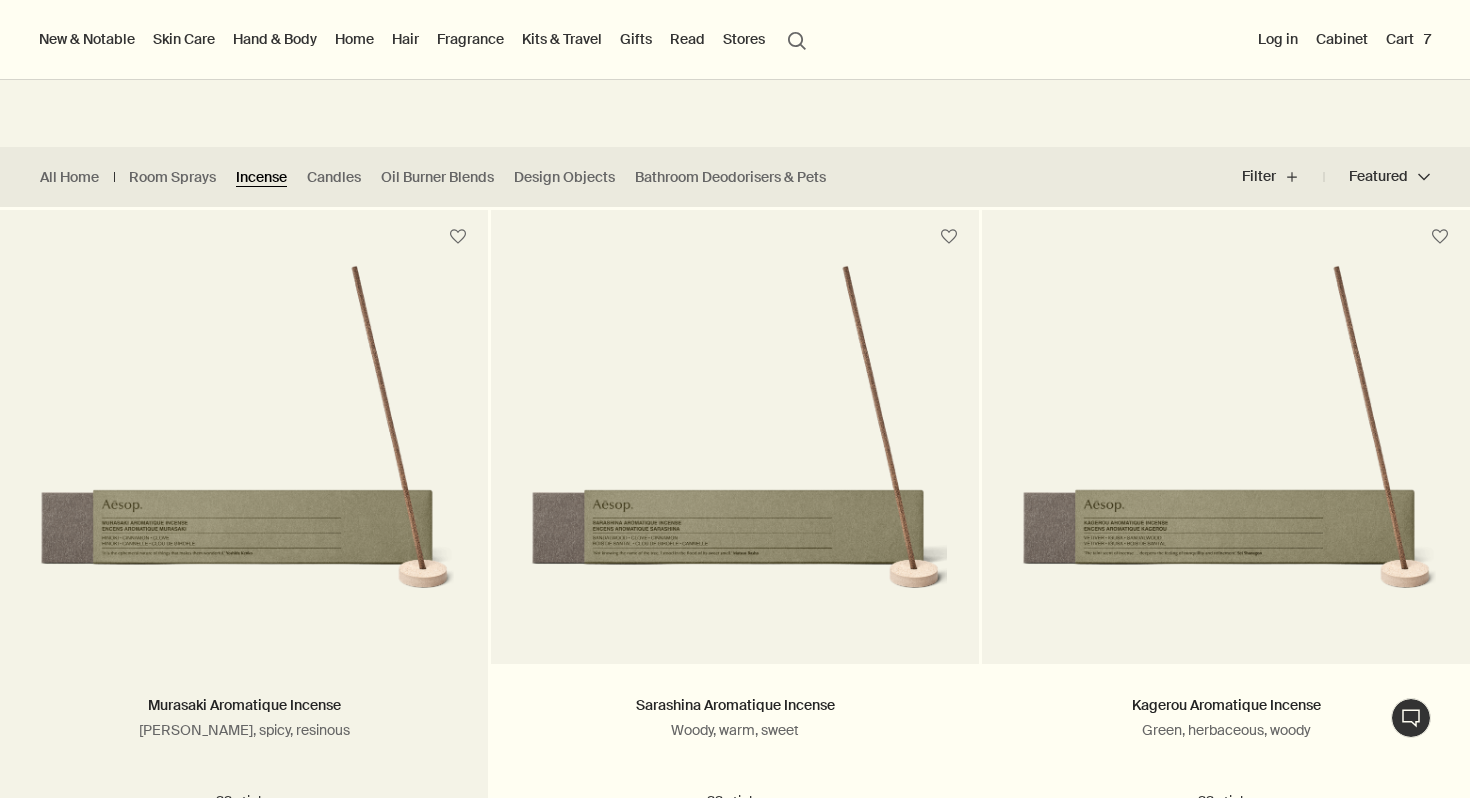 scroll, scrollTop: 424, scrollLeft: 0, axis: vertical 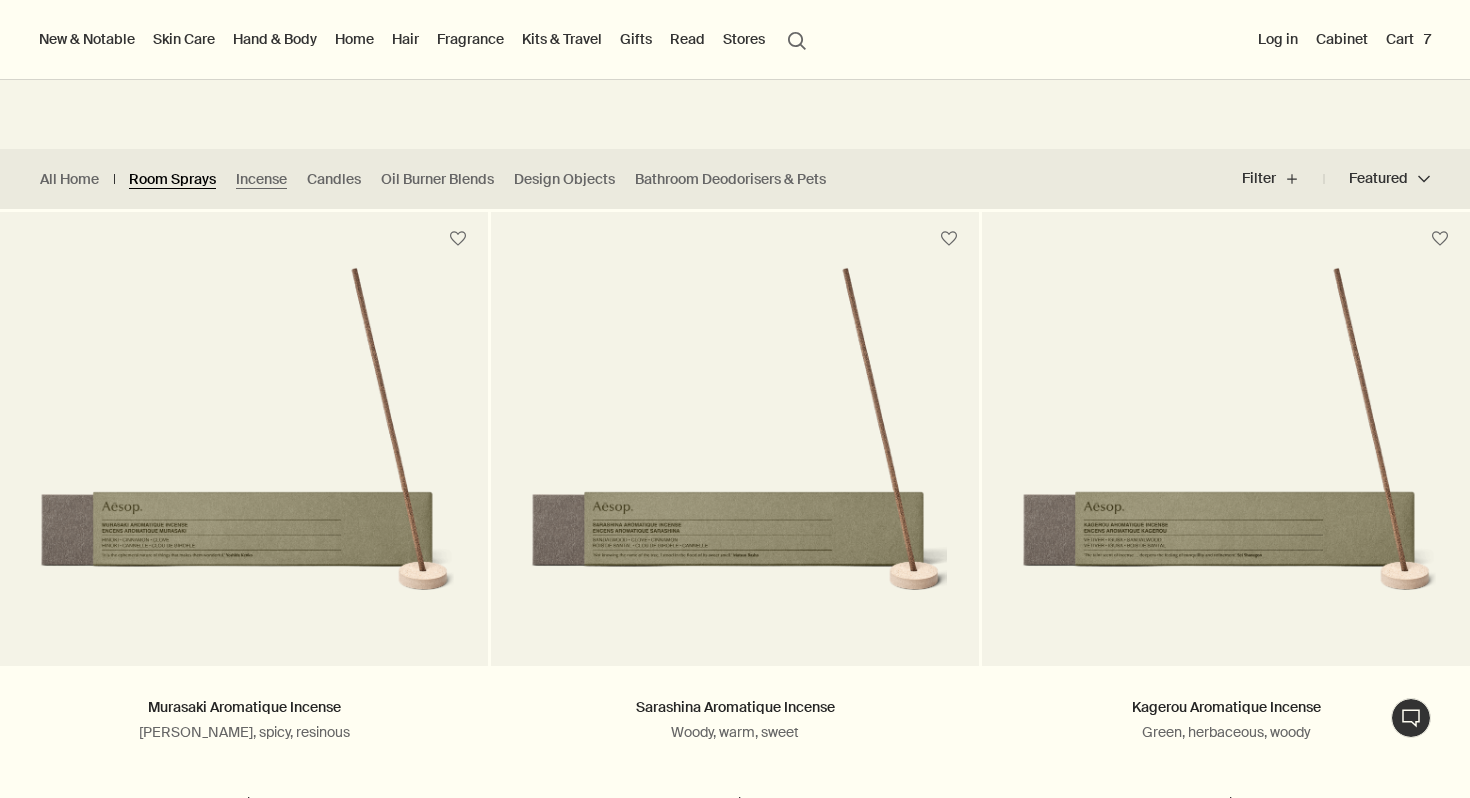 click on "Room Sprays" at bounding box center (172, 179) 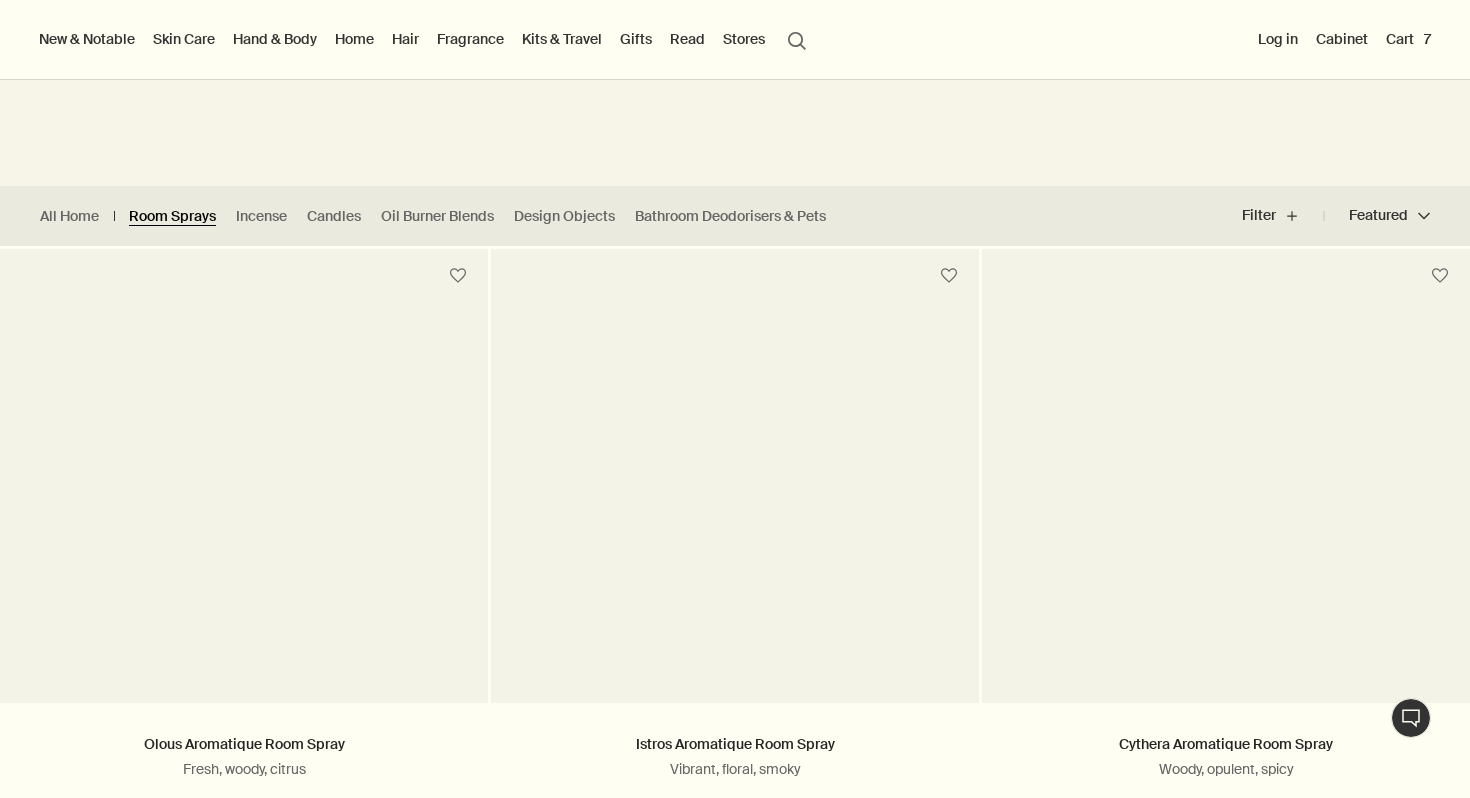 click on "Room Sprays A series of individualistic room sprays to redefine the physical space that surrounds us—from the home to the office. All Home Room Sprays Incense Candles Oil Burner Blends Design Objects Bathroom Deodorisers & Pets Filter plus Featured Featured chevron Featured Price - Low to High Price - High to Low Room Sprays A series of individualistic room sprays to redefine the physical space that surrounds us—from the home to the office. Filter plus Featured Featured chevron Featured Price - Low to High Price - High to Low Remove all Olous Aromatique Room Spray Fresh, woody, citrus 3.3 fl oz $66.00   Add Add to your cart Istros Aromatique Room Spray Vibrant, floral, smoky 3.3 fl oz $66.00   Add Add to your cart Cythera Aromatique Room Spray Woody, opulent, spicy 3.3 fl oz $66.00   Add Add to your cart States of Being: Aromatique Room Spray Trio  Three formulations to enhance any interior
$119.00   Add Add to your cart Favoured gift The Gift Finder Discover the Gift Finder   rightArrow" at bounding box center (735, 1051) 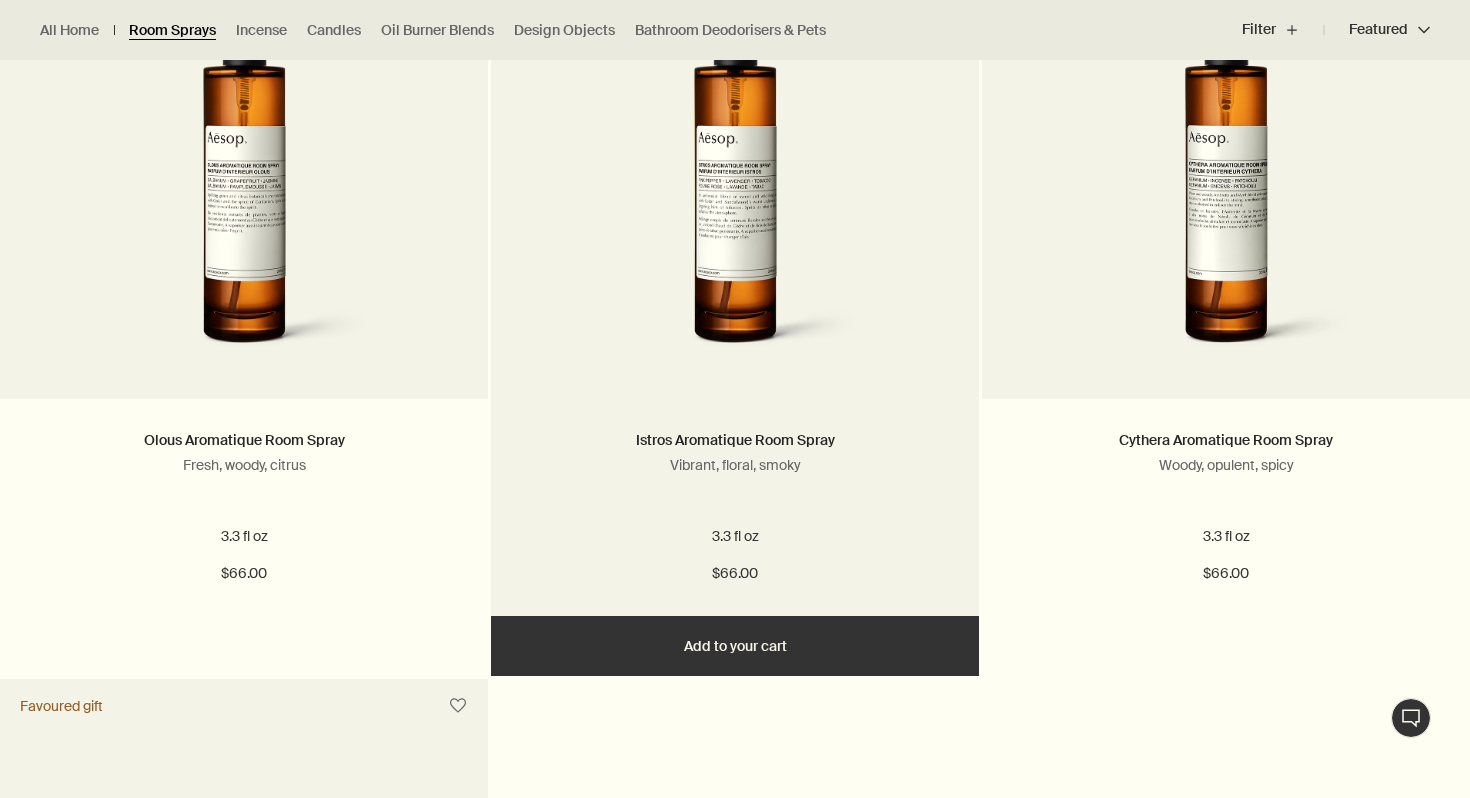 scroll, scrollTop: 692, scrollLeft: 0, axis: vertical 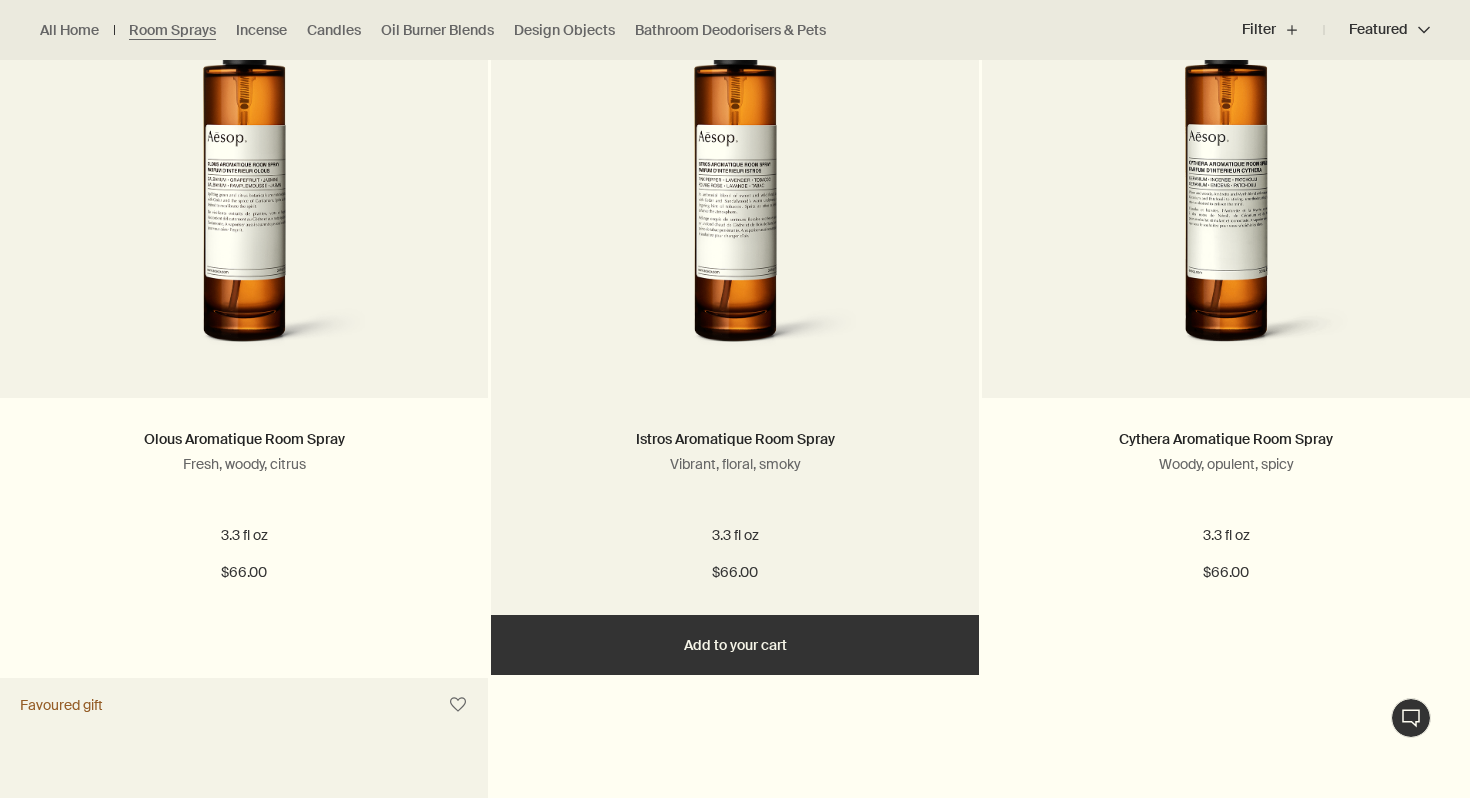 click on "Add Add to your cart" at bounding box center (735, 645) 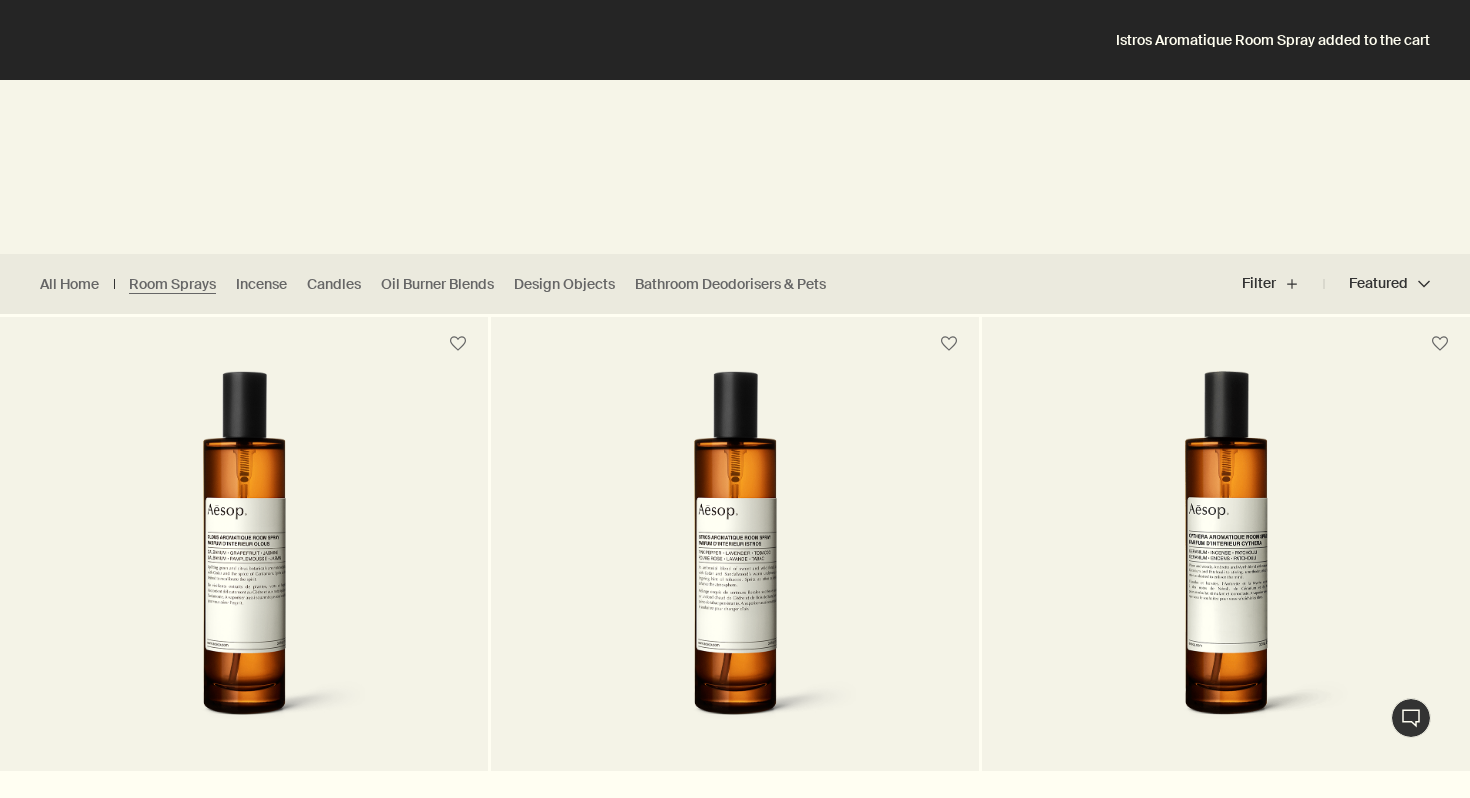 scroll, scrollTop: 151, scrollLeft: 0, axis: vertical 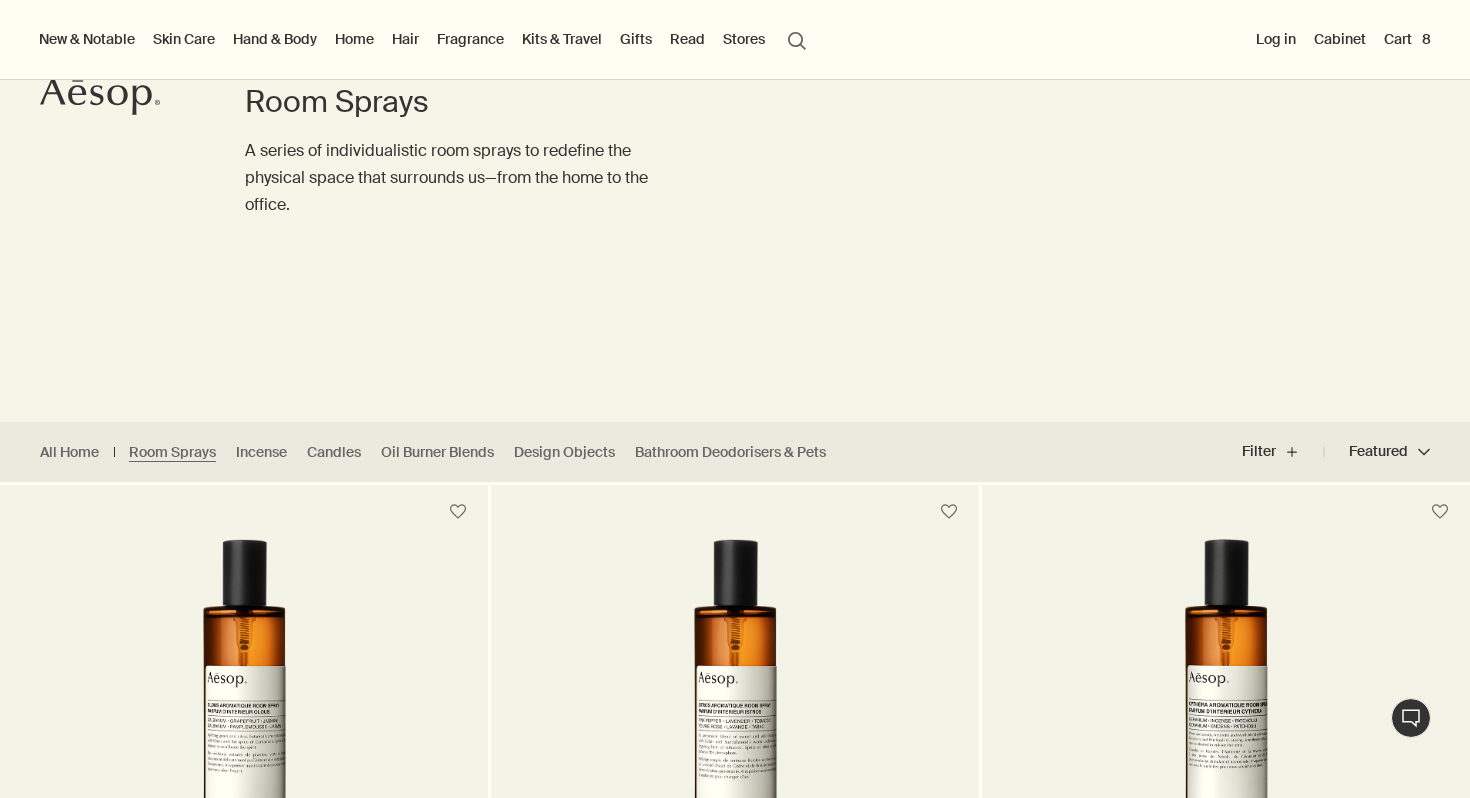 click on "Cart 8" at bounding box center (1407, 39) 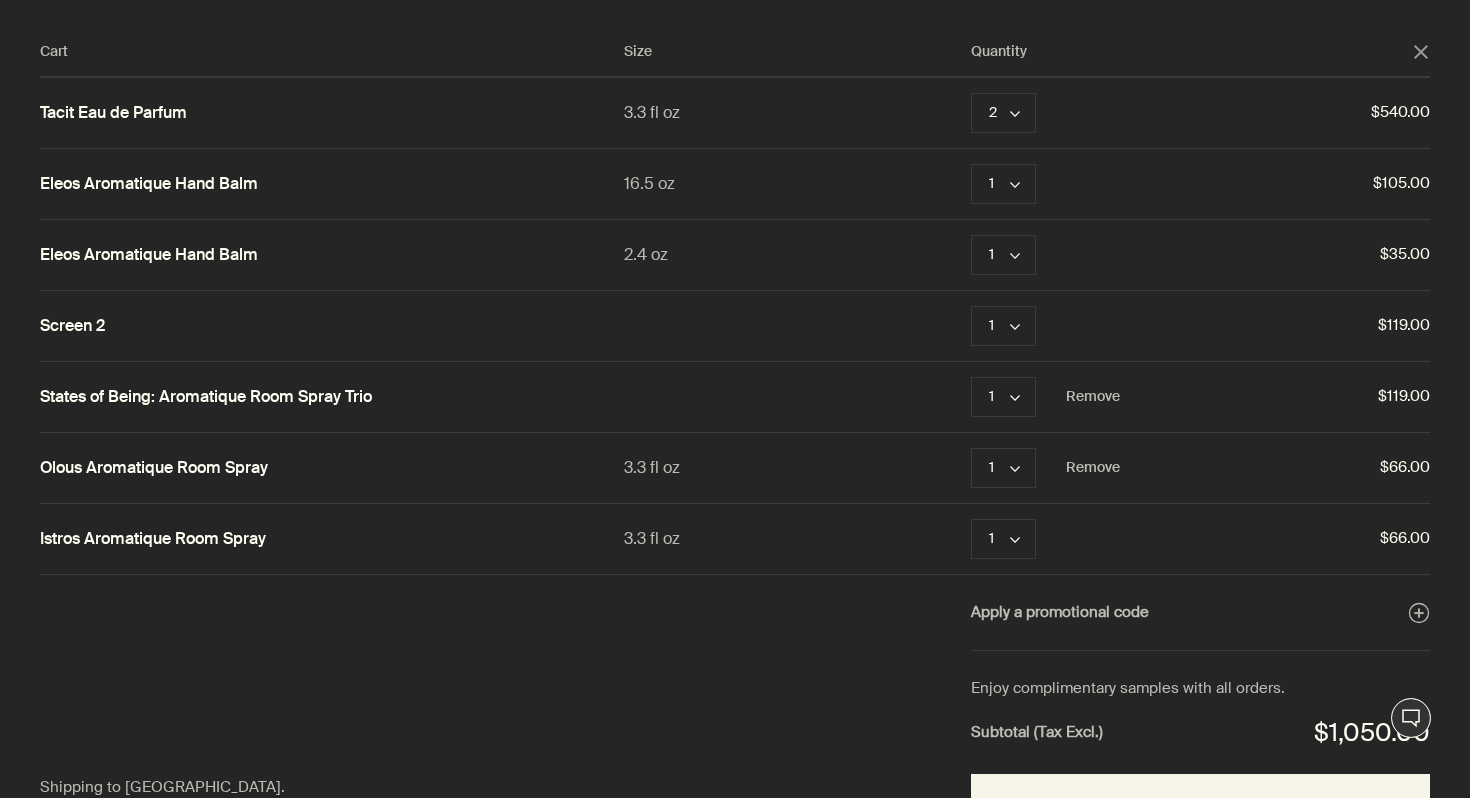 click on "Olous Aromatique Room Spray" at bounding box center (154, 468) 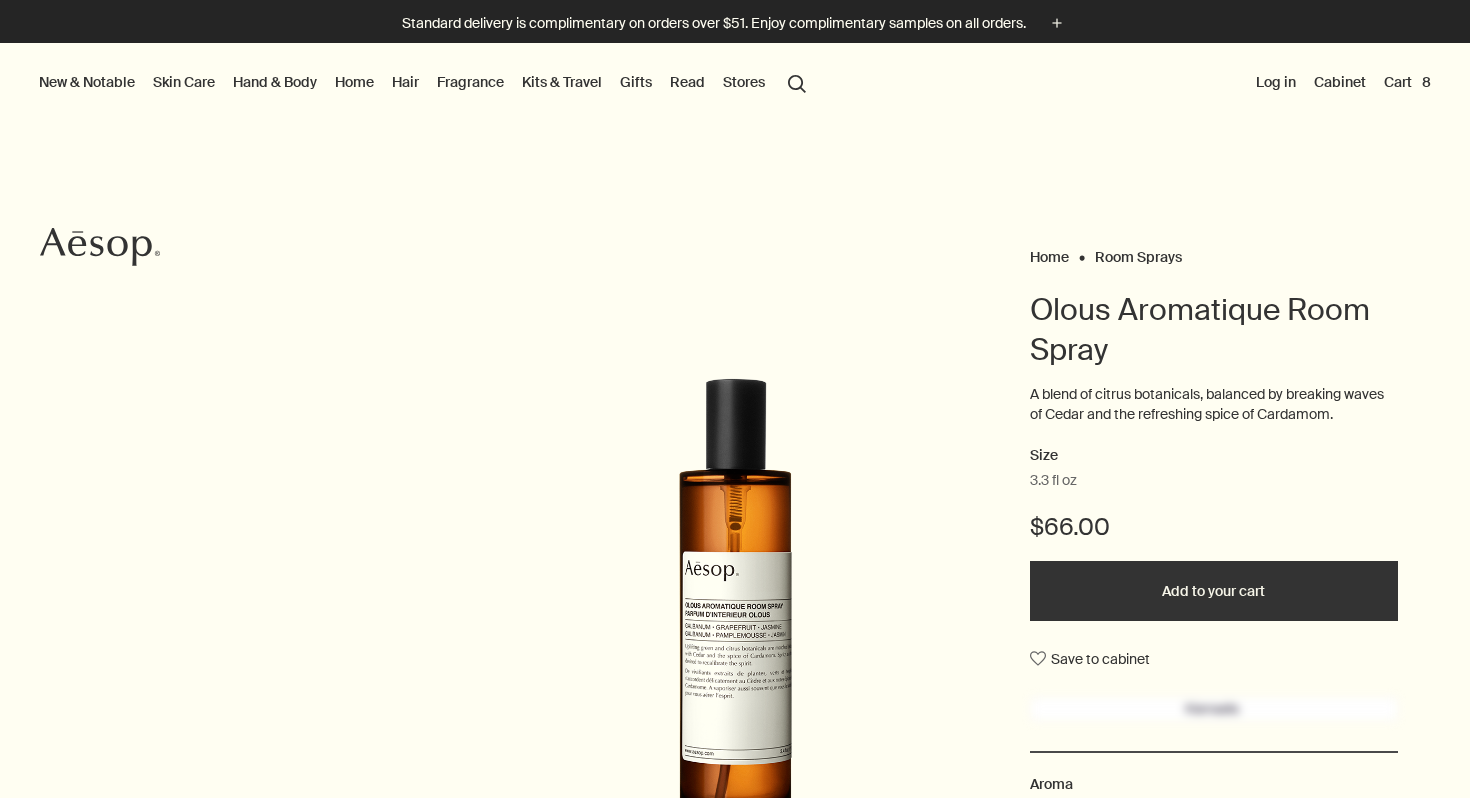 scroll, scrollTop: 0, scrollLeft: 0, axis: both 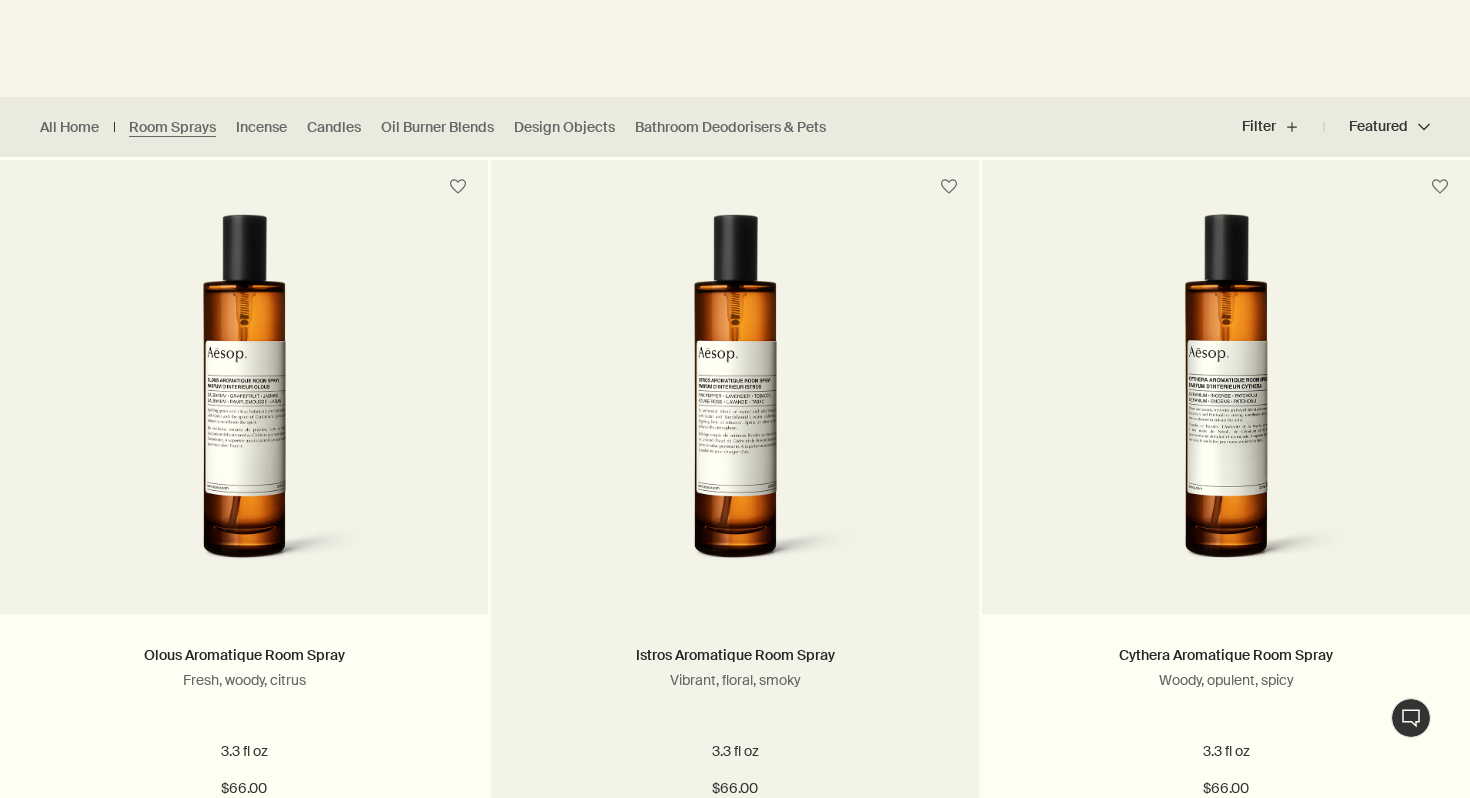 click at bounding box center (734, 399) 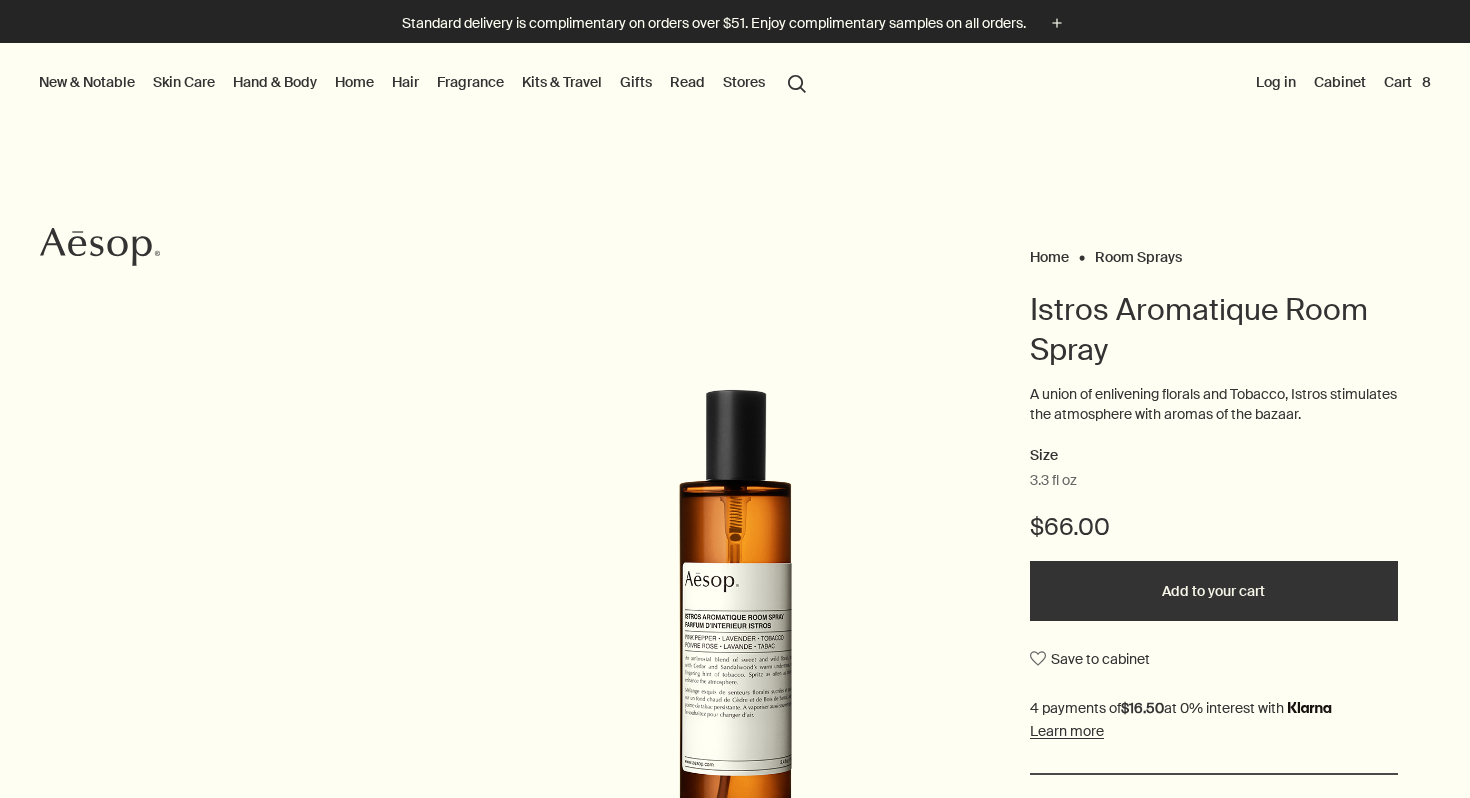 scroll, scrollTop: 0, scrollLeft: 0, axis: both 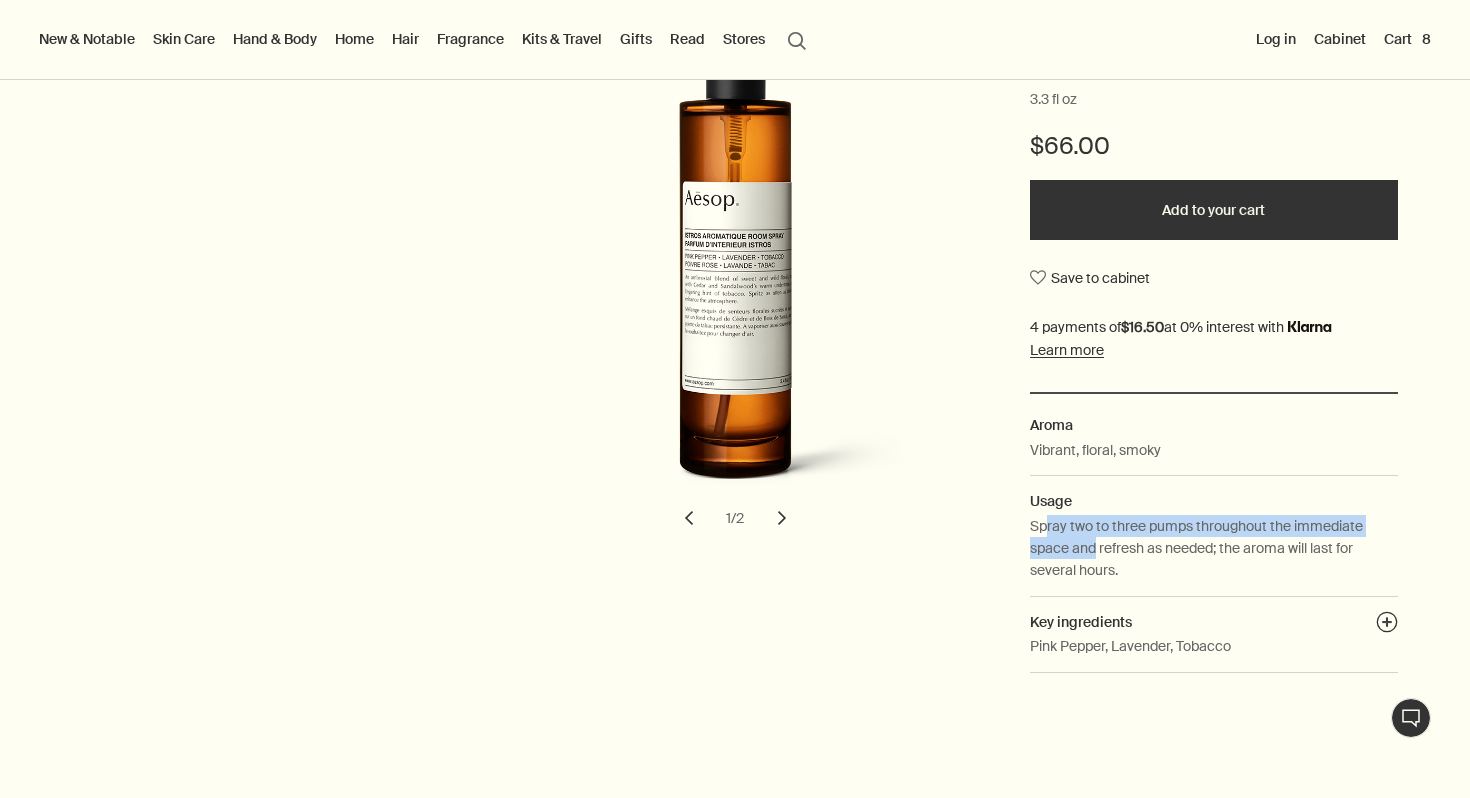 drag, startPoint x: 1048, startPoint y: 534, endPoint x: 1094, endPoint y: 548, distance: 48.08326 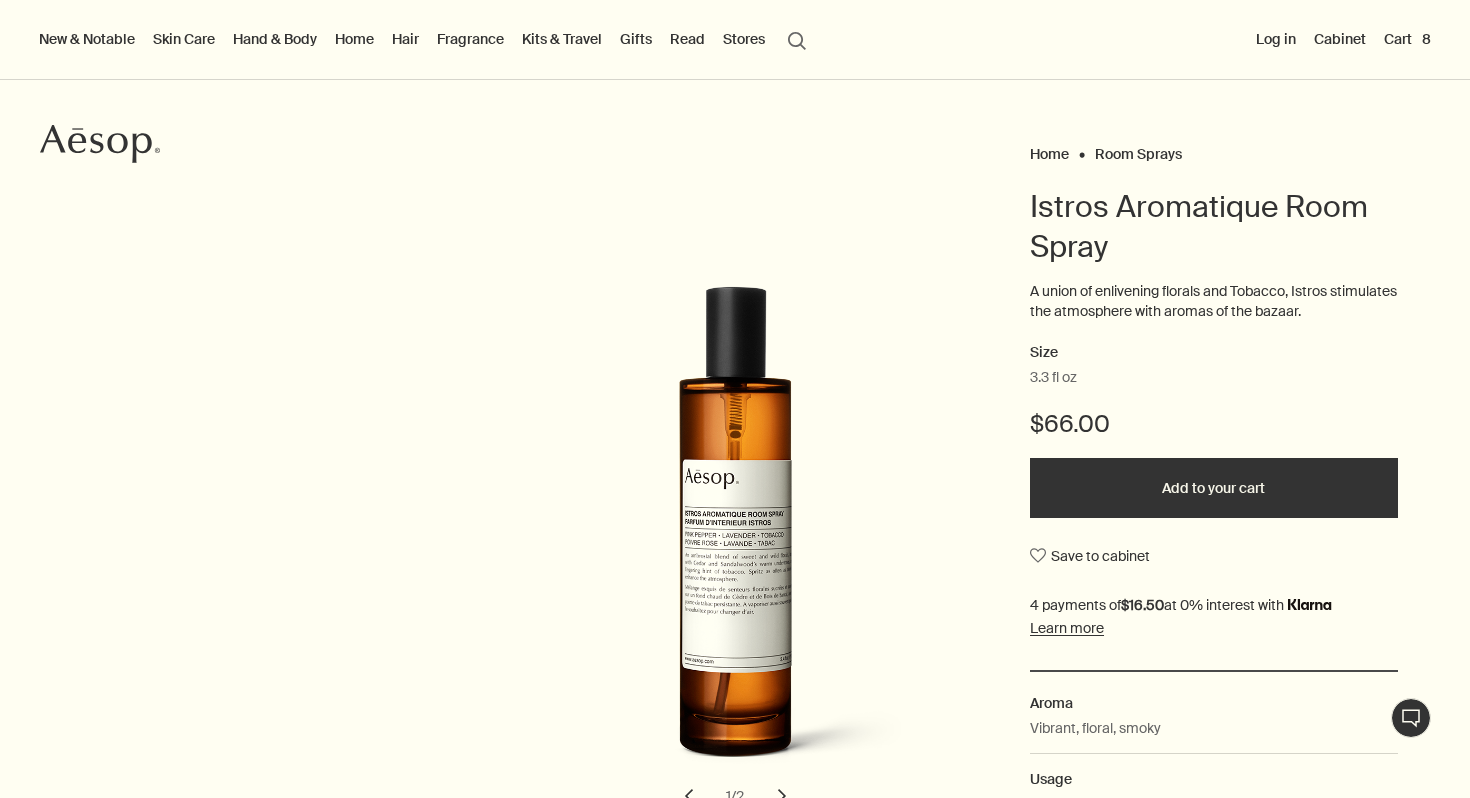 scroll, scrollTop: 0, scrollLeft: 0, axis: both 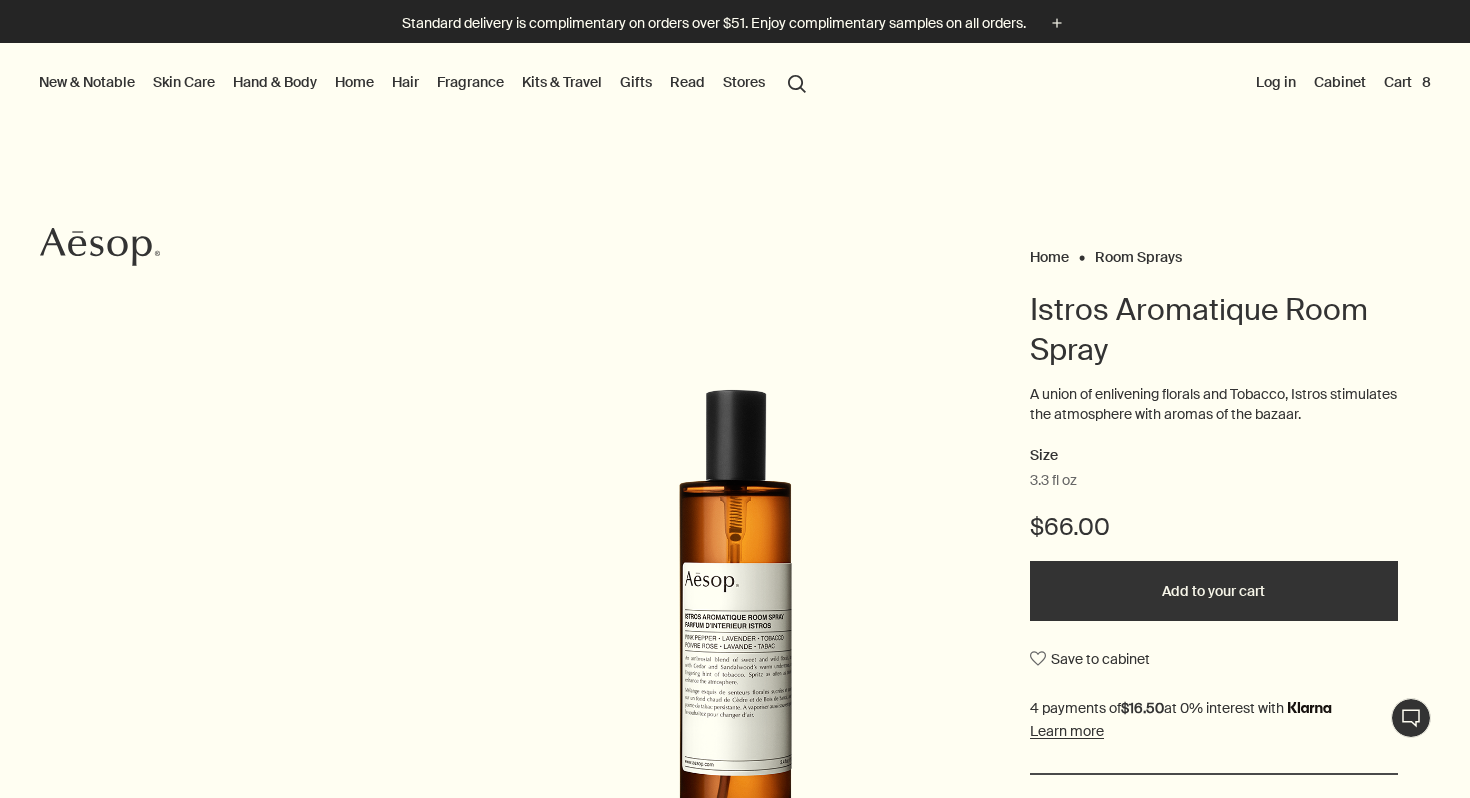 click at bounding box center (735, 798) 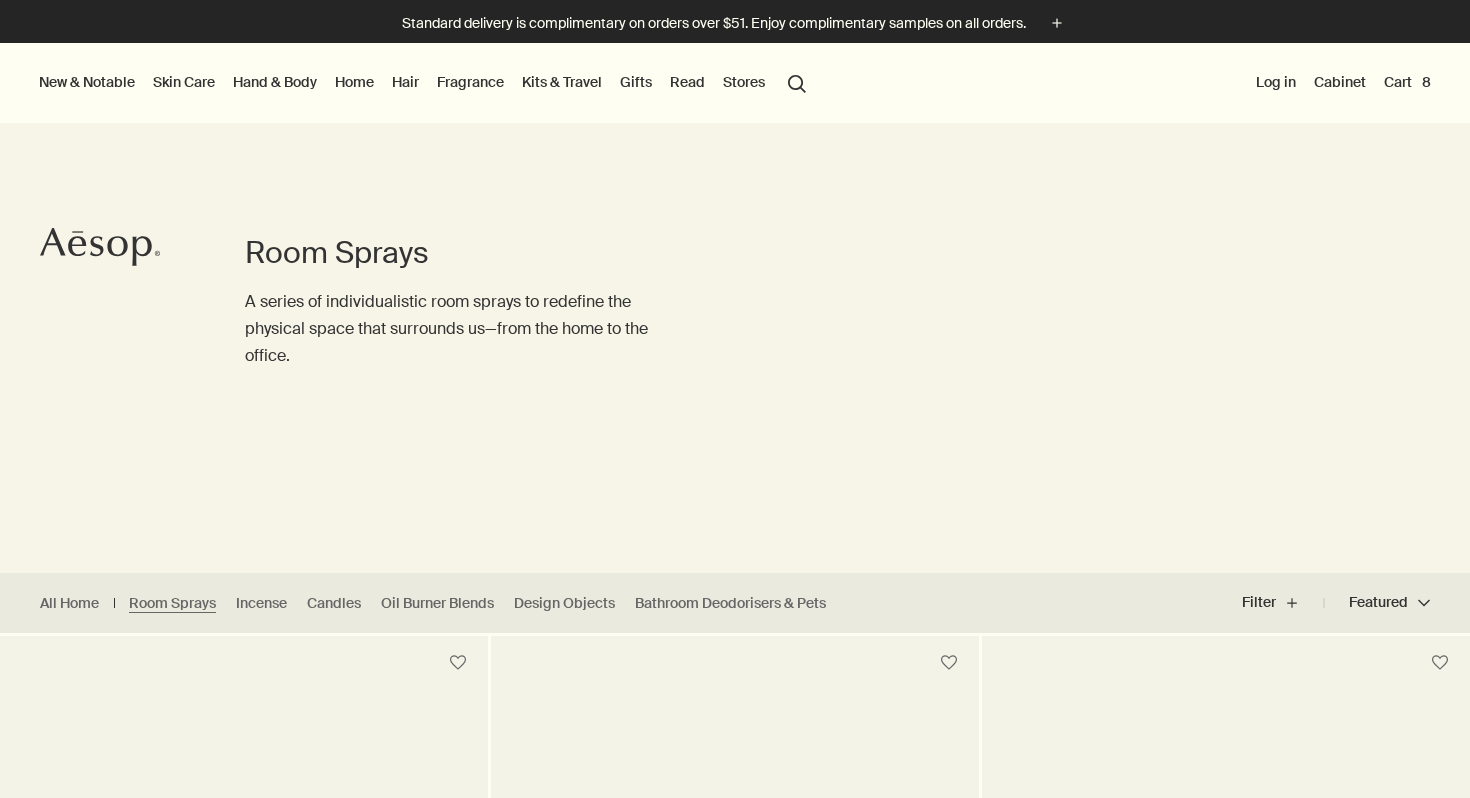 scroll, scrollTop: 0, scrollLeft: 0, axis: both 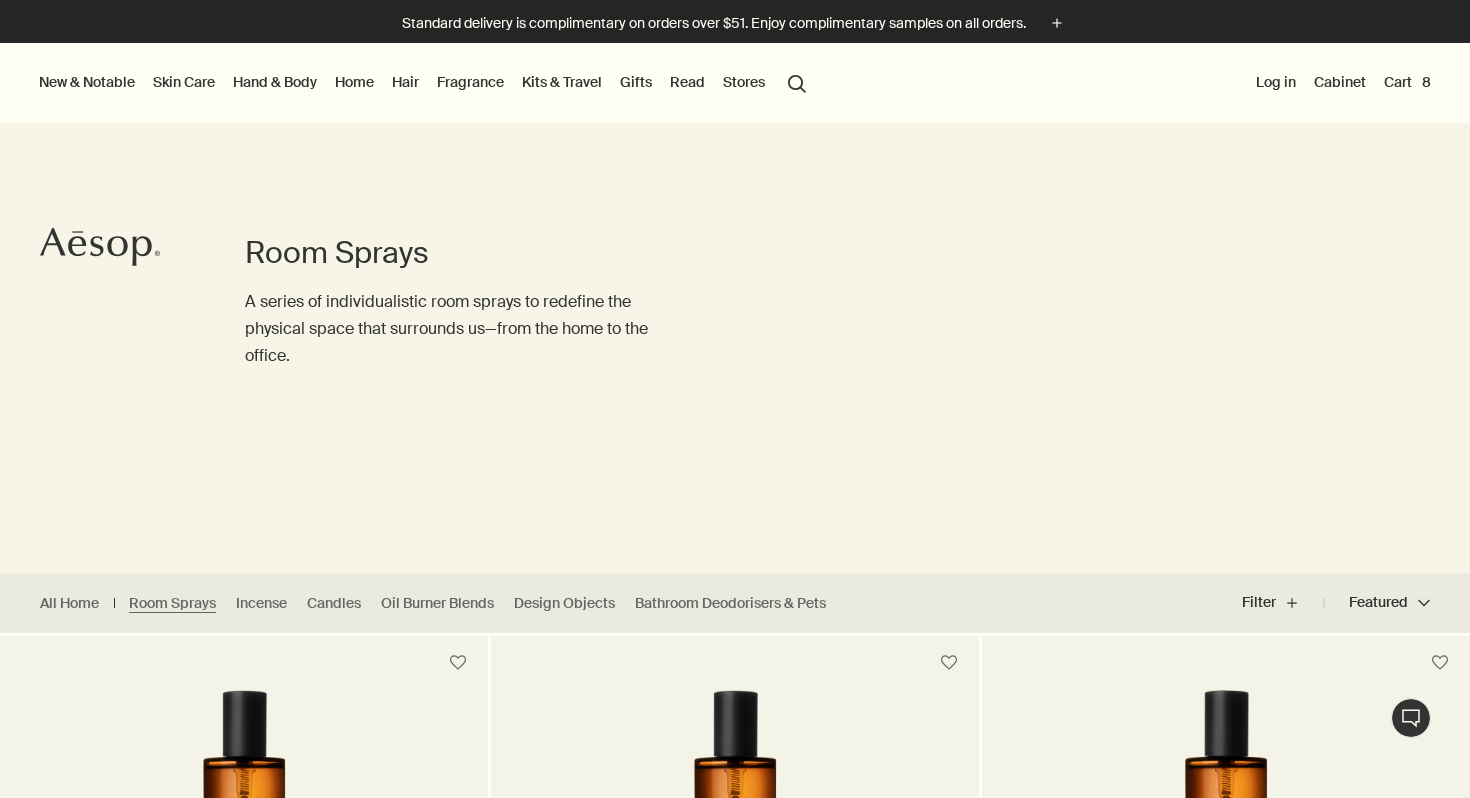 click at bounding box center [735, 798] 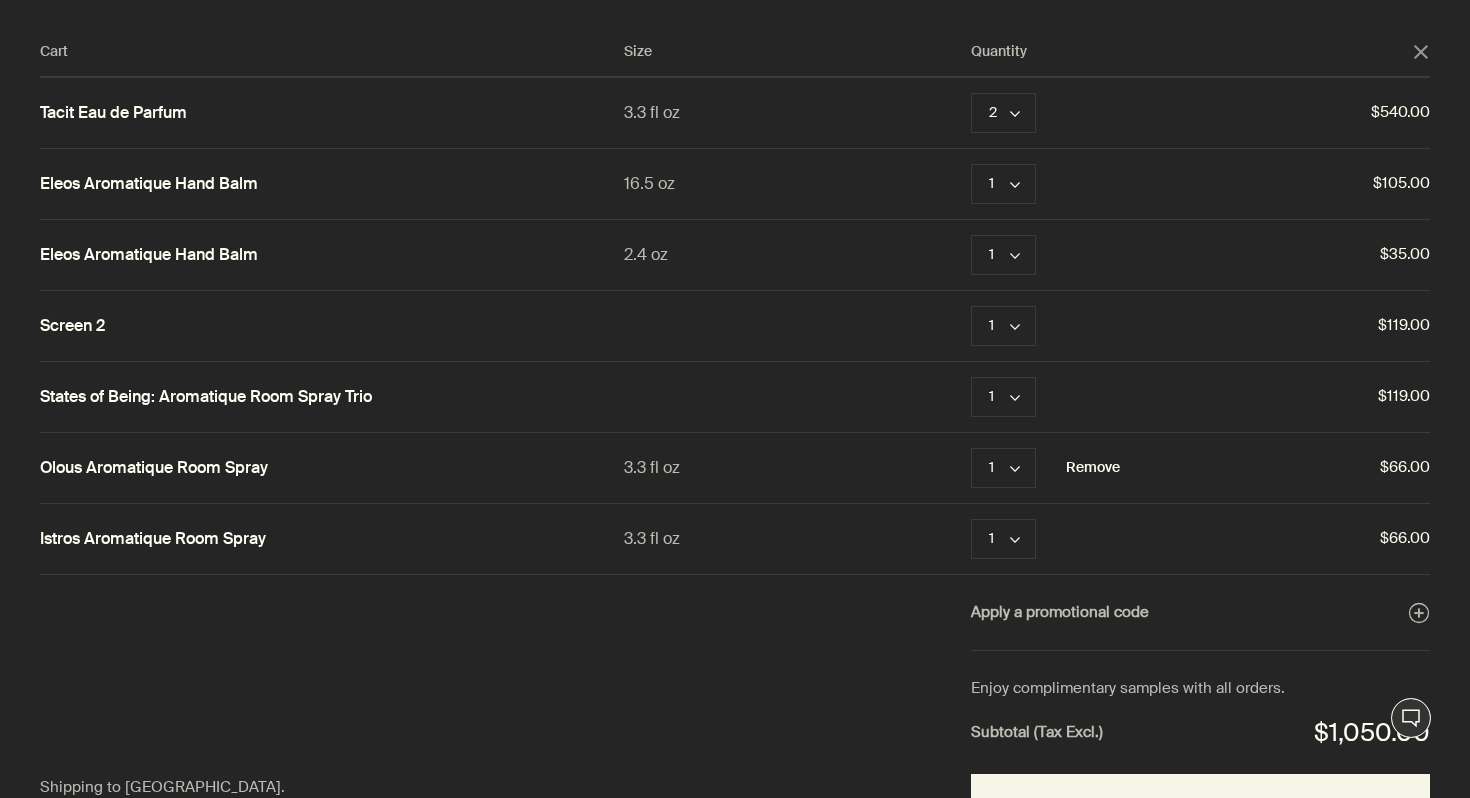 click on "Remove" at bounding box center [1093, 468] 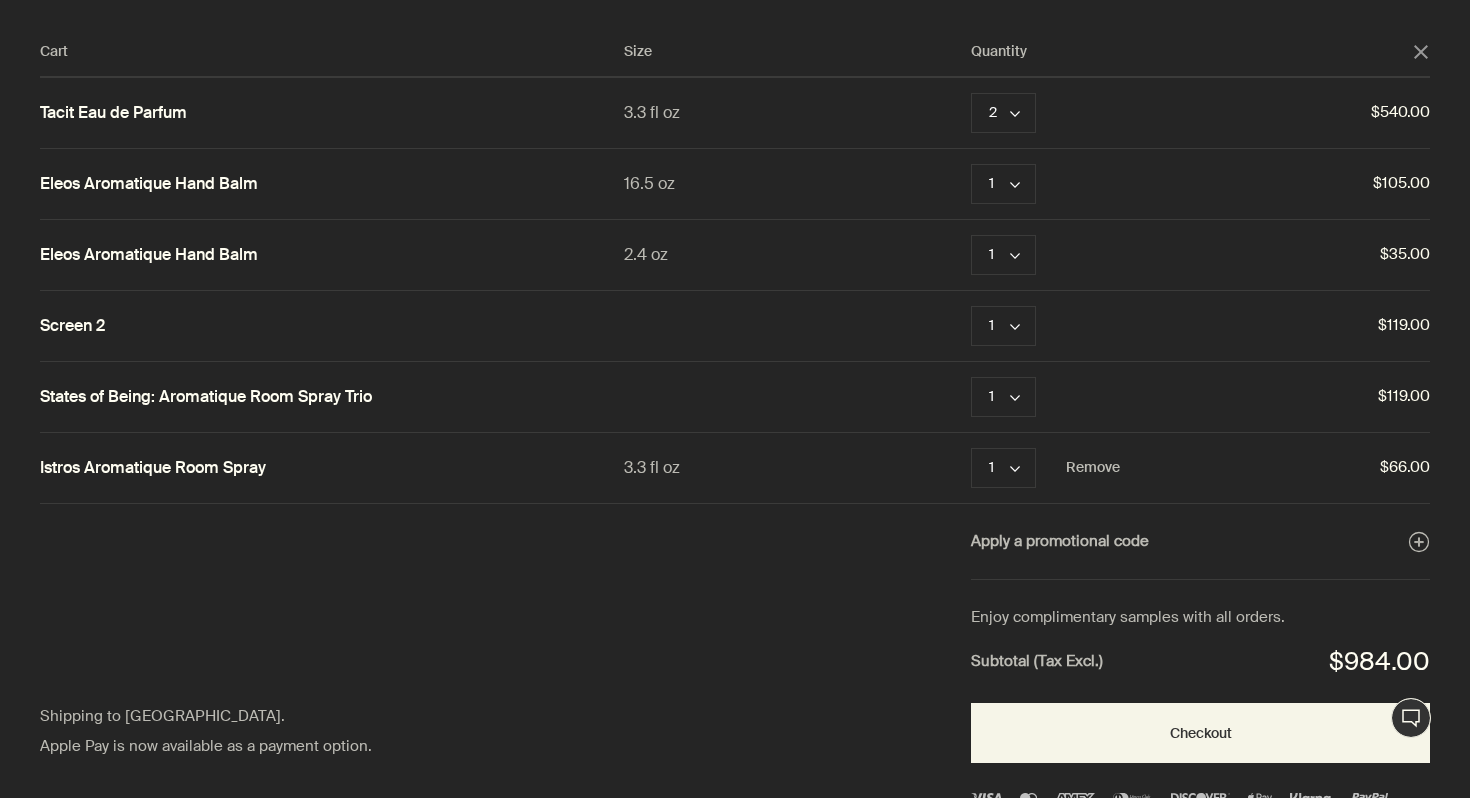 click 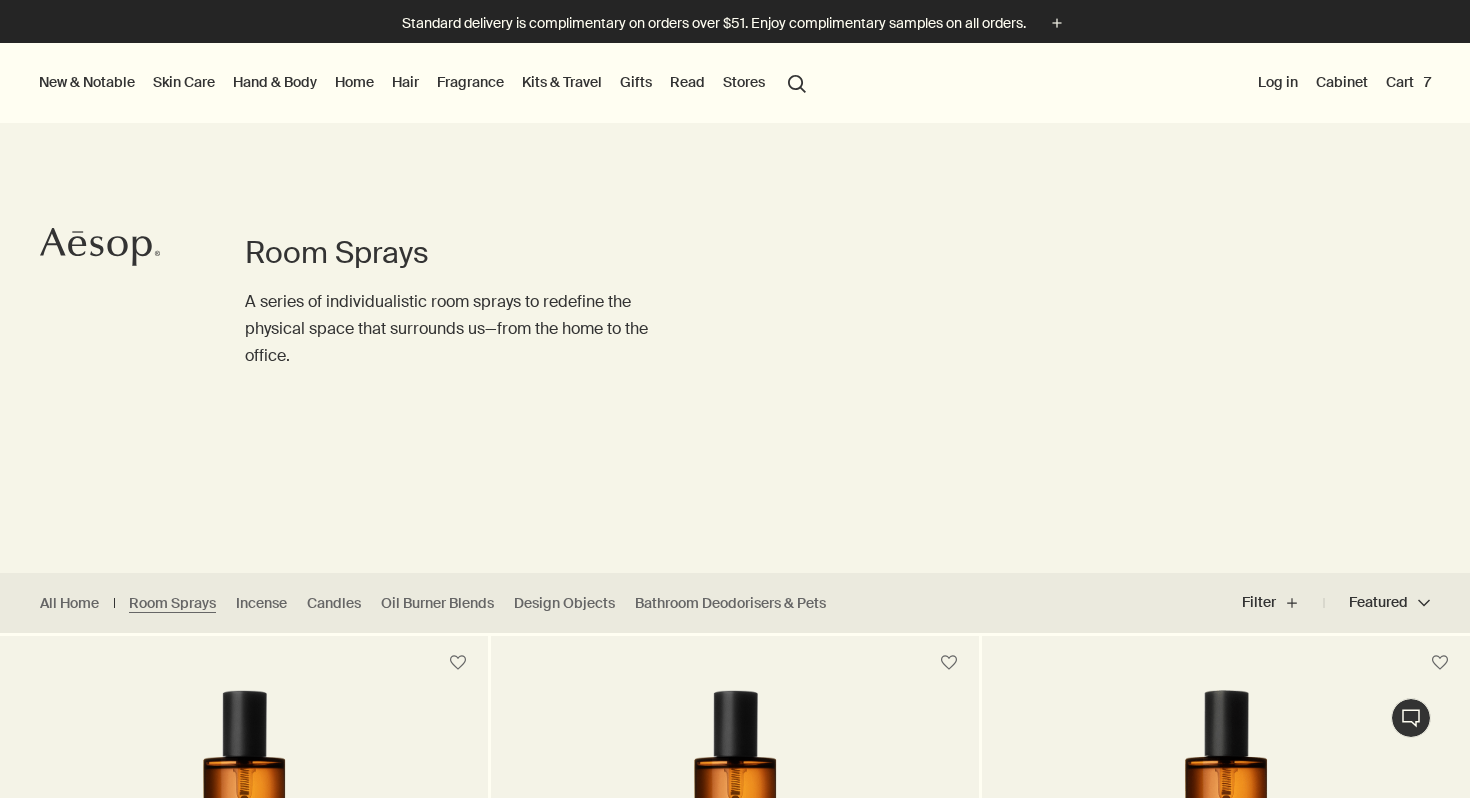 click on "Aesop" 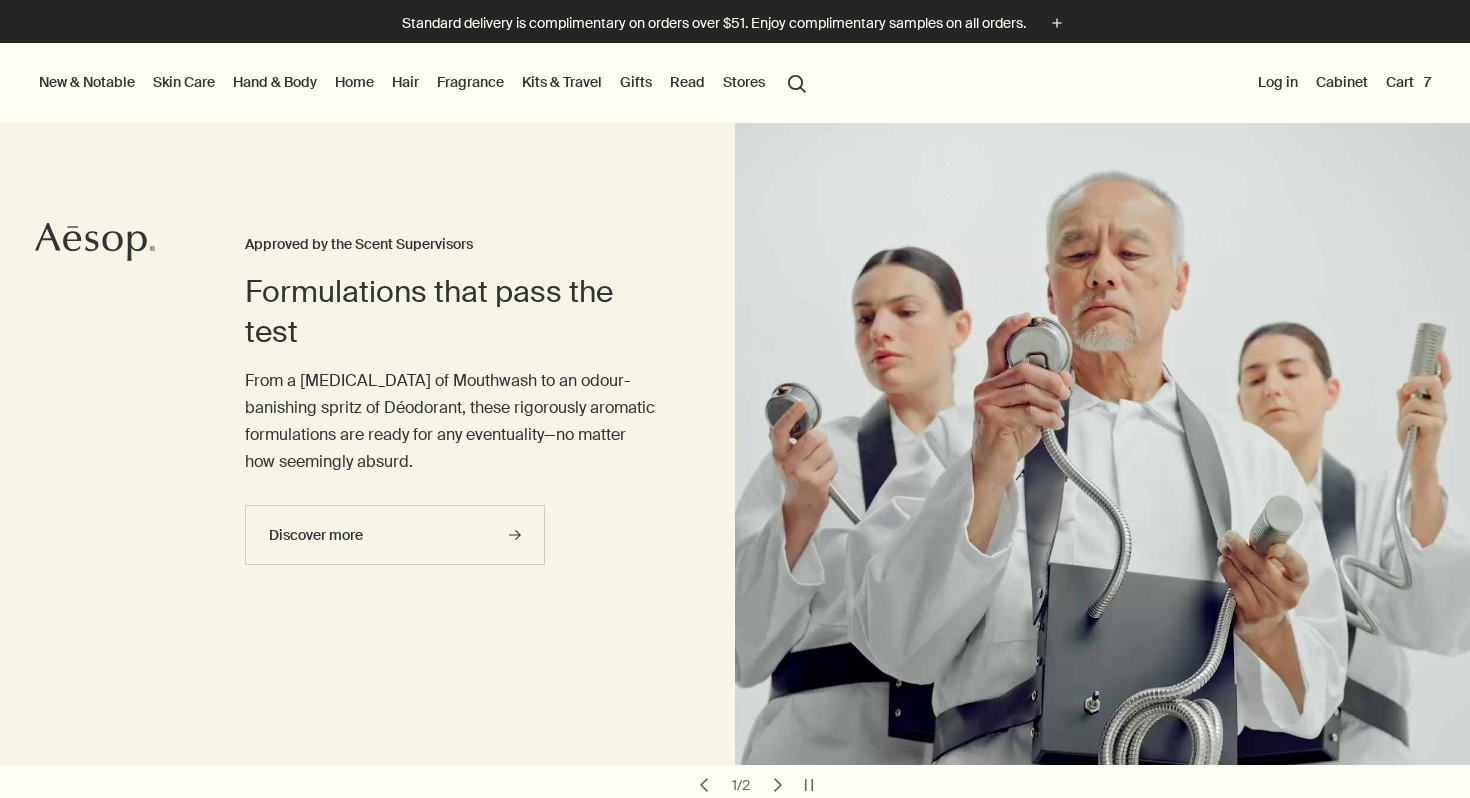 scroll, scrollTop: 0, scrollLeft: 0, axis: both 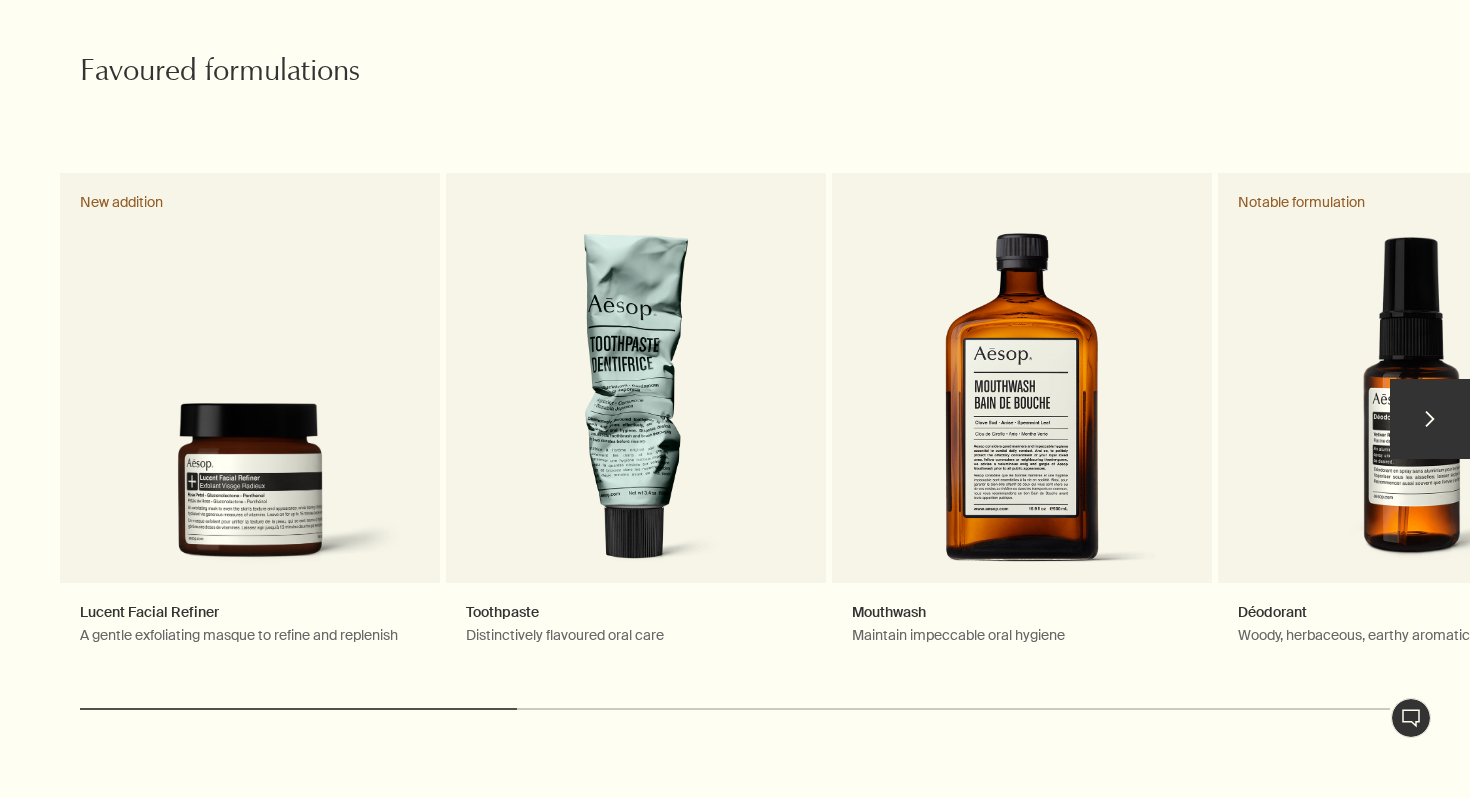 click on "chevron" at bounding box center [1430, 419] 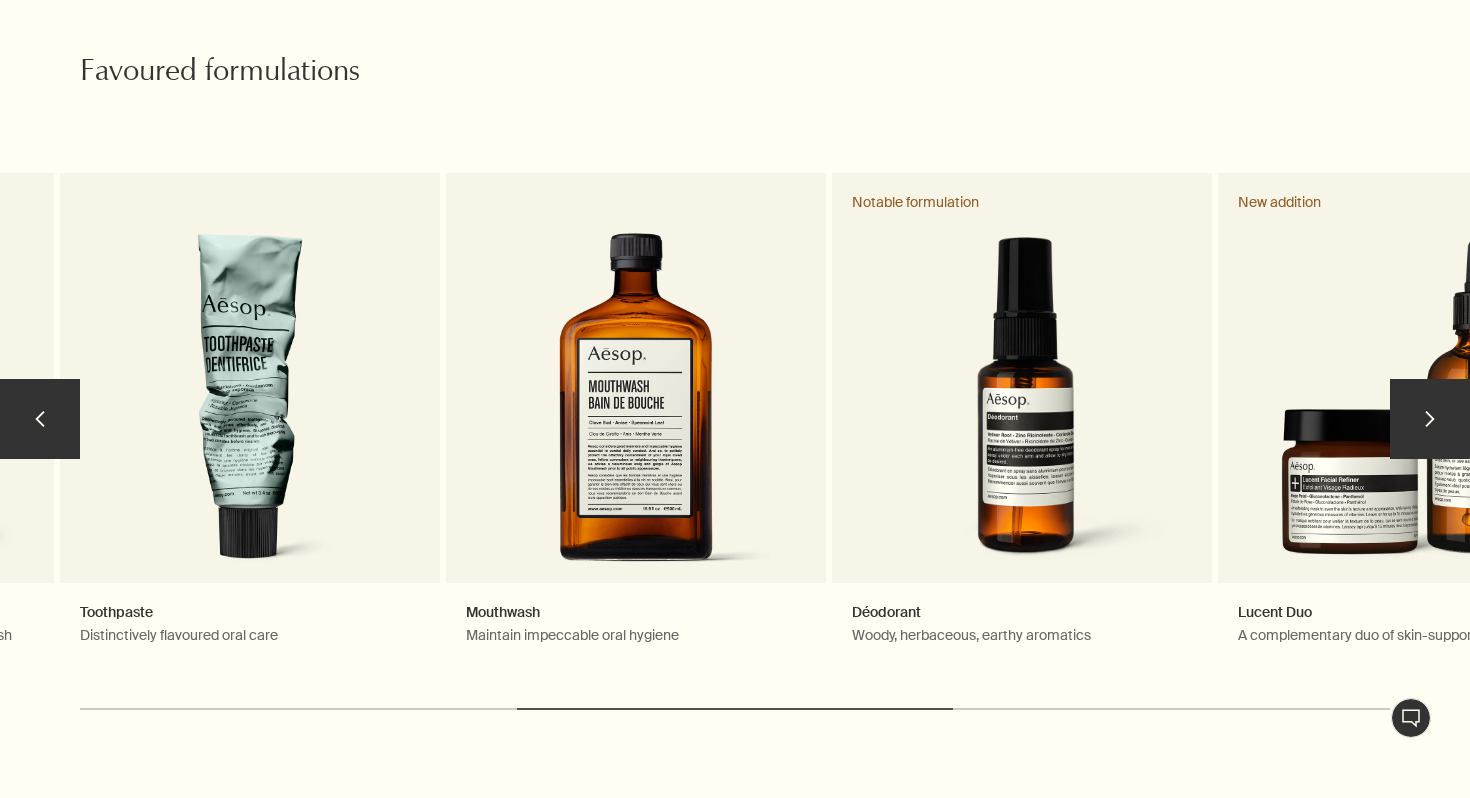 click on "chevron" at bounding box center (1430, 419) 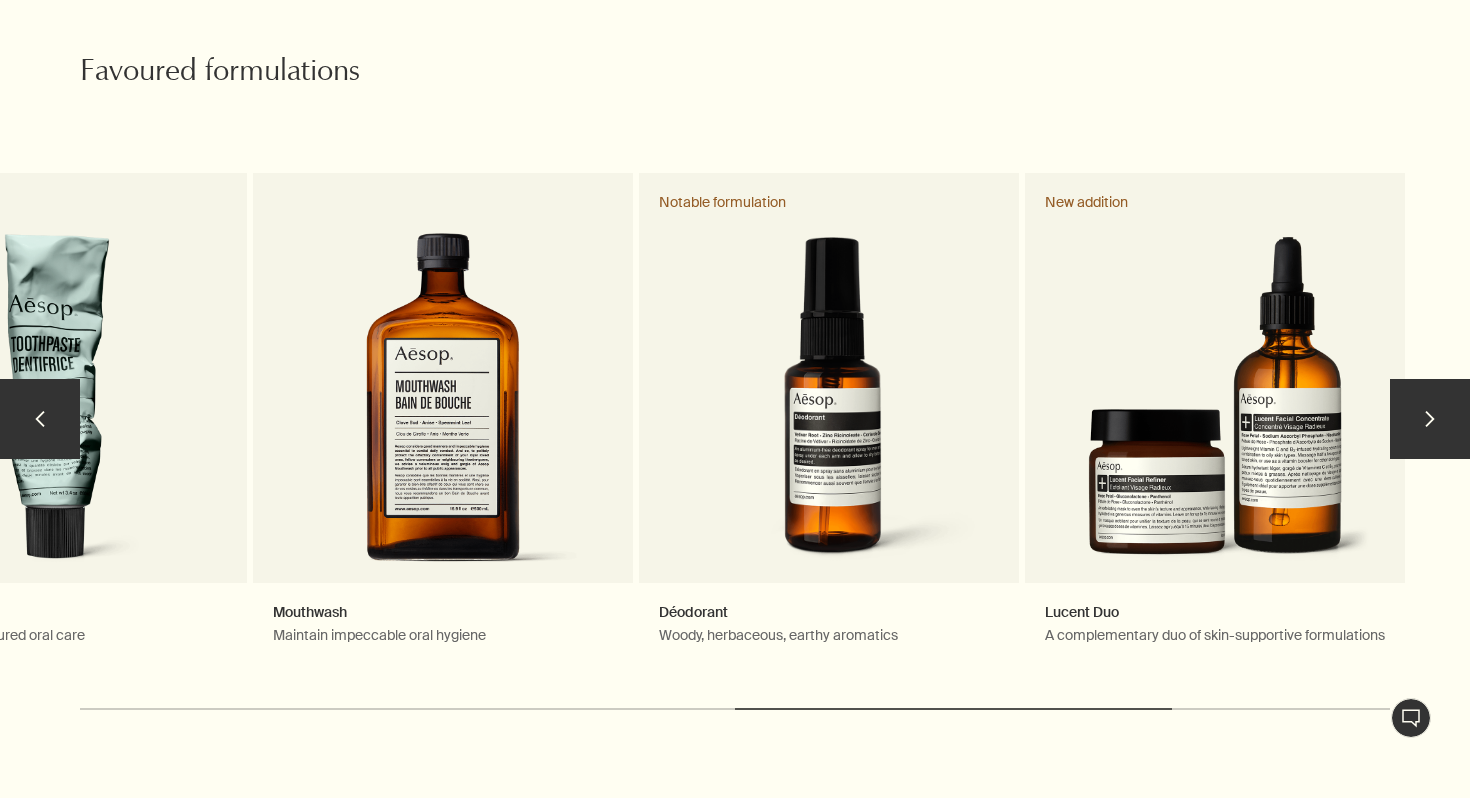 click on "chevron" at bounding box center (1430, 419) 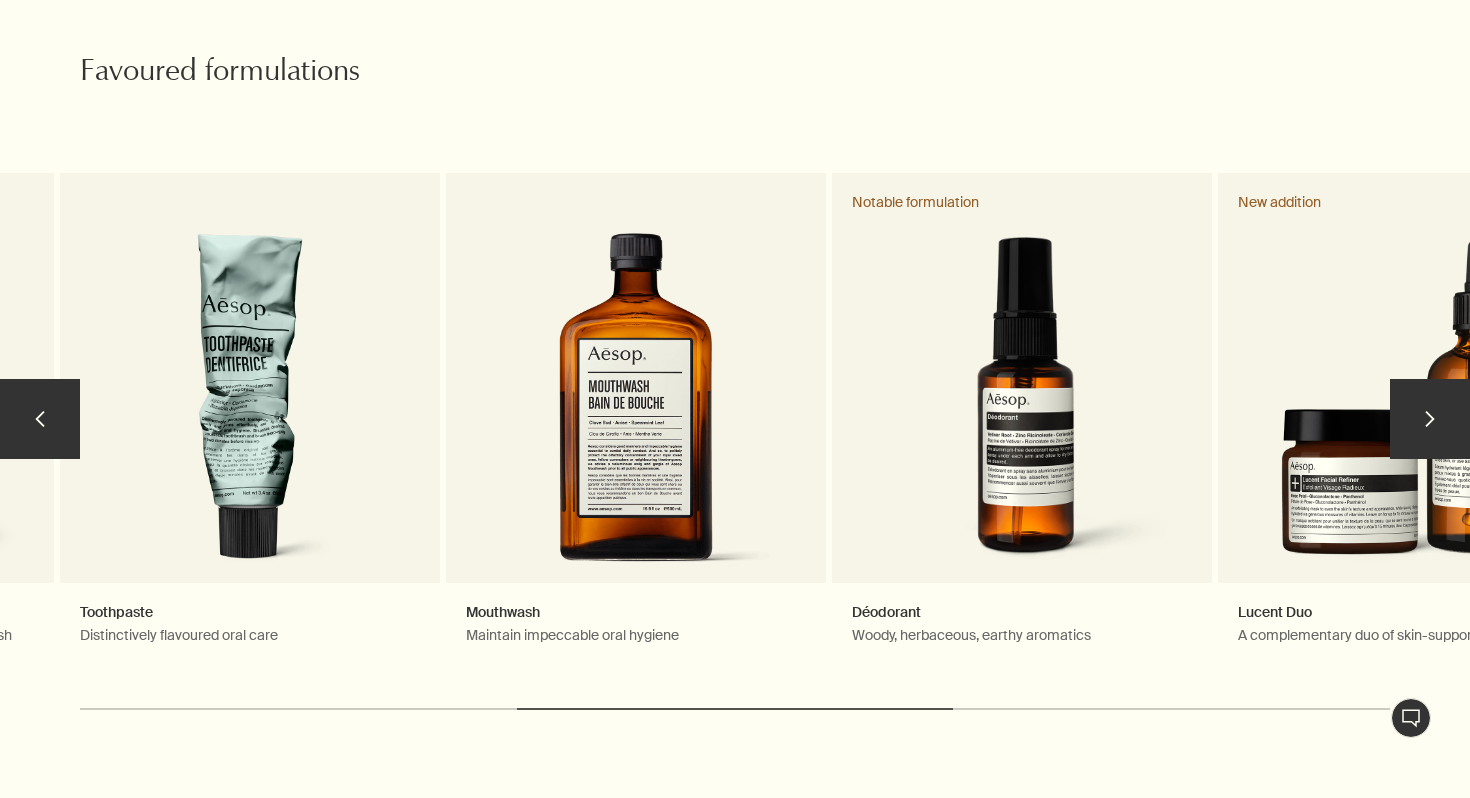 click on "chevron" at bounding box center (40, 419) 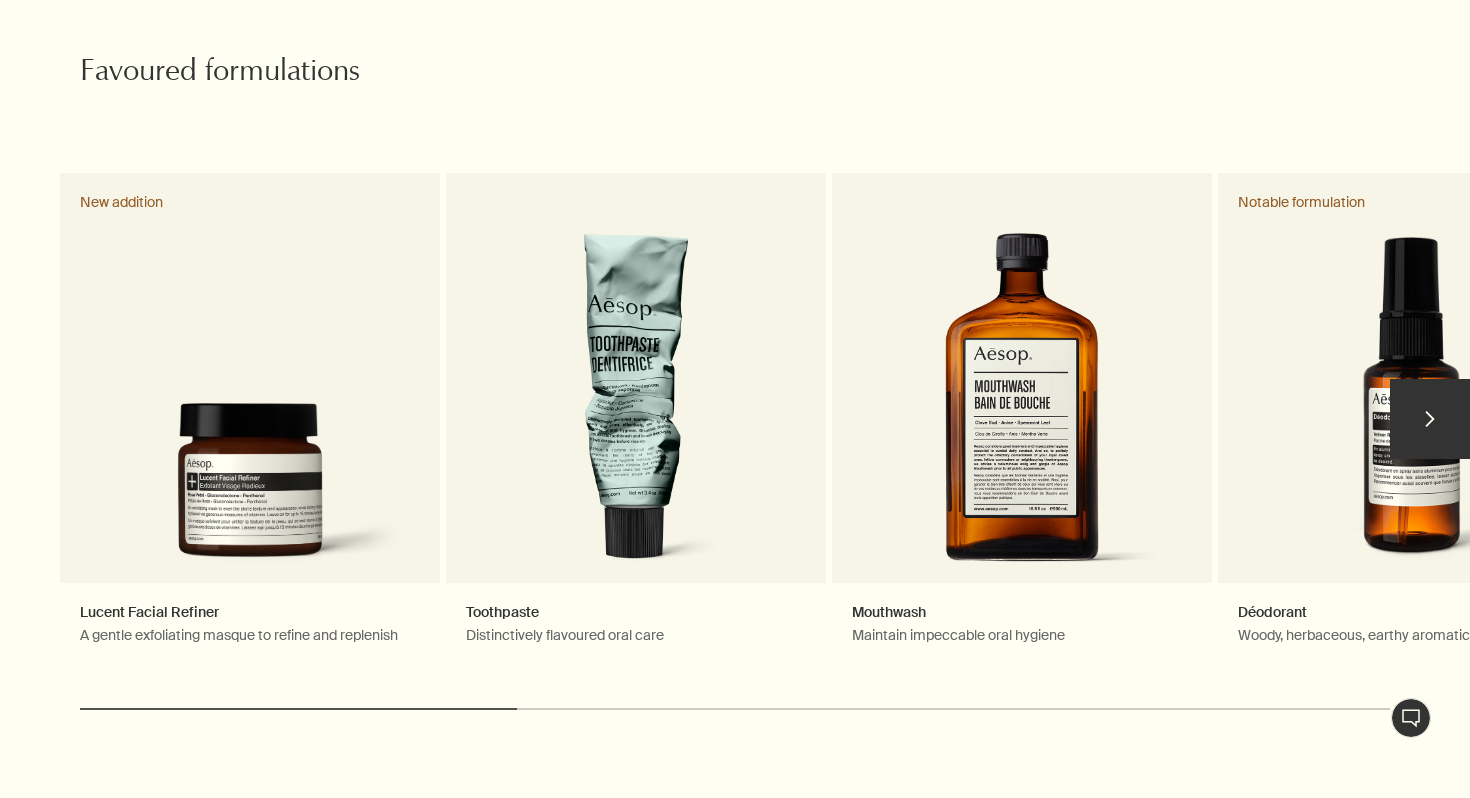 click on "Lucent Facial Refiner A gentle exfoliating masque to refine and replenish New addition" at bounding box center (250, 428) 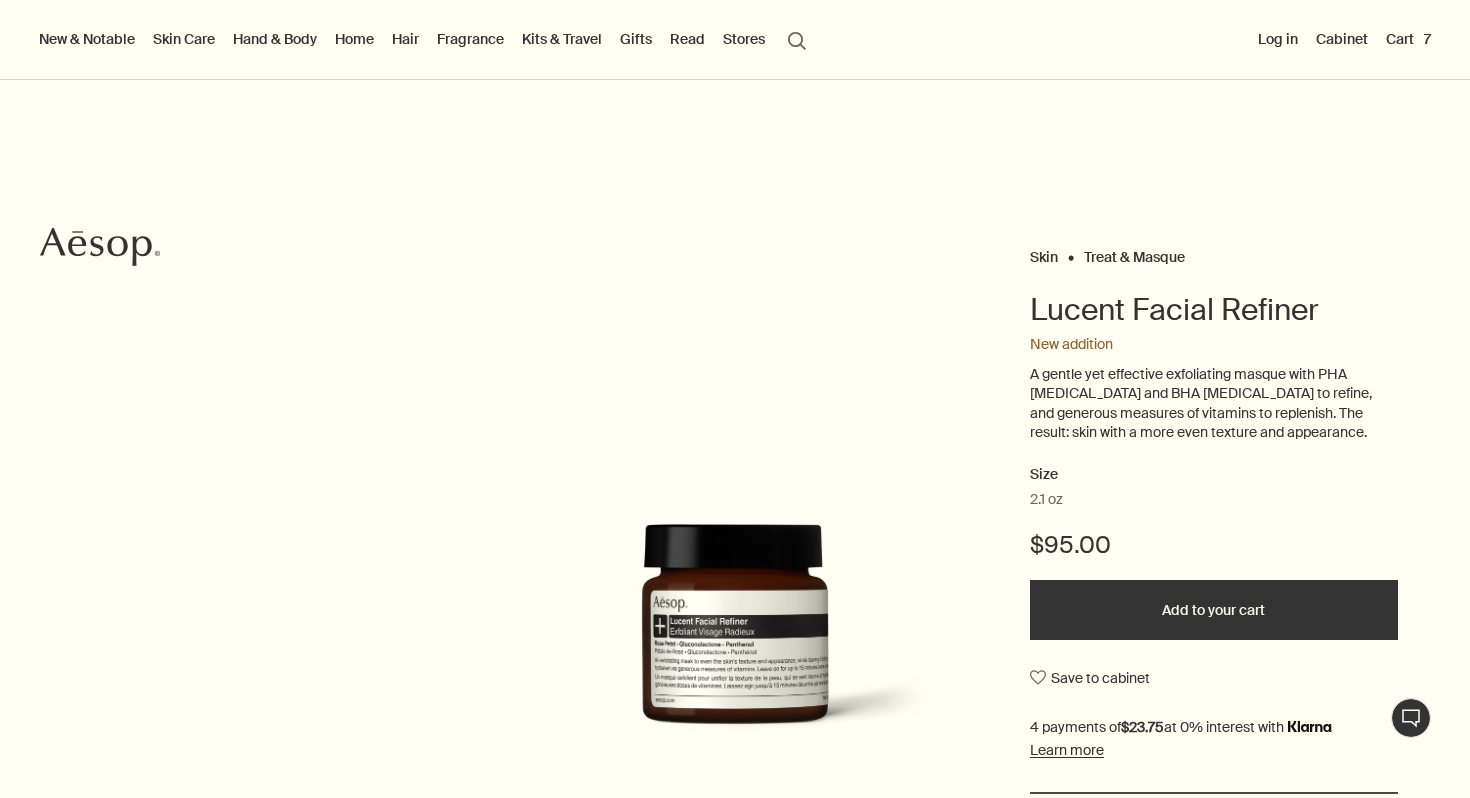 scroll, scrollTop: 0, scrollLeft: 0, axis: both 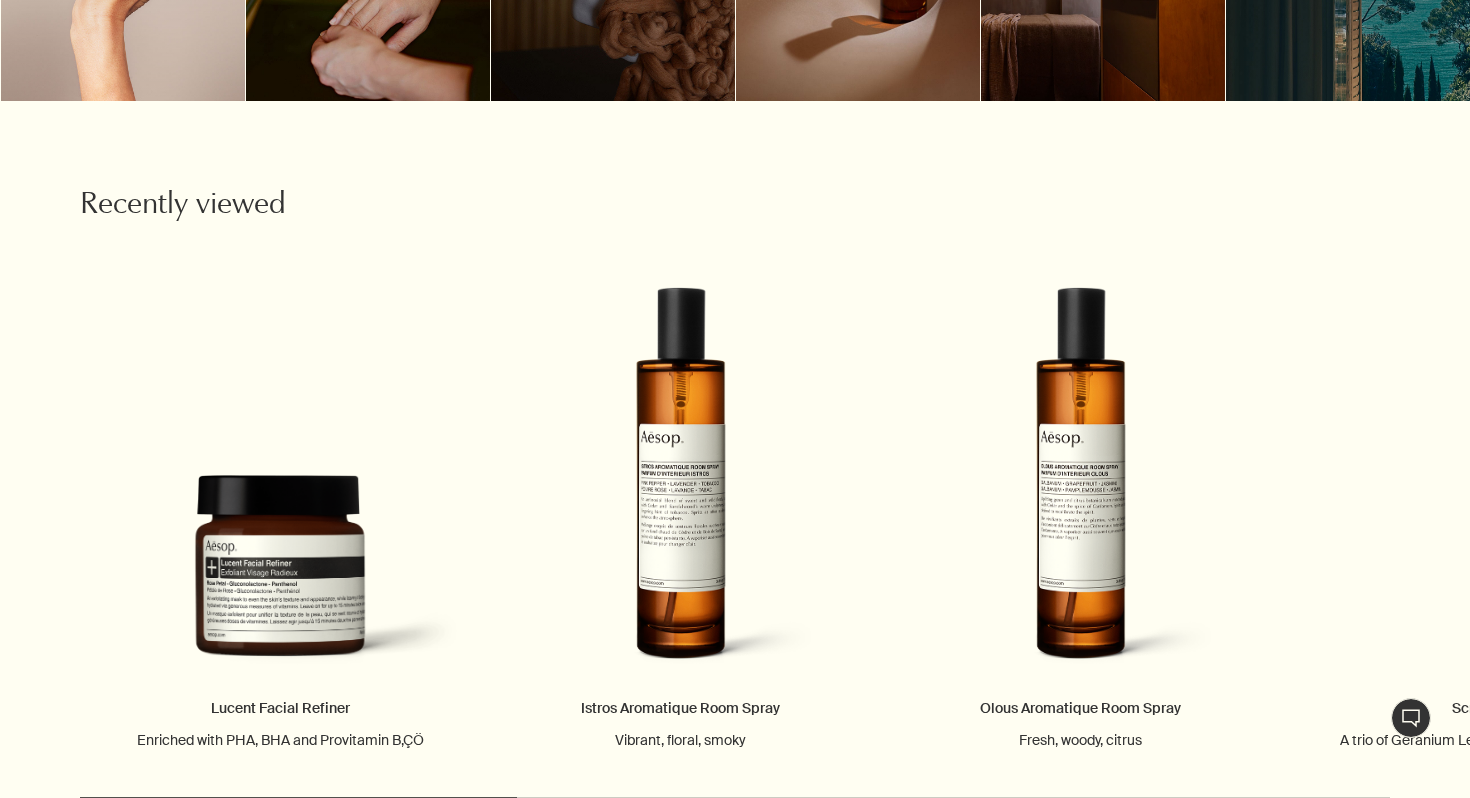 click at bounding box center [735, 798] 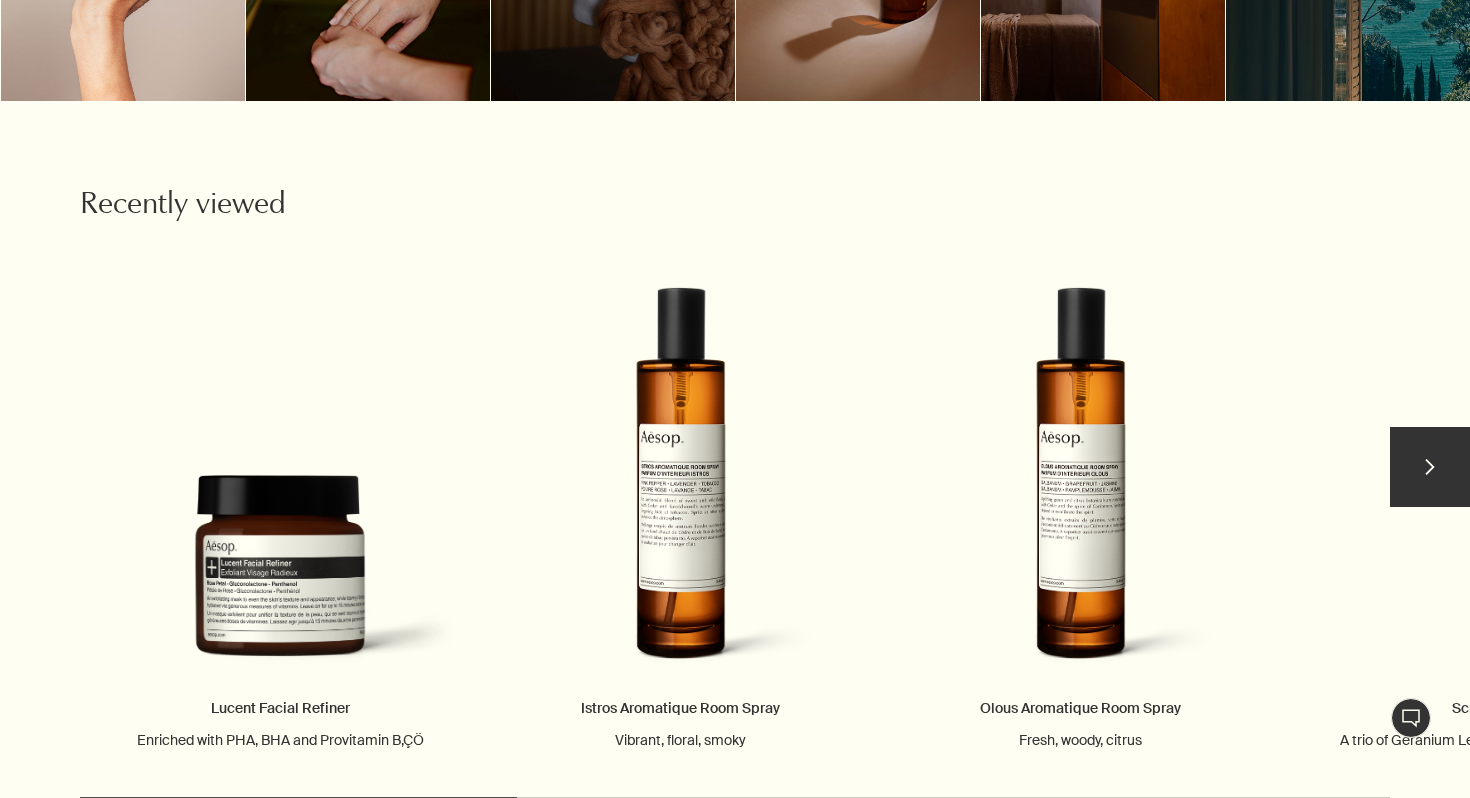click on "chevron" at bounding box center (1430, 467) 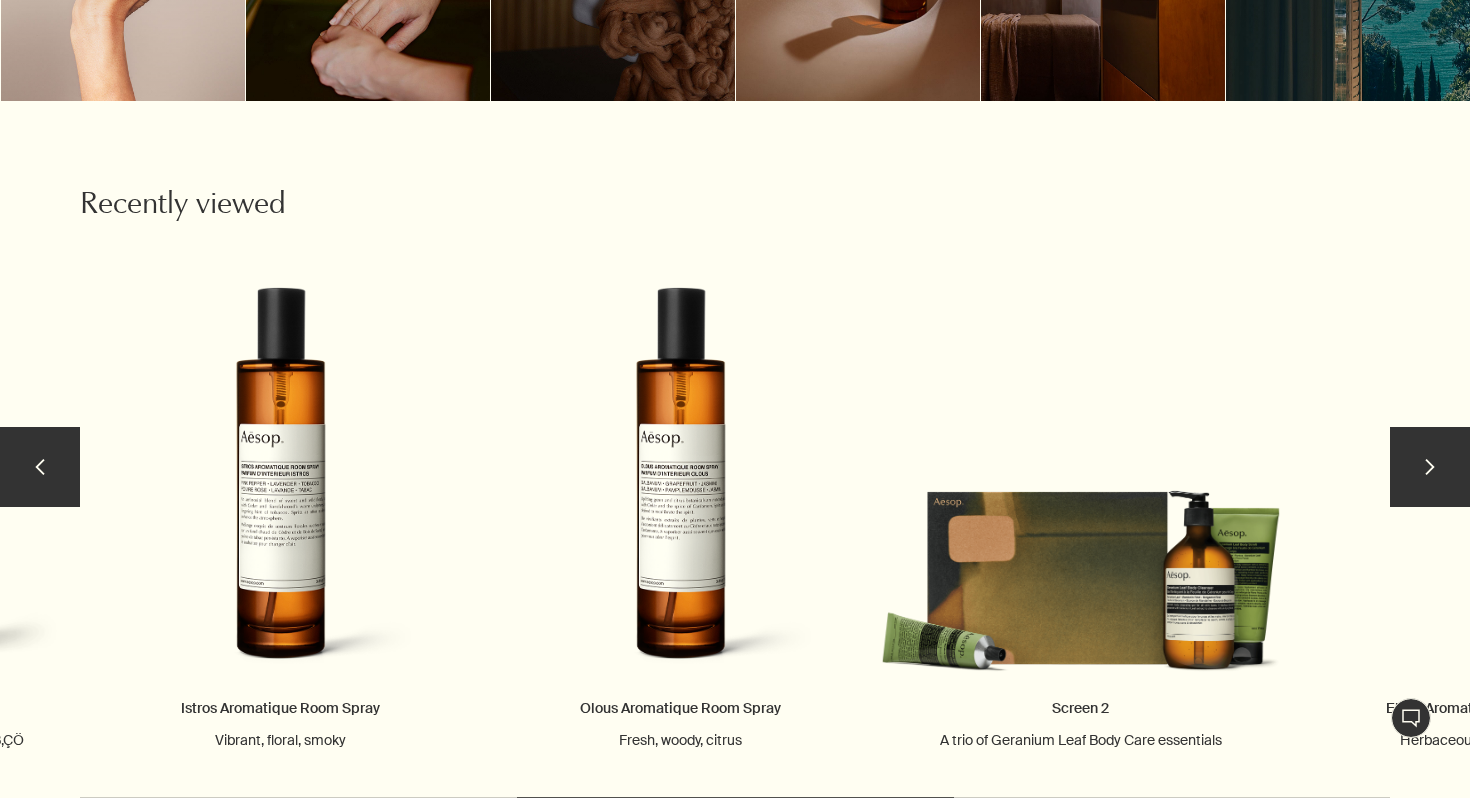 click on "chevron" at bounding box center (1430, 467) 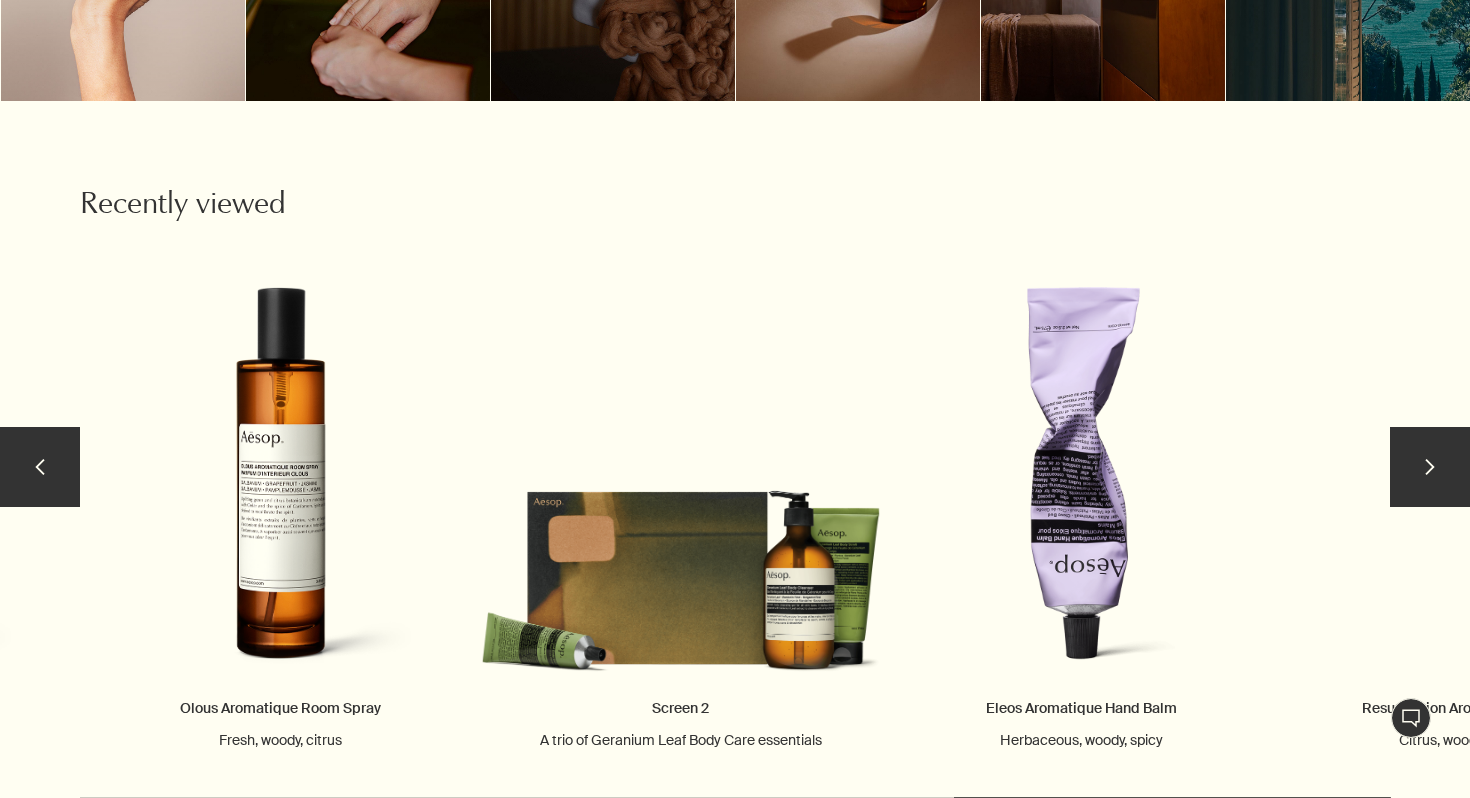 click on "chevron" at bounding box center (1430, 467) 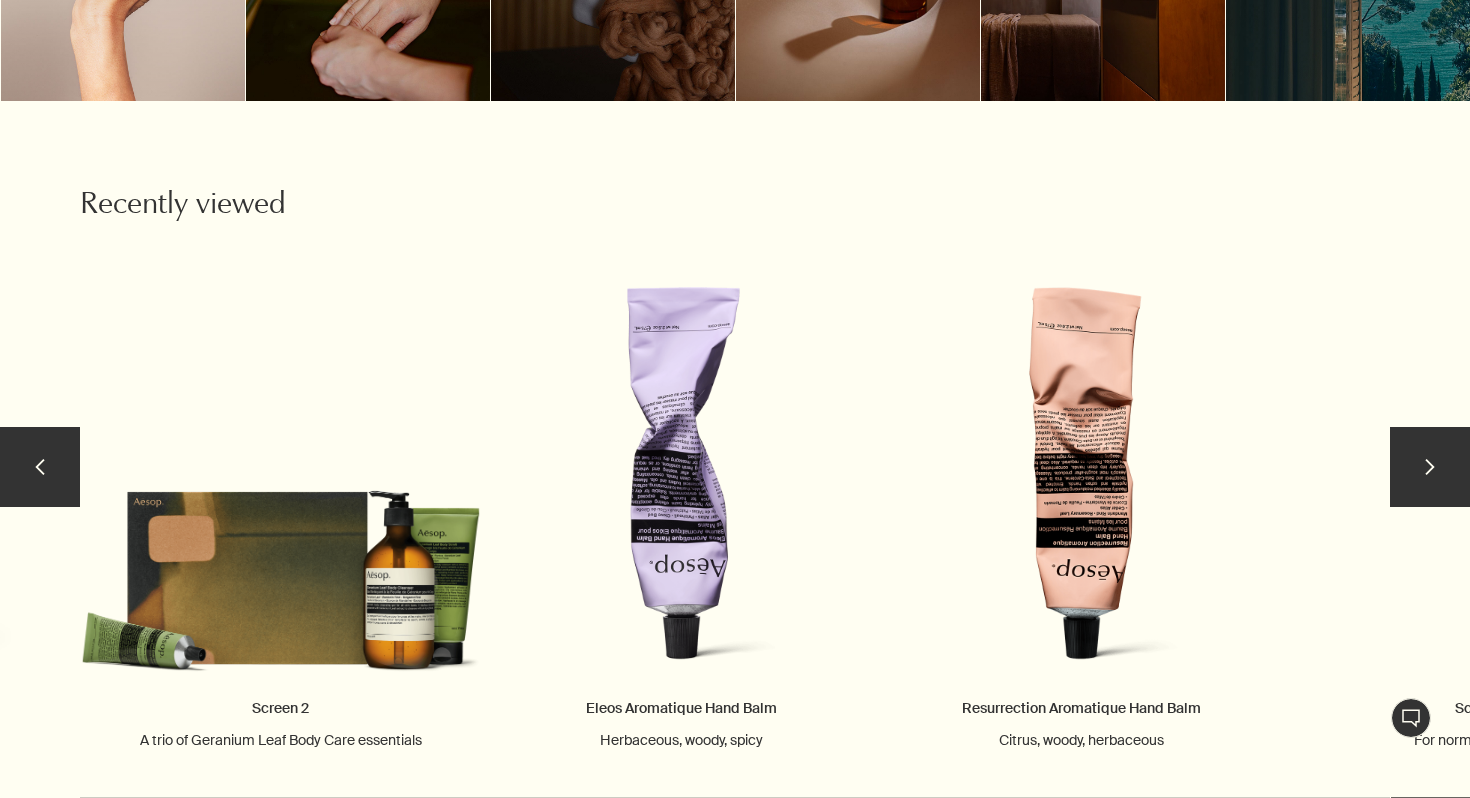 click on "chevron" at bounding box center (1430, 467) 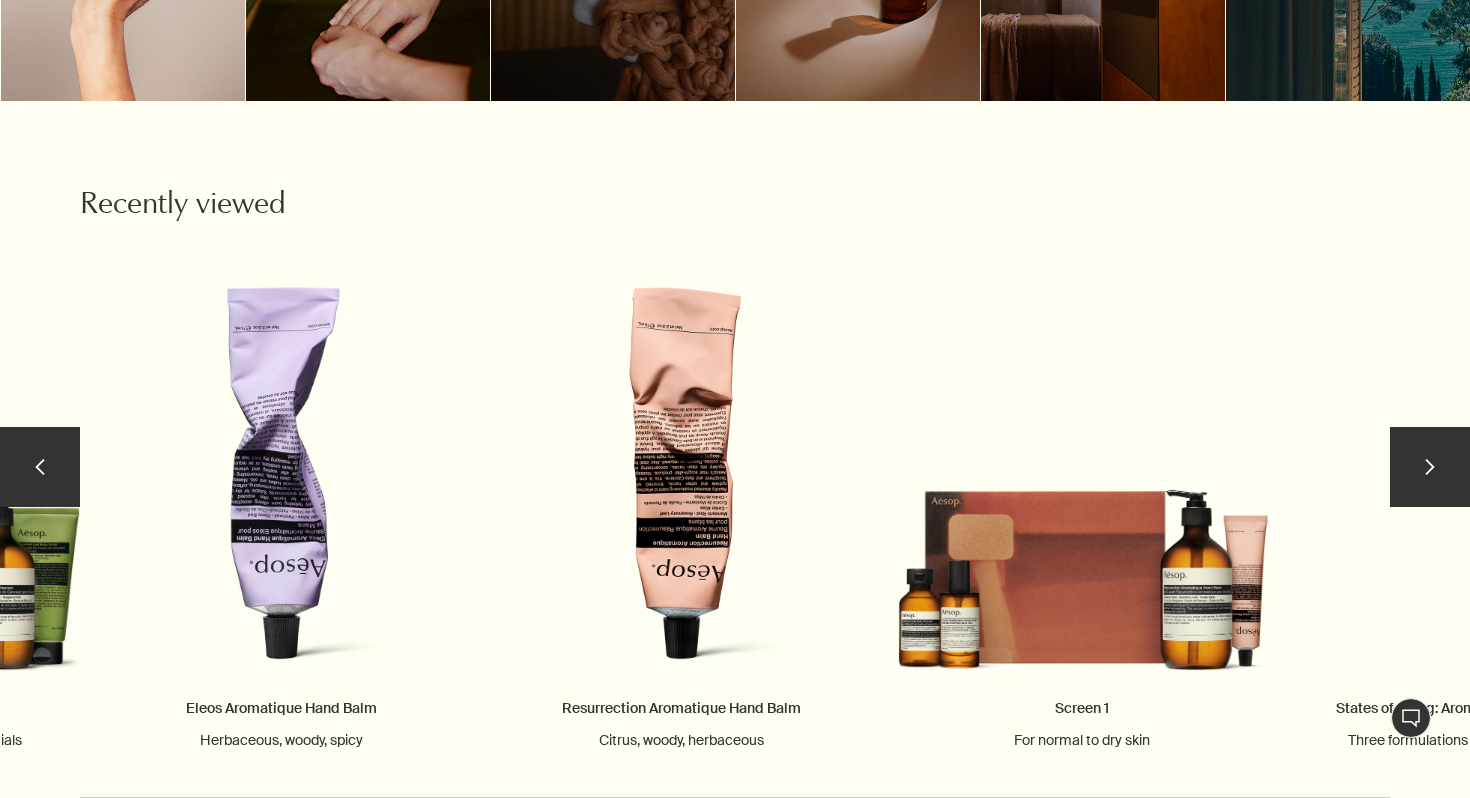 click on "chevron" at bounding box center (1430, 467) 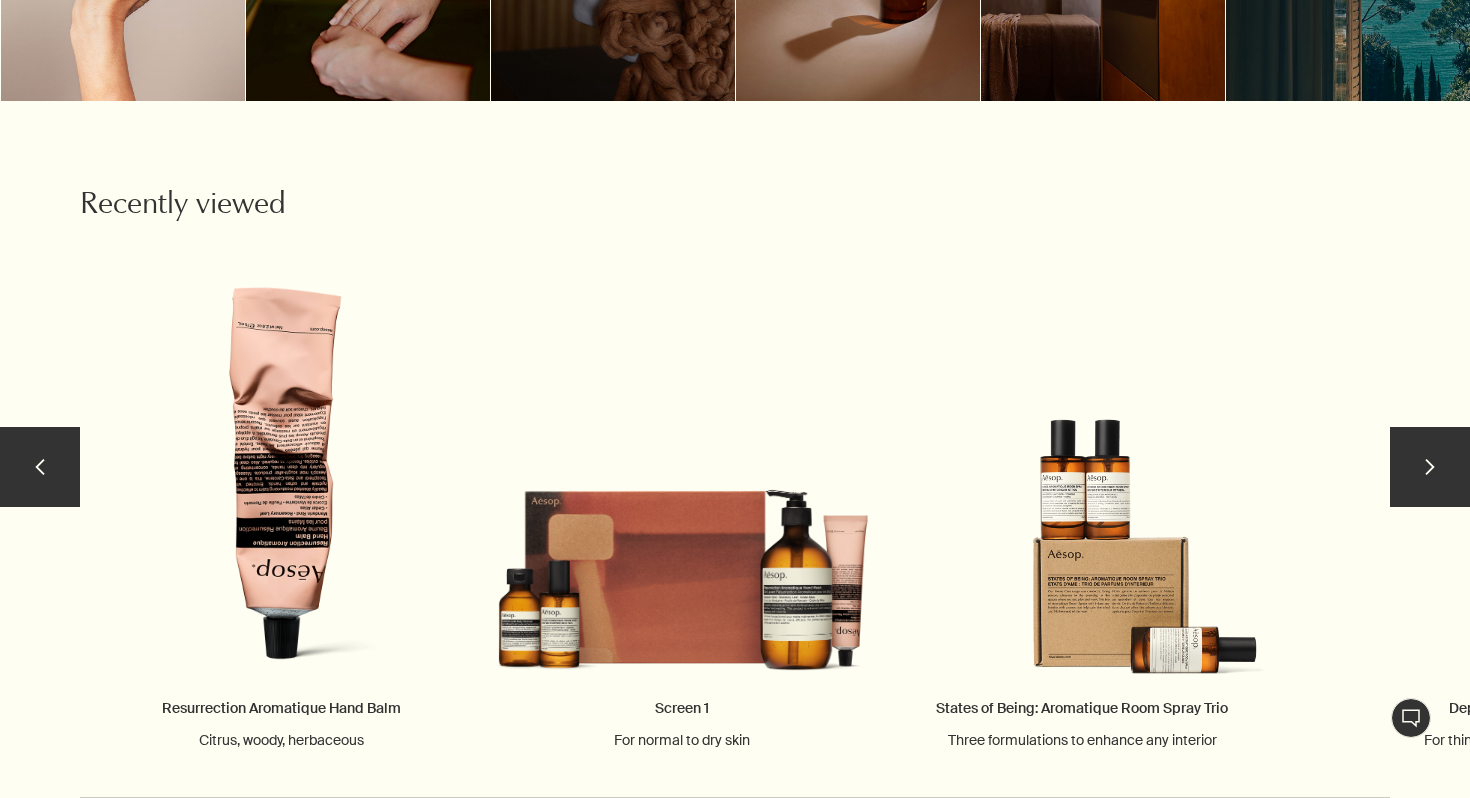 click on "chevron" at bounding box center [1430, 467] 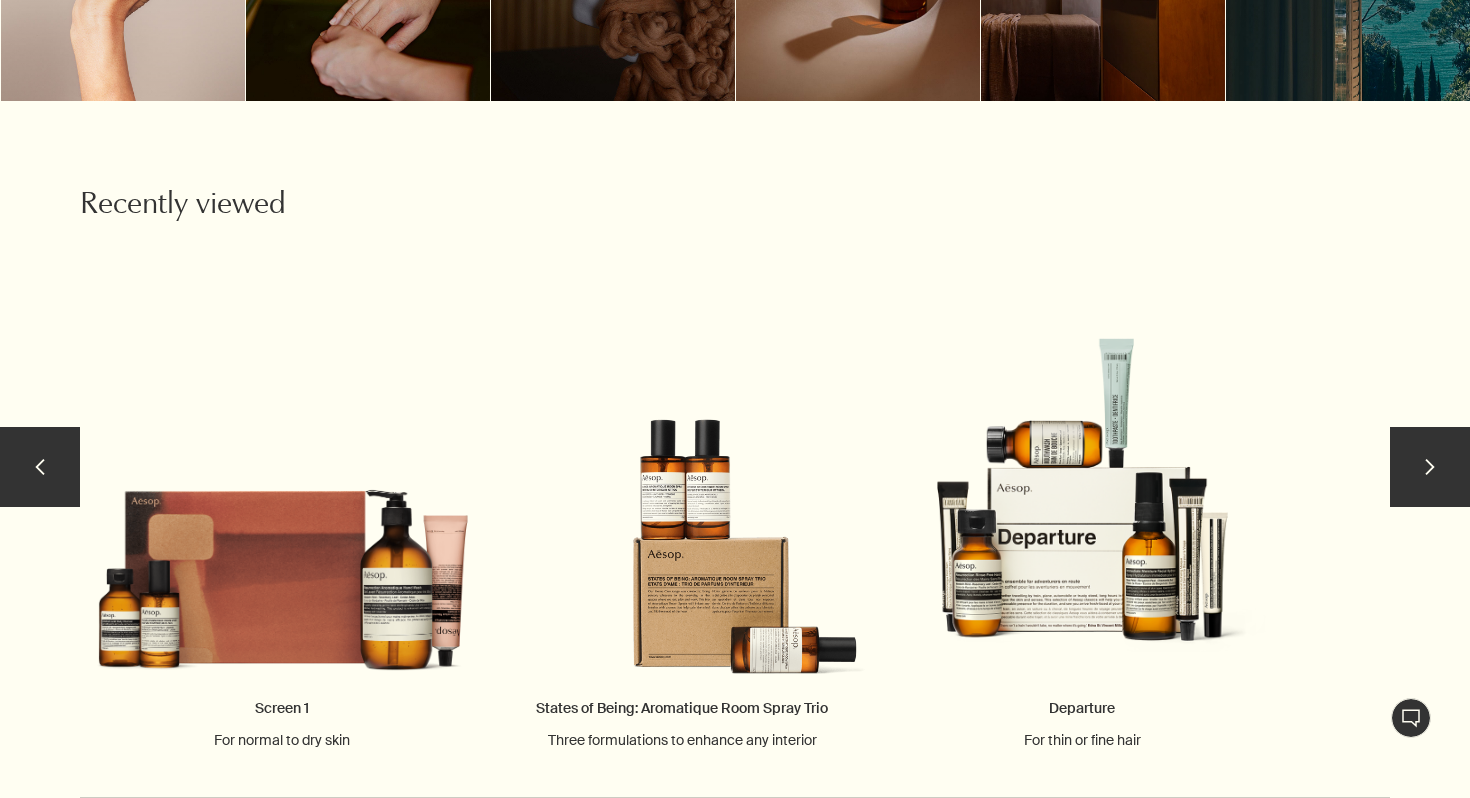 click on "chevron" at bounding box center [1430, 467] 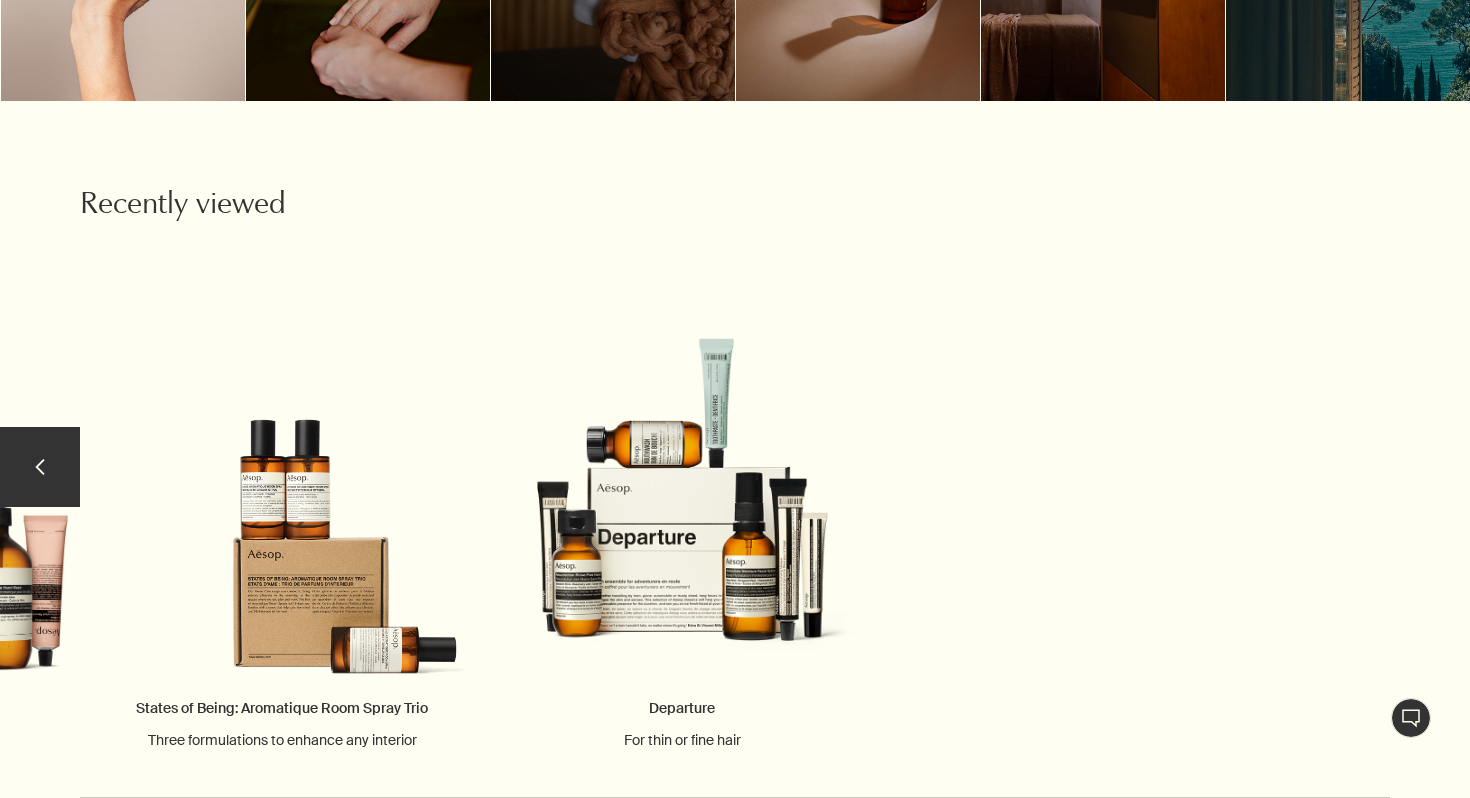 click on "chevron
Recently viewed
Lucent Facial Refiner
Enriched with PHA, BHA and Provitamin B‚ÇÖ
Istros Aromatique Room Spray
Vibrant, floral, smoky" at bounding box center [735, 507] 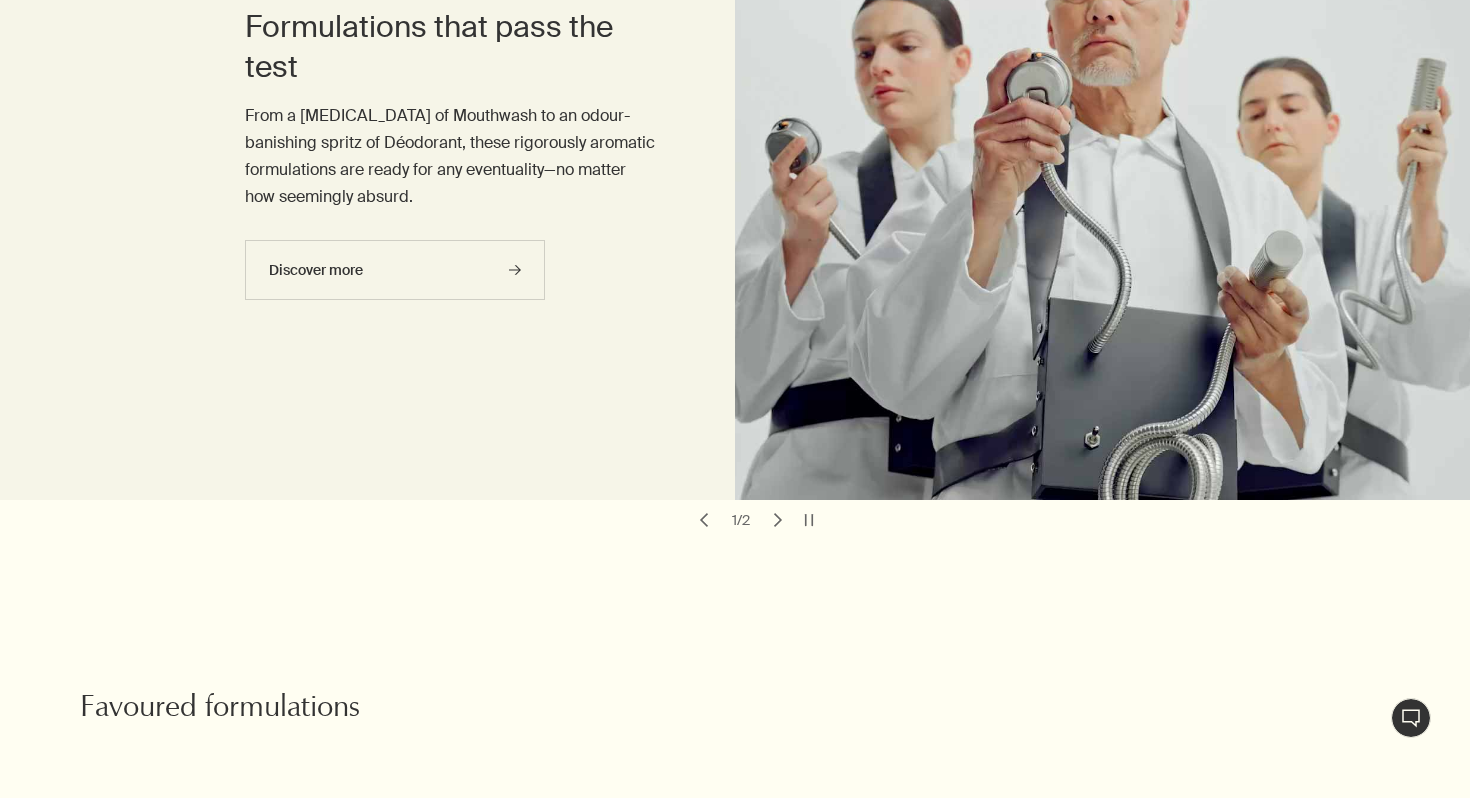scroll, scrollTop: 0, scrollLeft: 0, axis: both 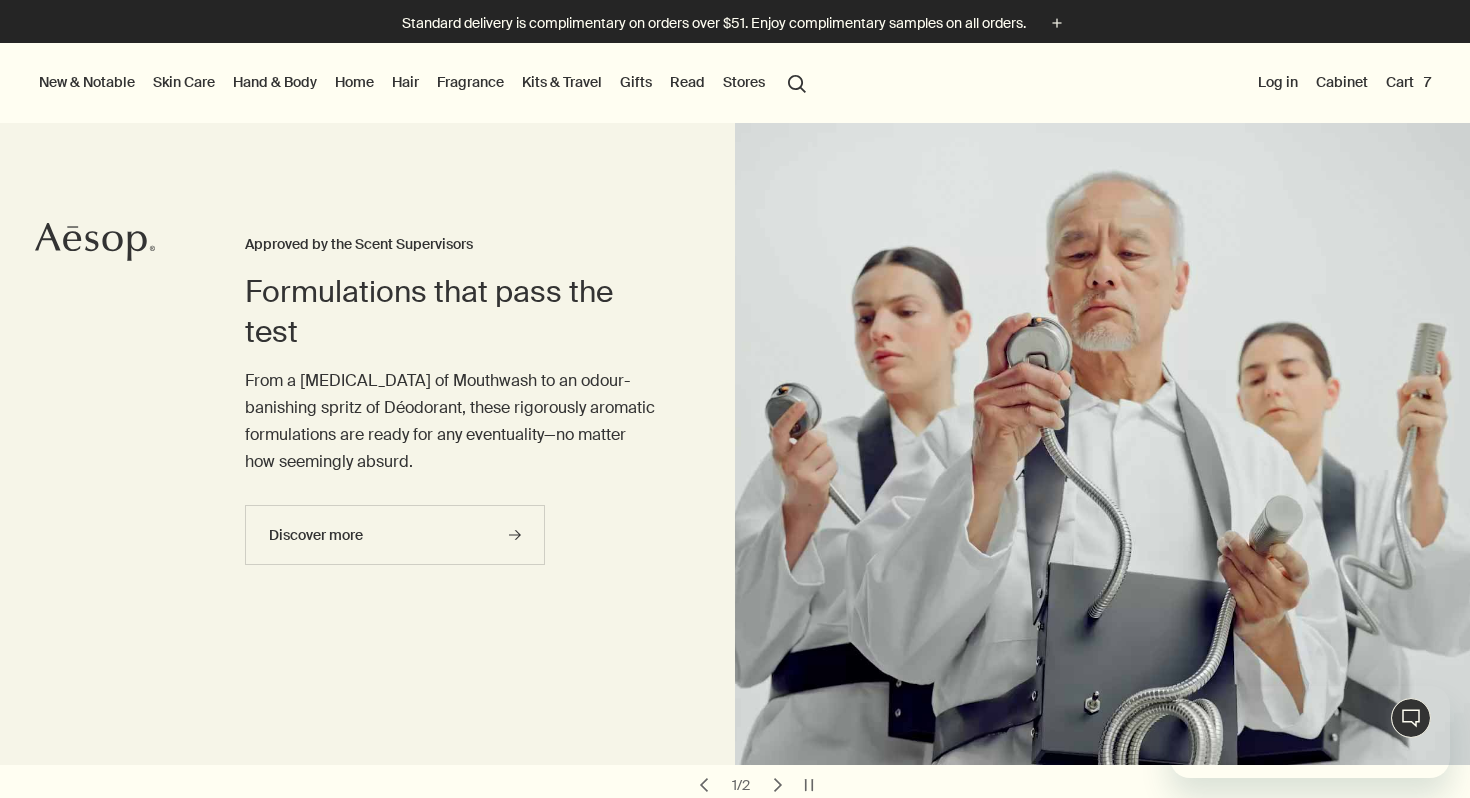 click on "Cart 7" at bounding box center [1408, 82] 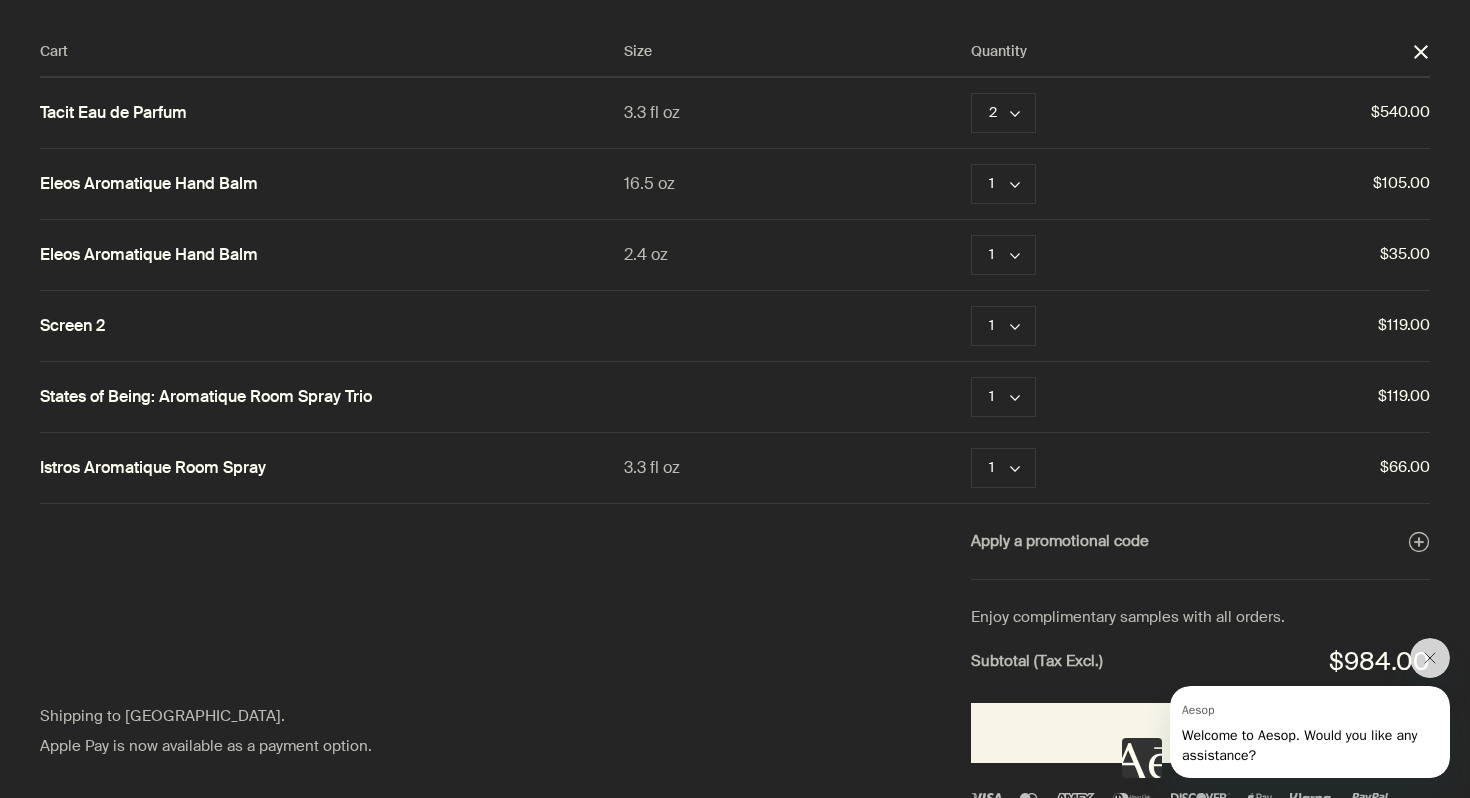 click on "close" at bounding box center (1421, 52) 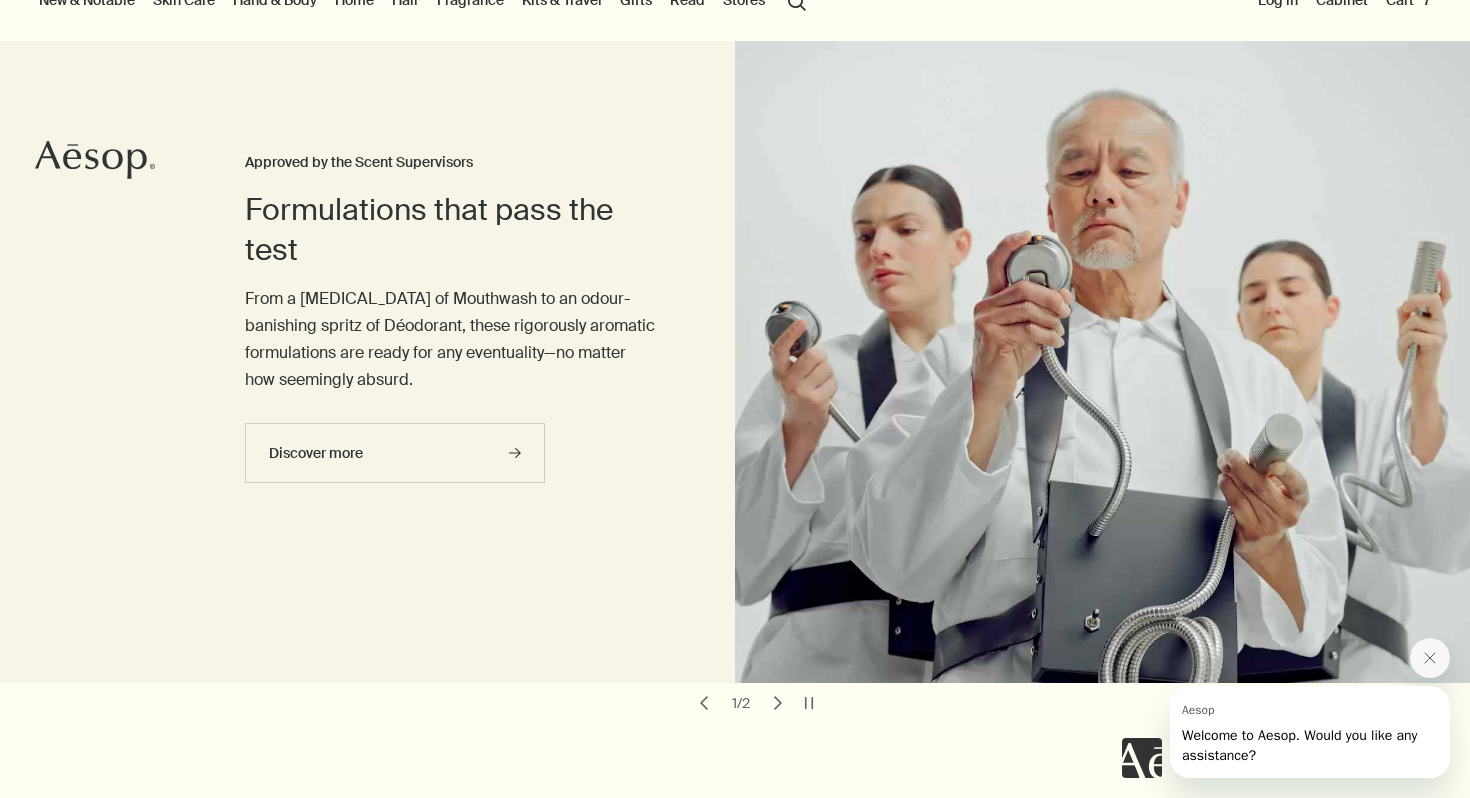 scroll, scrollTop: 0, scrollLeft: 0, axis: both 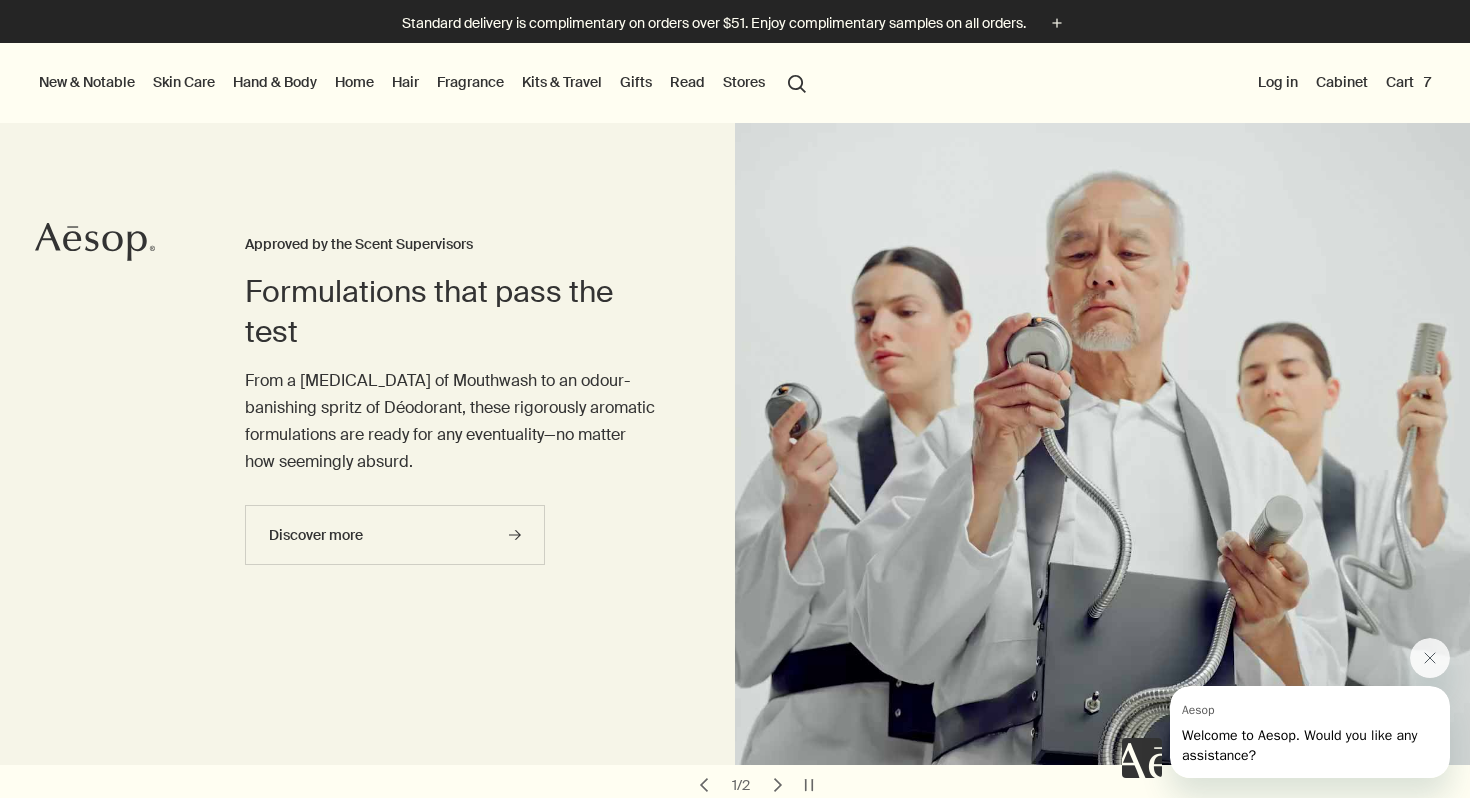 click on "Aesop" 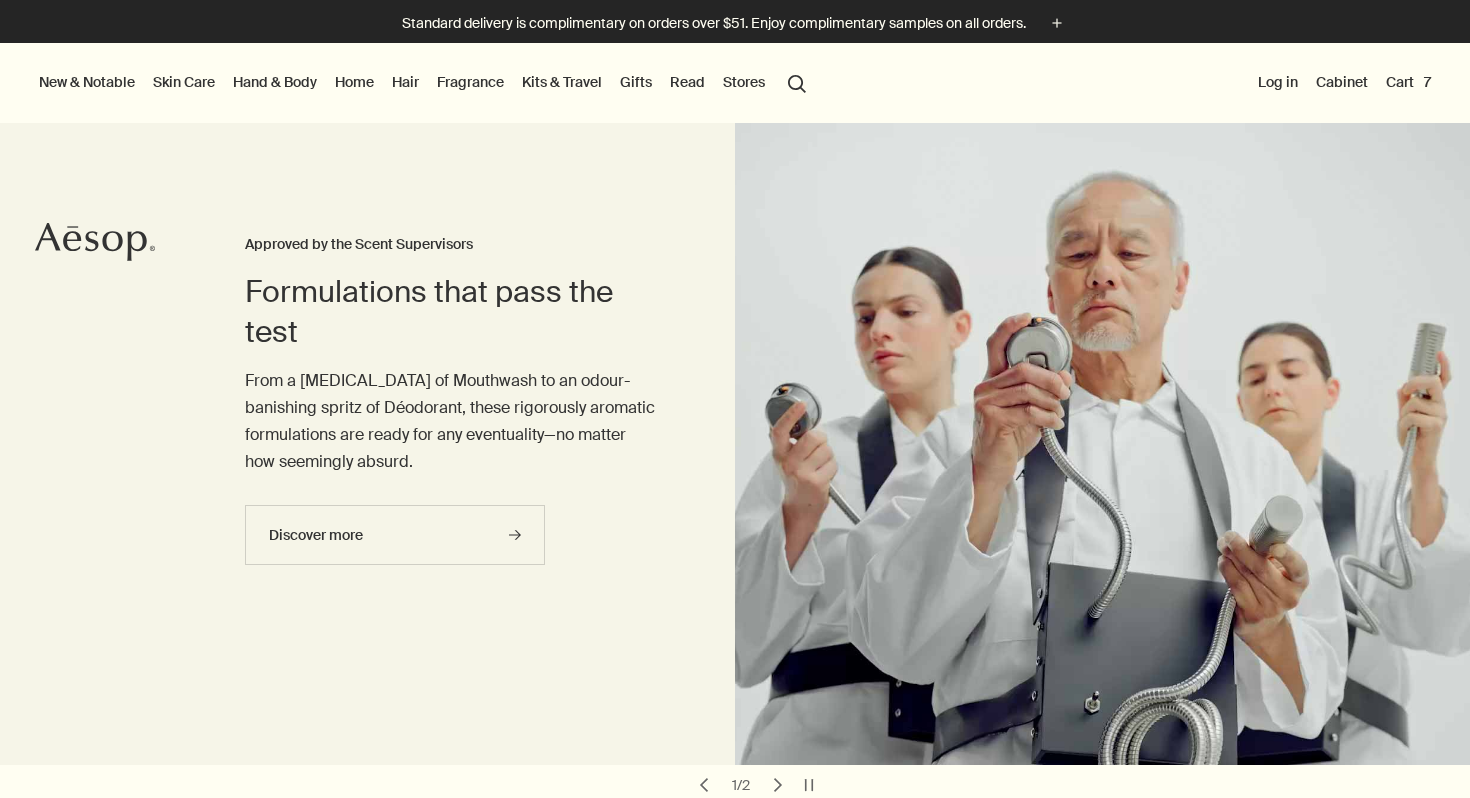 scroll, scrollTop: 530, scrollLeft: 0, axis: vertical 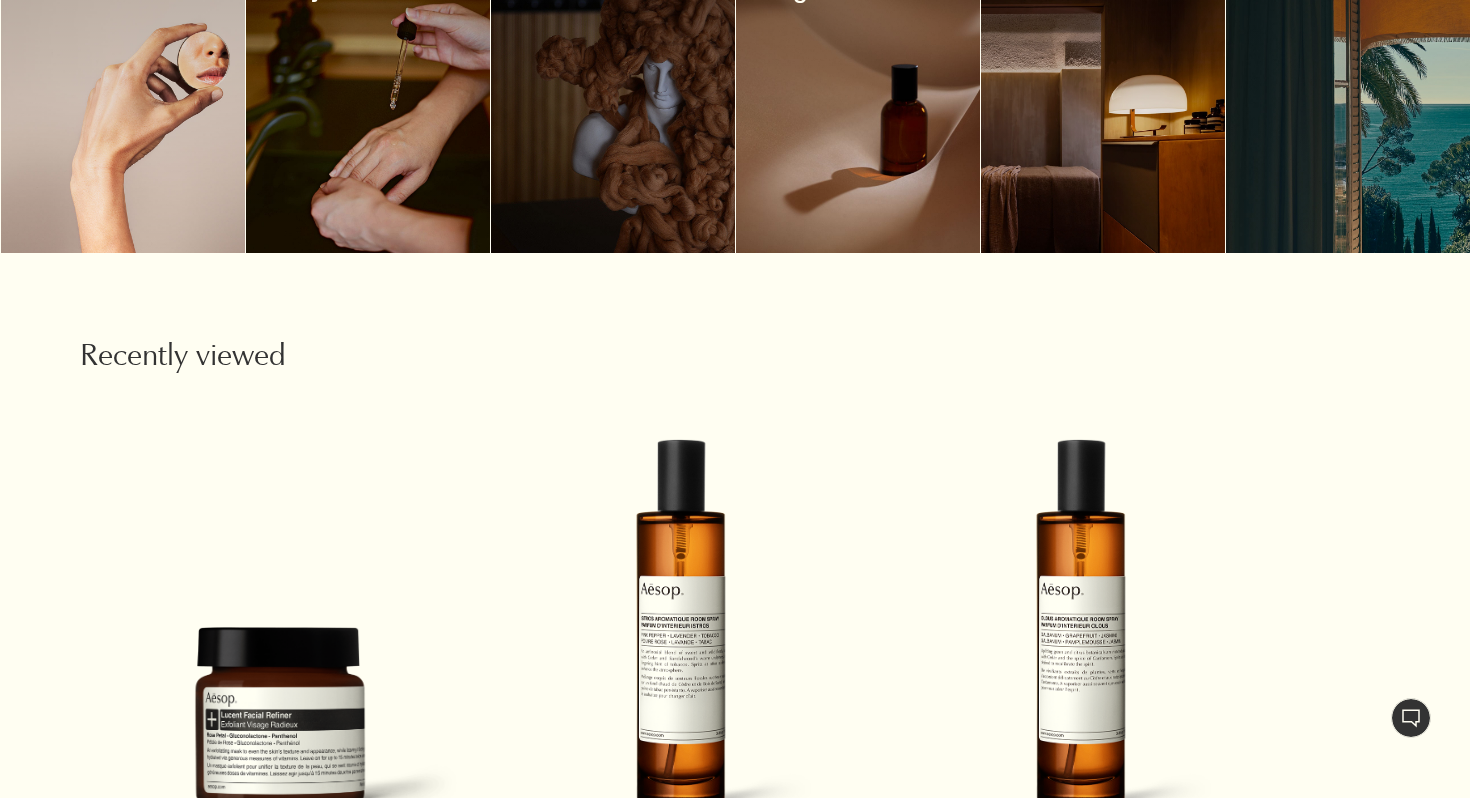 click at bounding box center [735, 798] 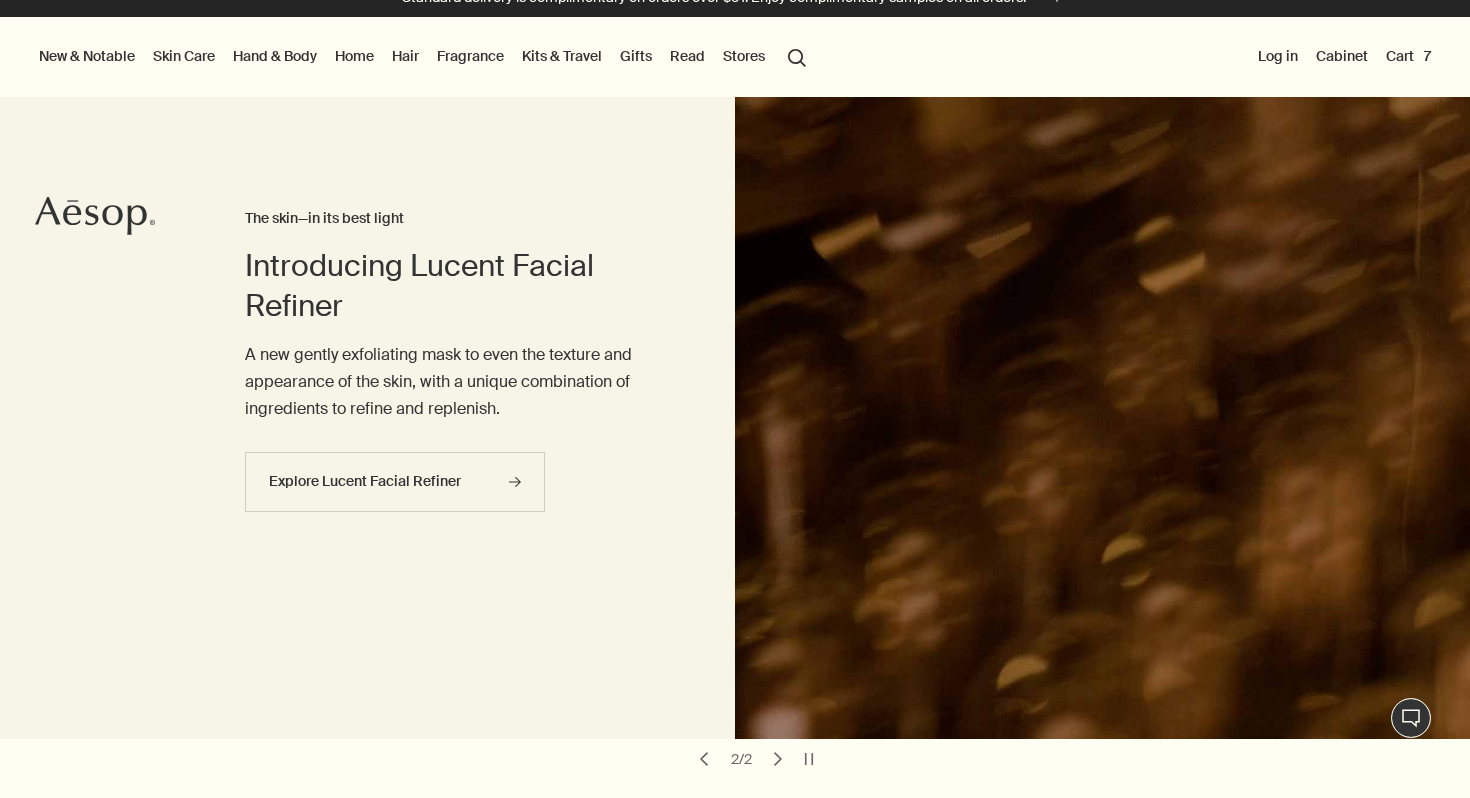 scroll, scrollTop: 0, scrollLeft: 0, axis: both 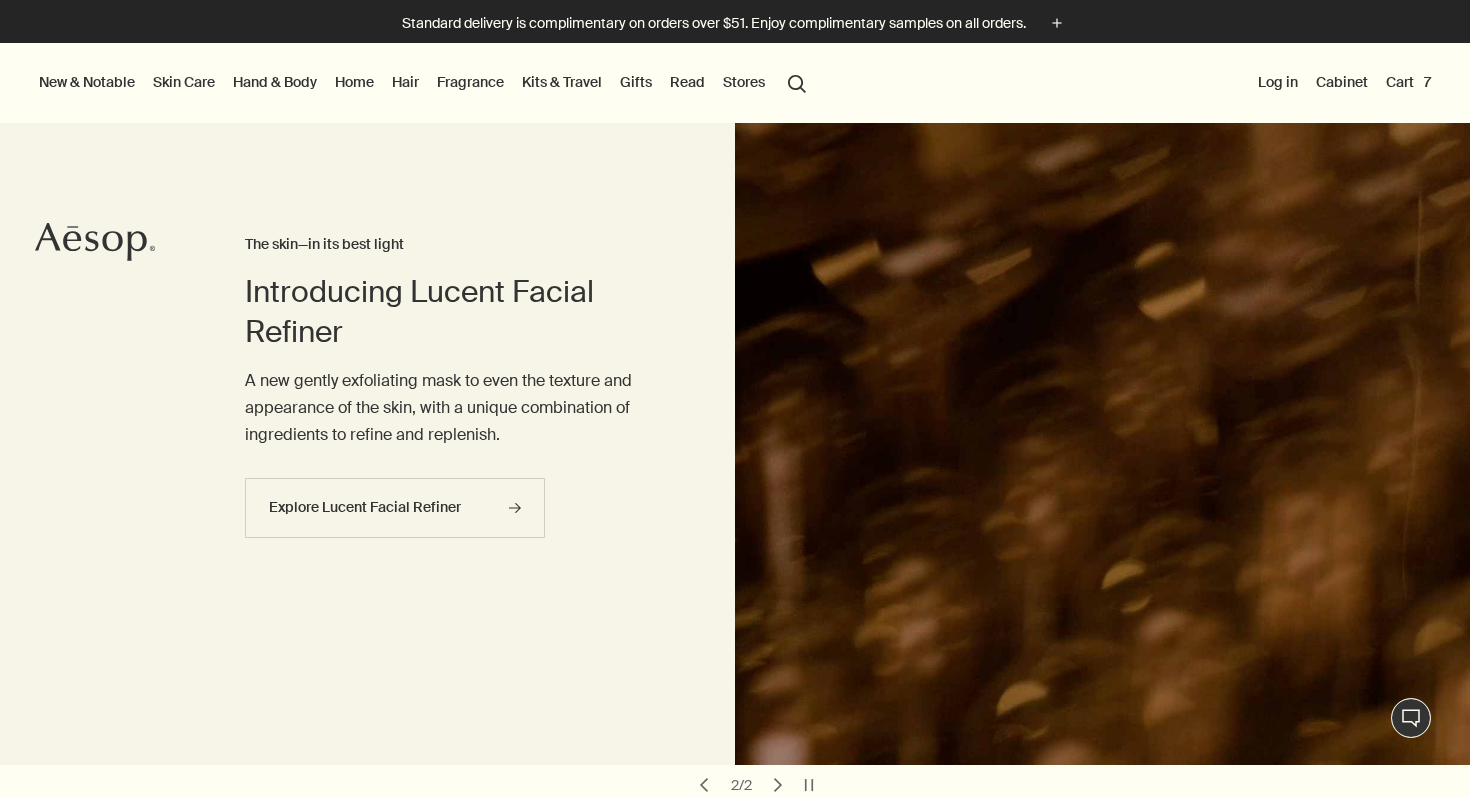 click on "Cart 7" at bounding box center (1408, 82) 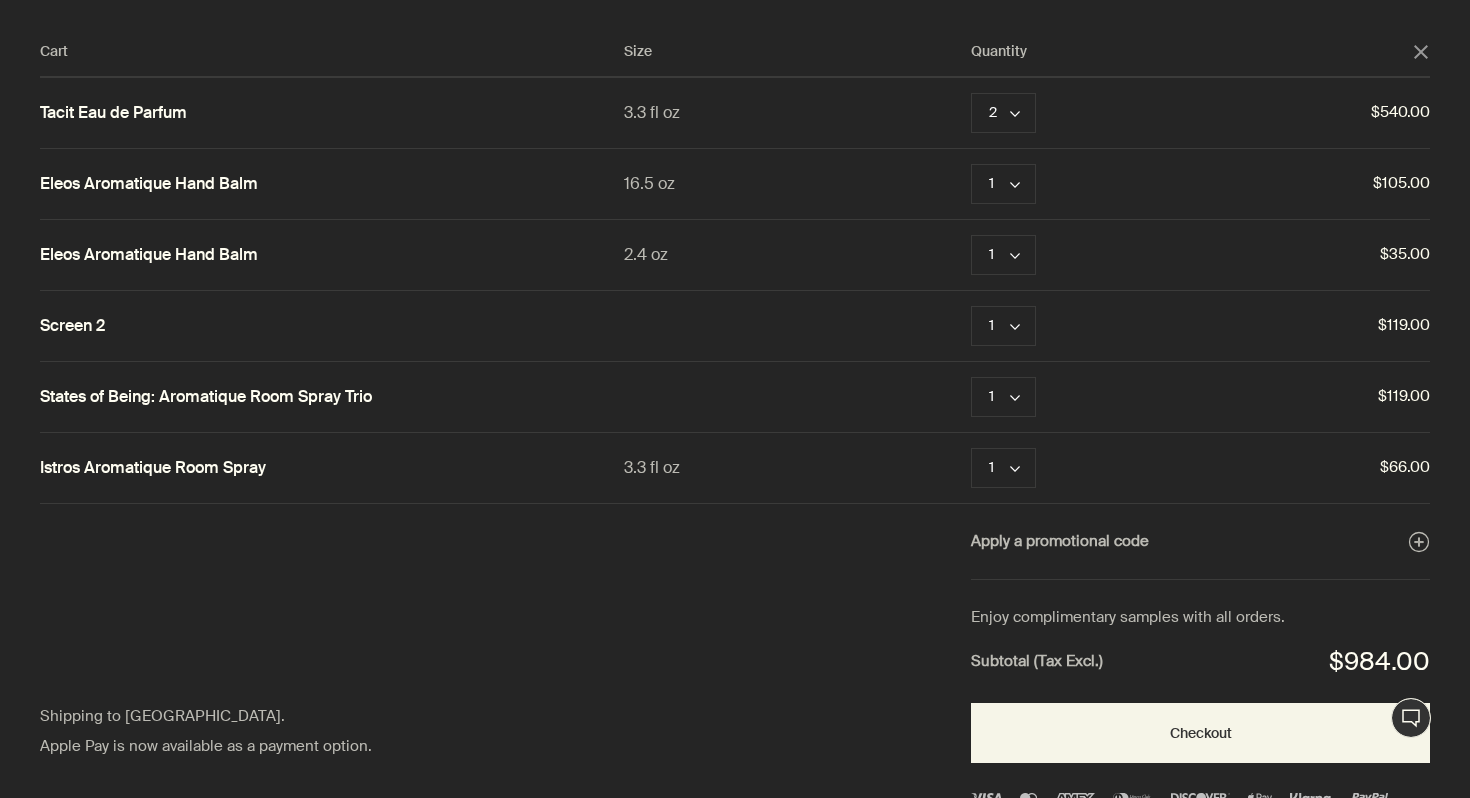 click on "Enjoy complimentary samples with all orders. Subtotal (Tax Excl.) $984.00 Checkout" at bounding box center [1200, 703] 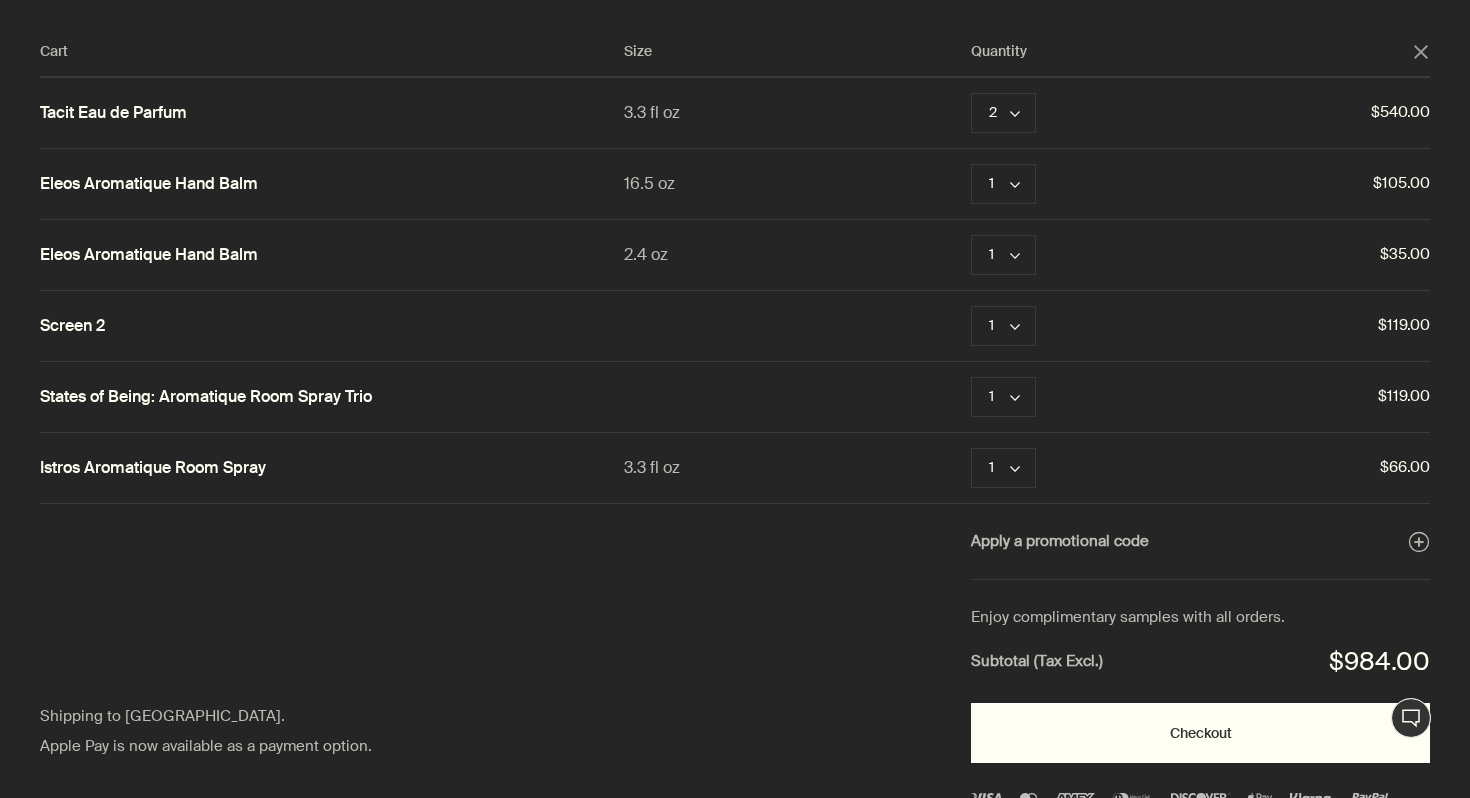 click on "Checkout" at bounding box center (1200, 733) 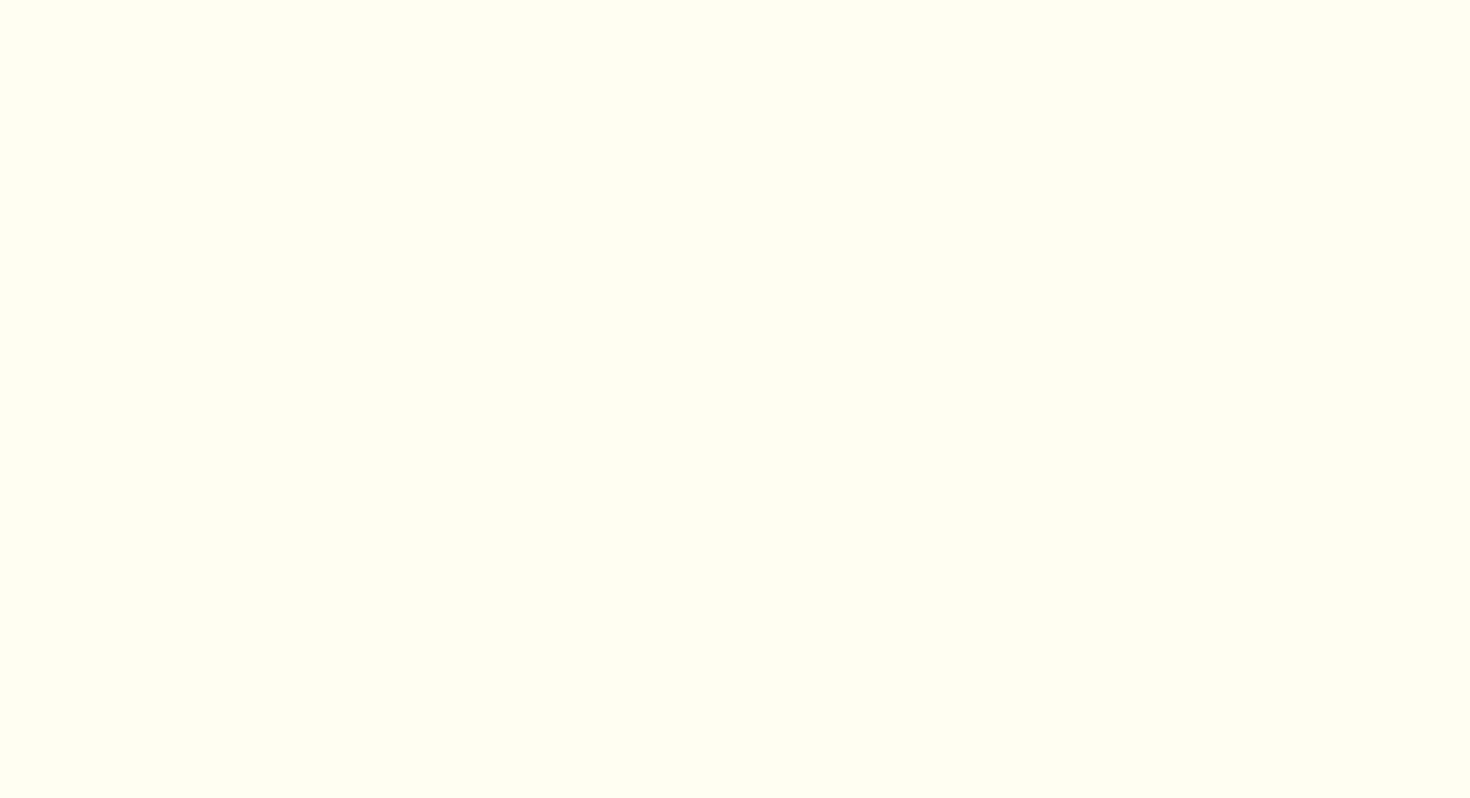 scroll, scrollTop: 0, scrollLeft: 0, axis: both 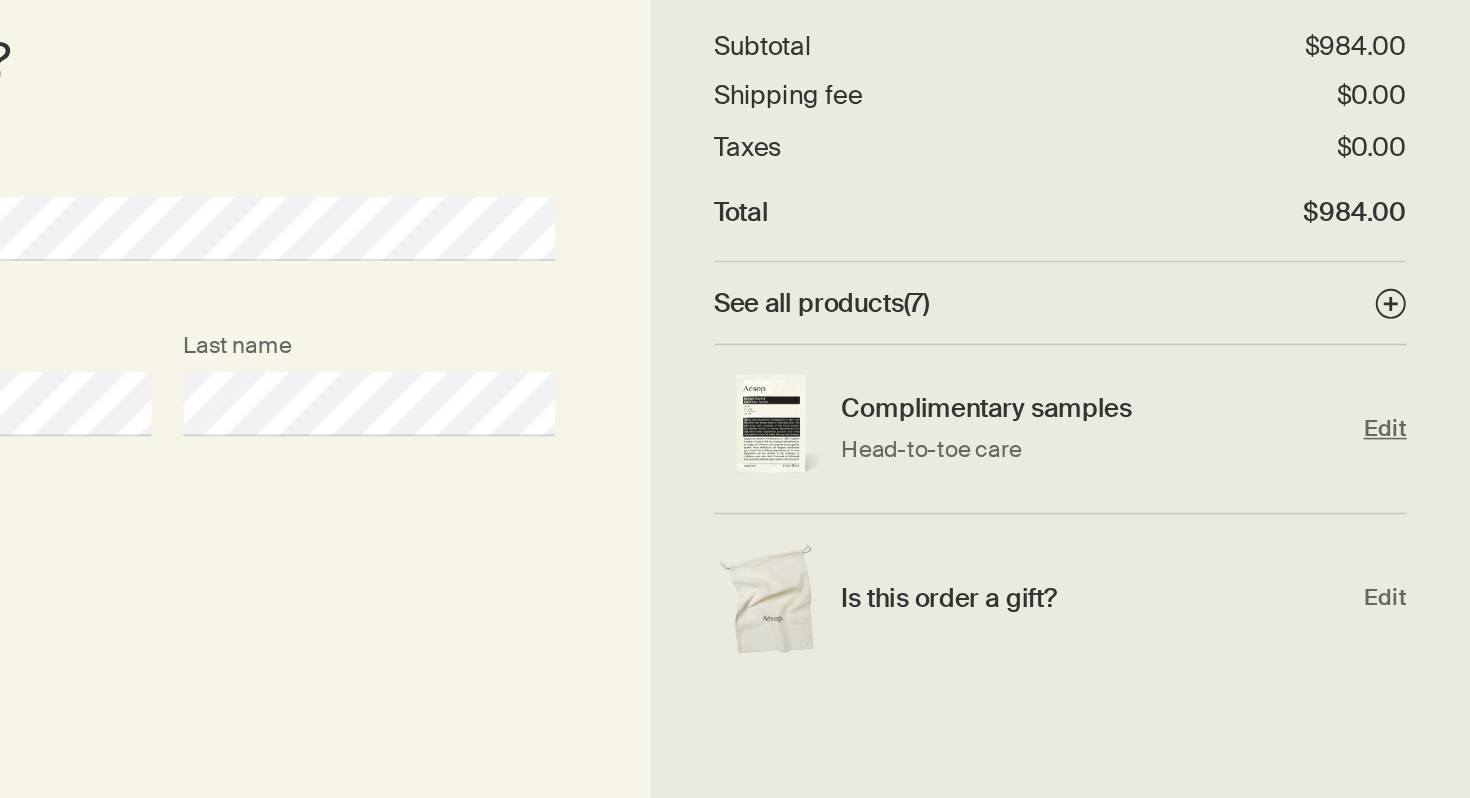 click on "Edit" at bounding box center (1416, 445) 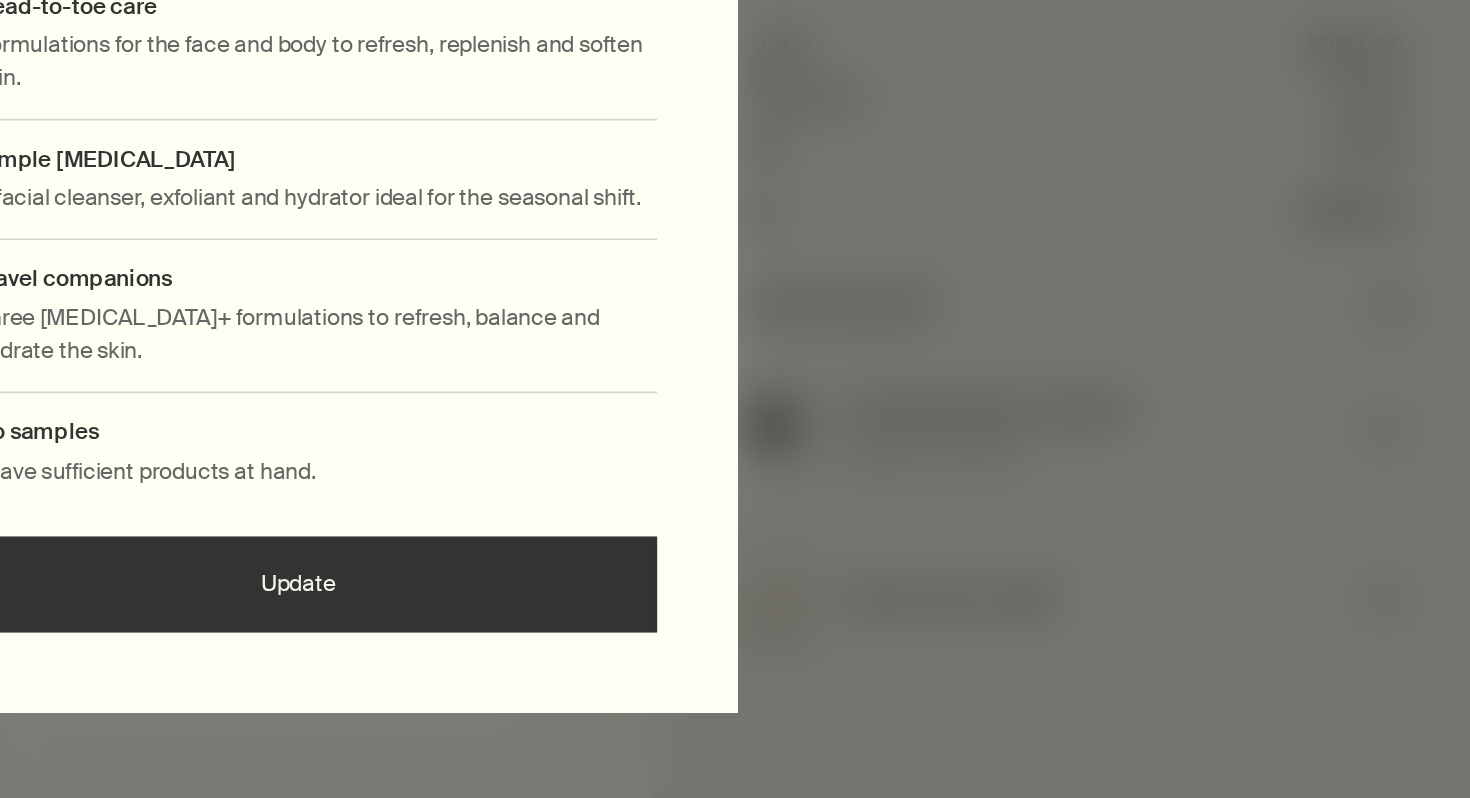 scroll, scrollTop: 0, scrollLeft: 0, axis: both 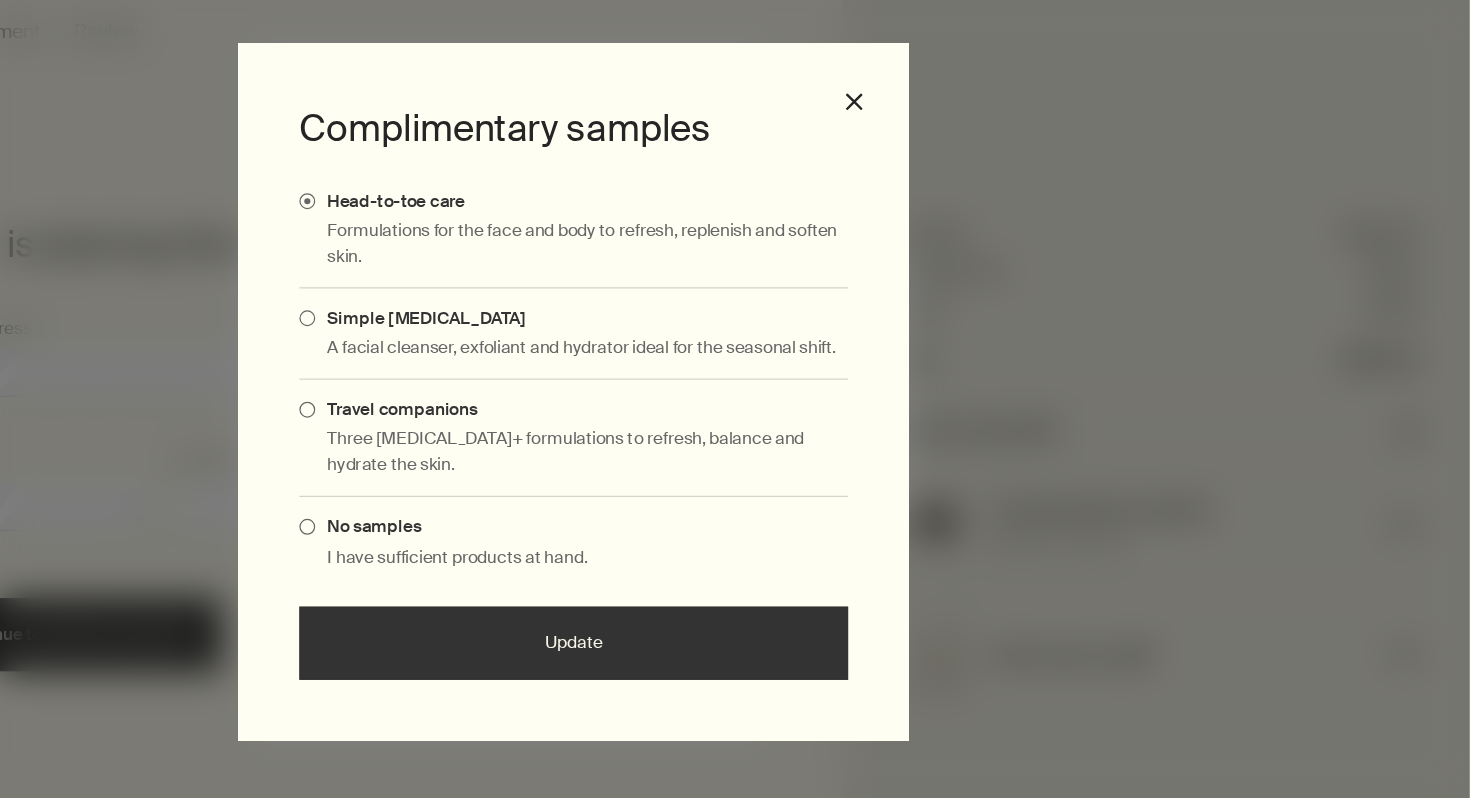click on "Travel companions" at bounding box center [589, 350] 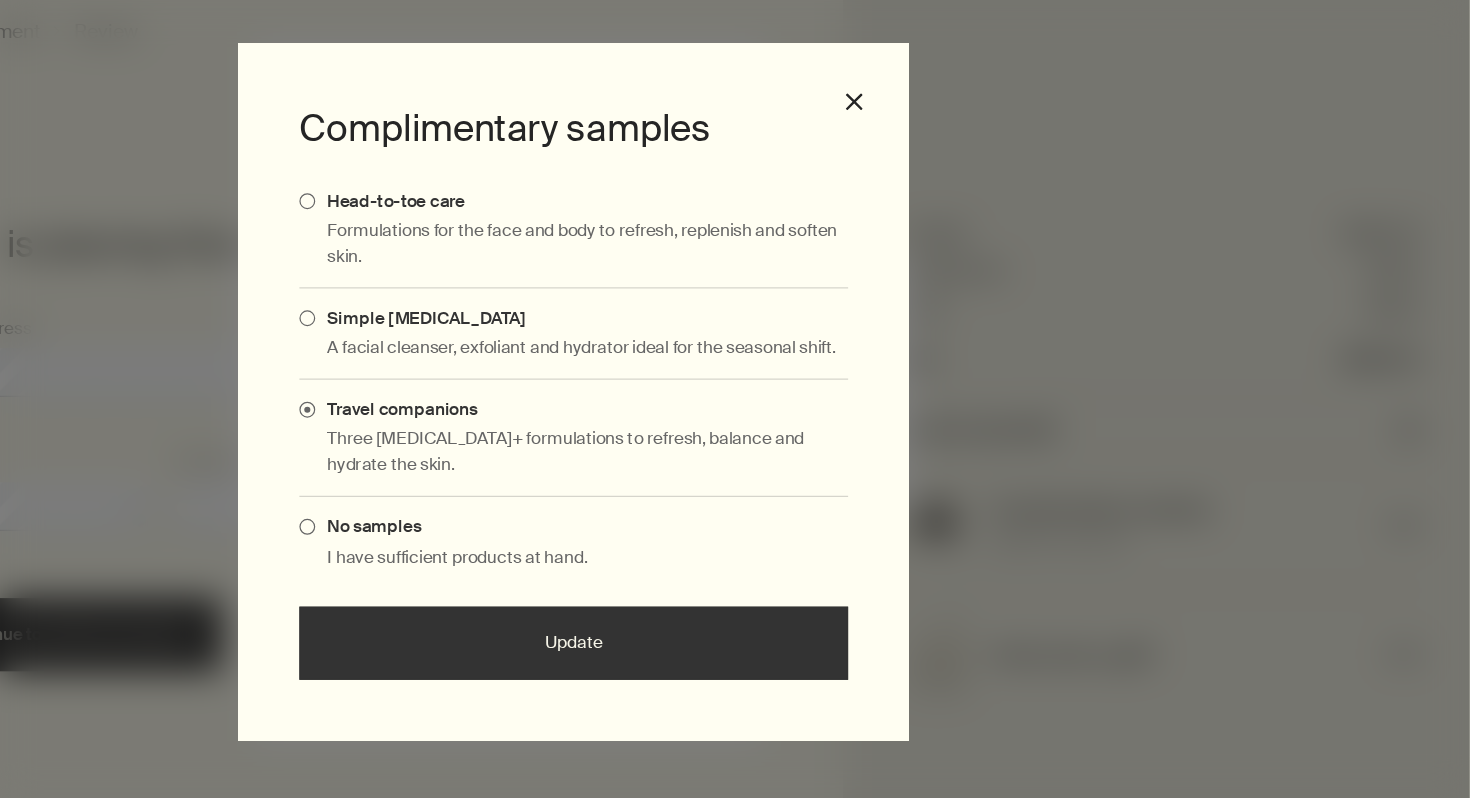 click on "Update" at bounding box center (735, 542) 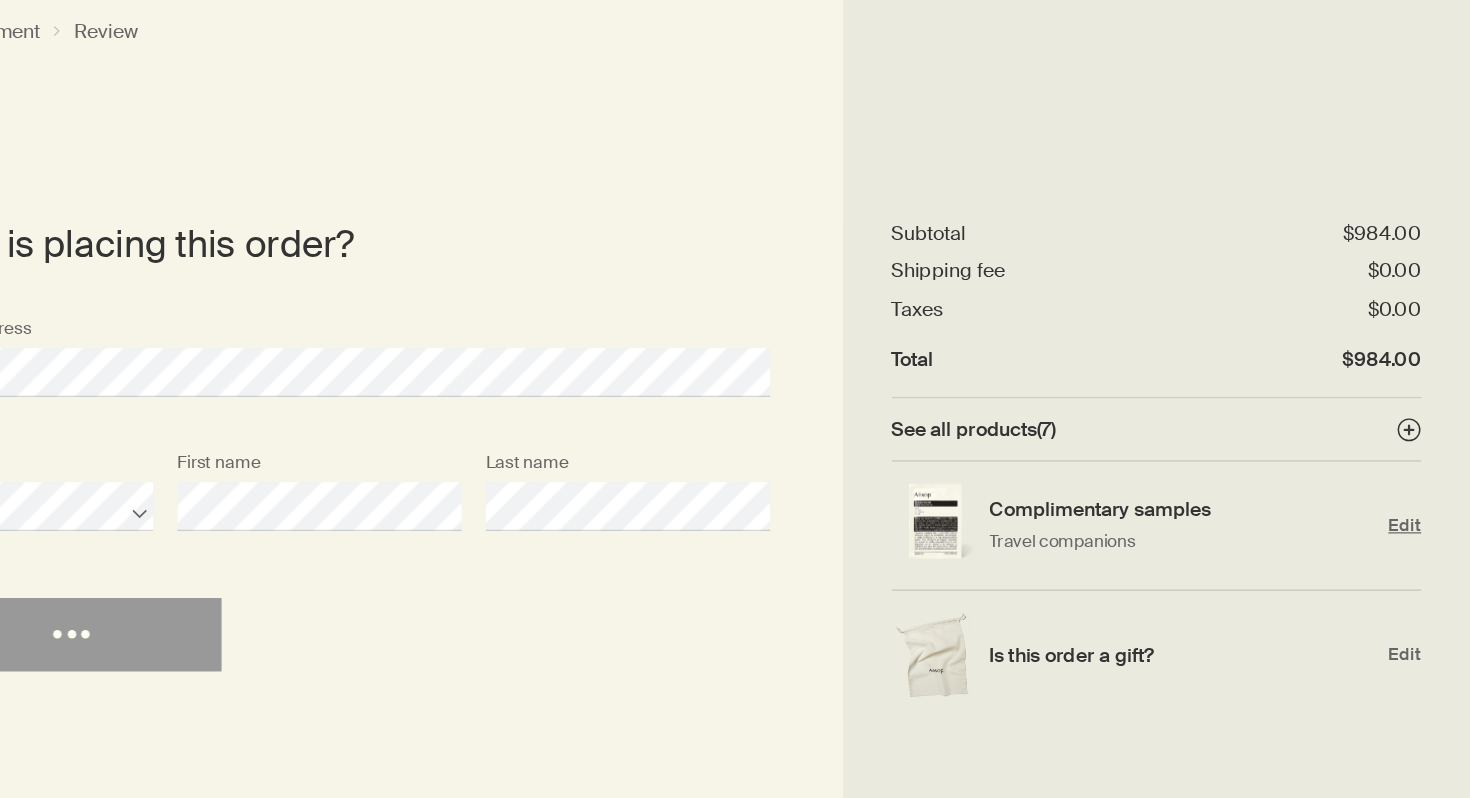 scroll, scrollTop: 0, scrollLeft: 0, axis: both 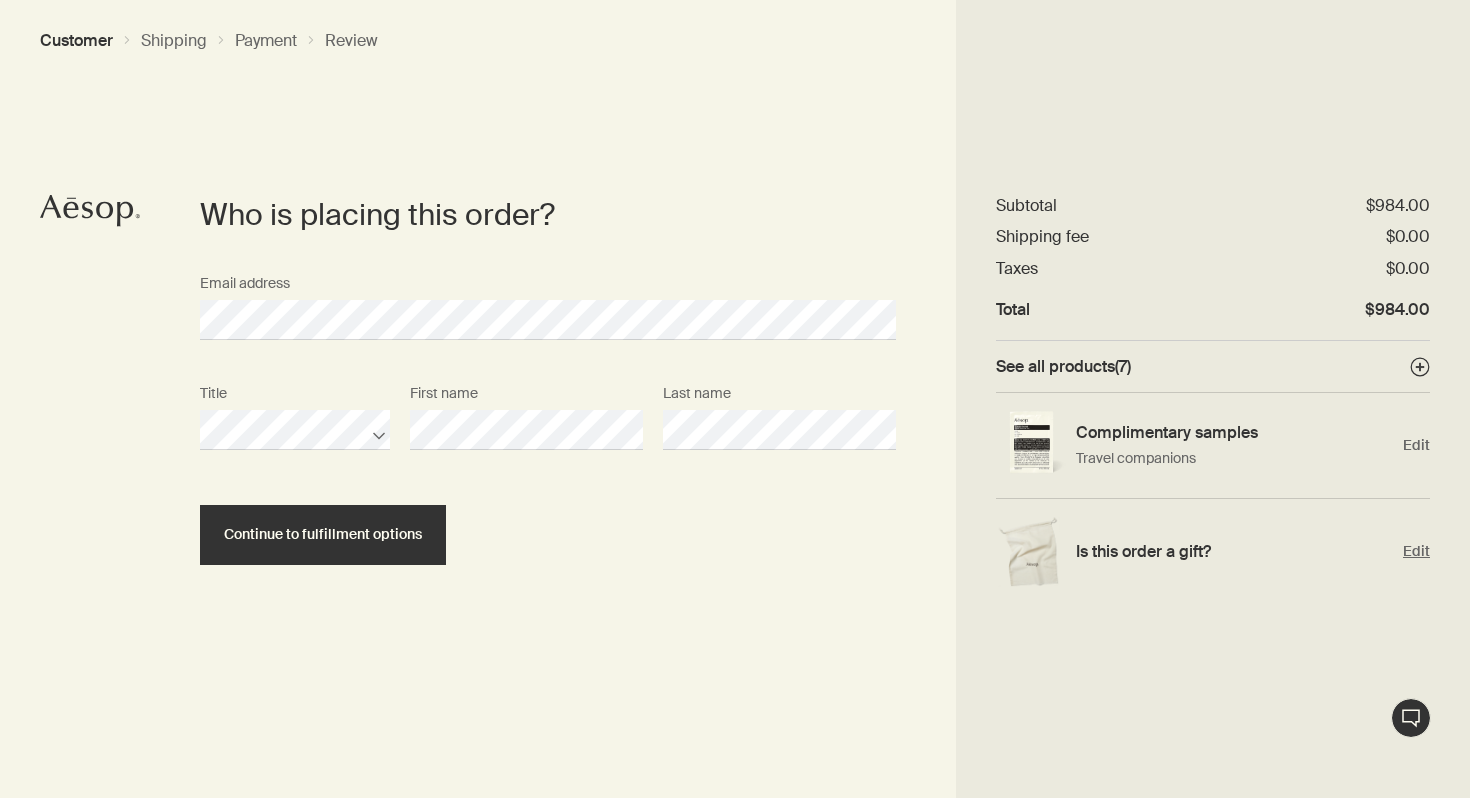 click on "Is this order a gift? Edit" at bounding box center [1213, 551] 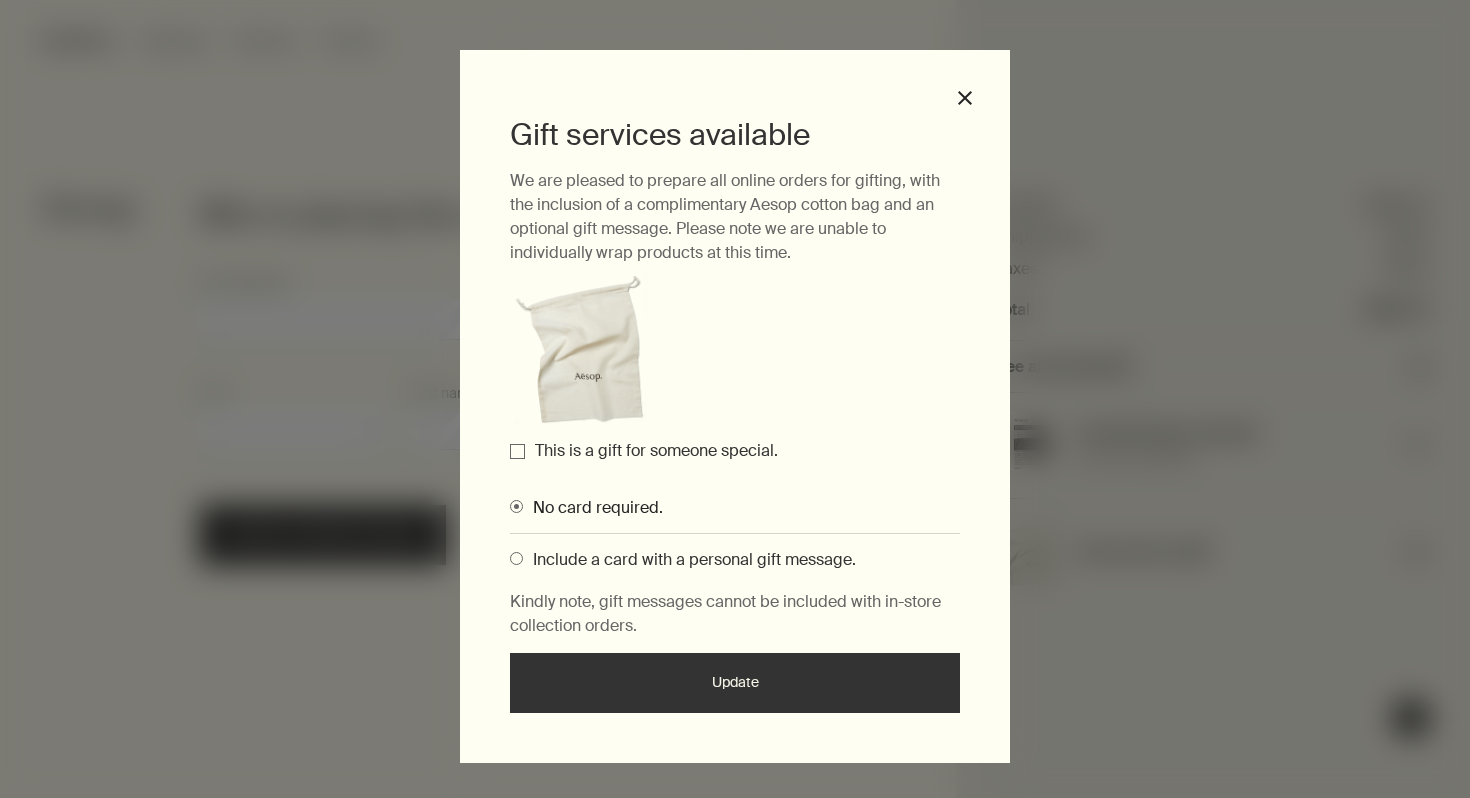 scroll, scrollTop: 15, scrollLeft: 0, axis: vertical 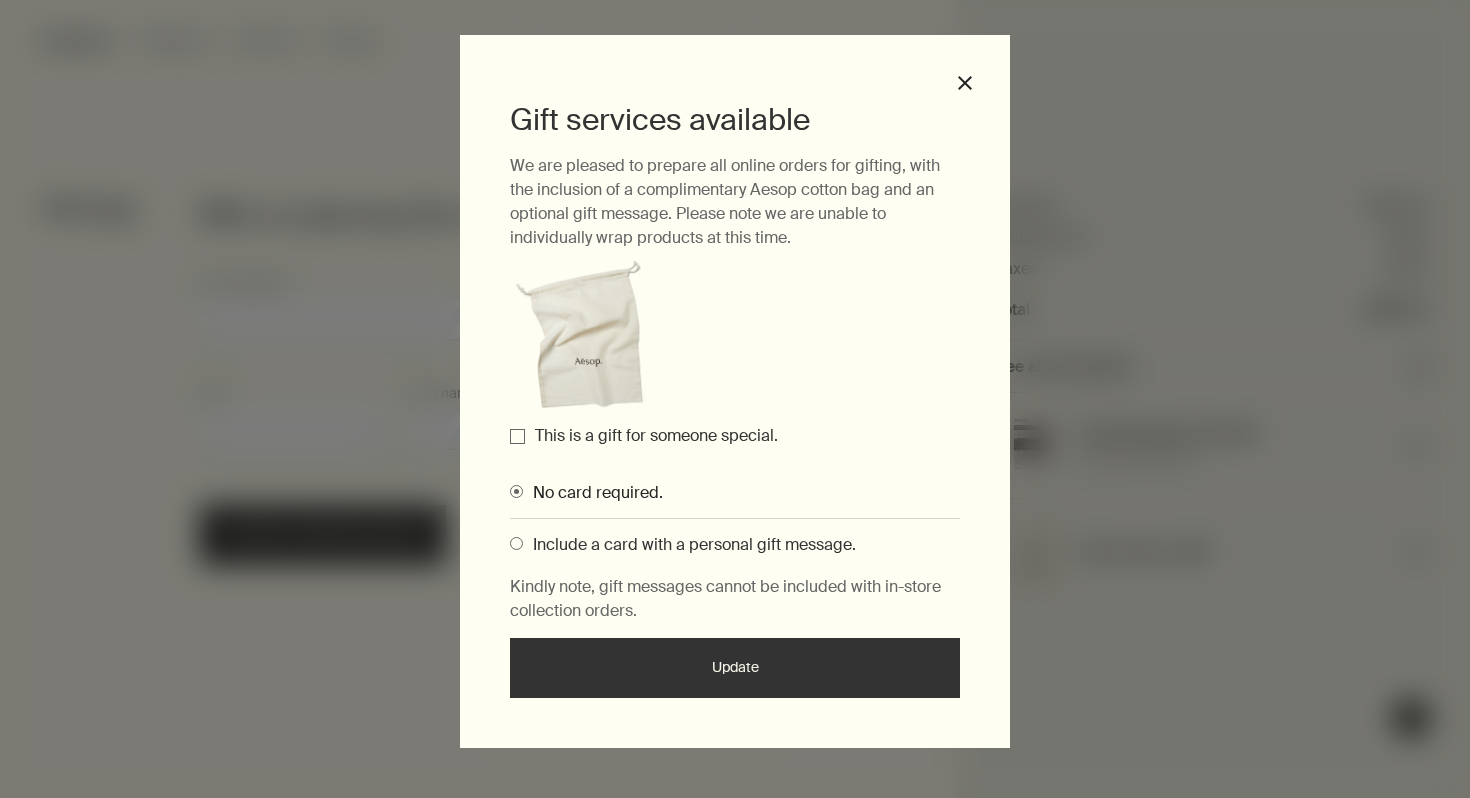 click on "This is a gift for someone special." at bounding box center [656, 435] 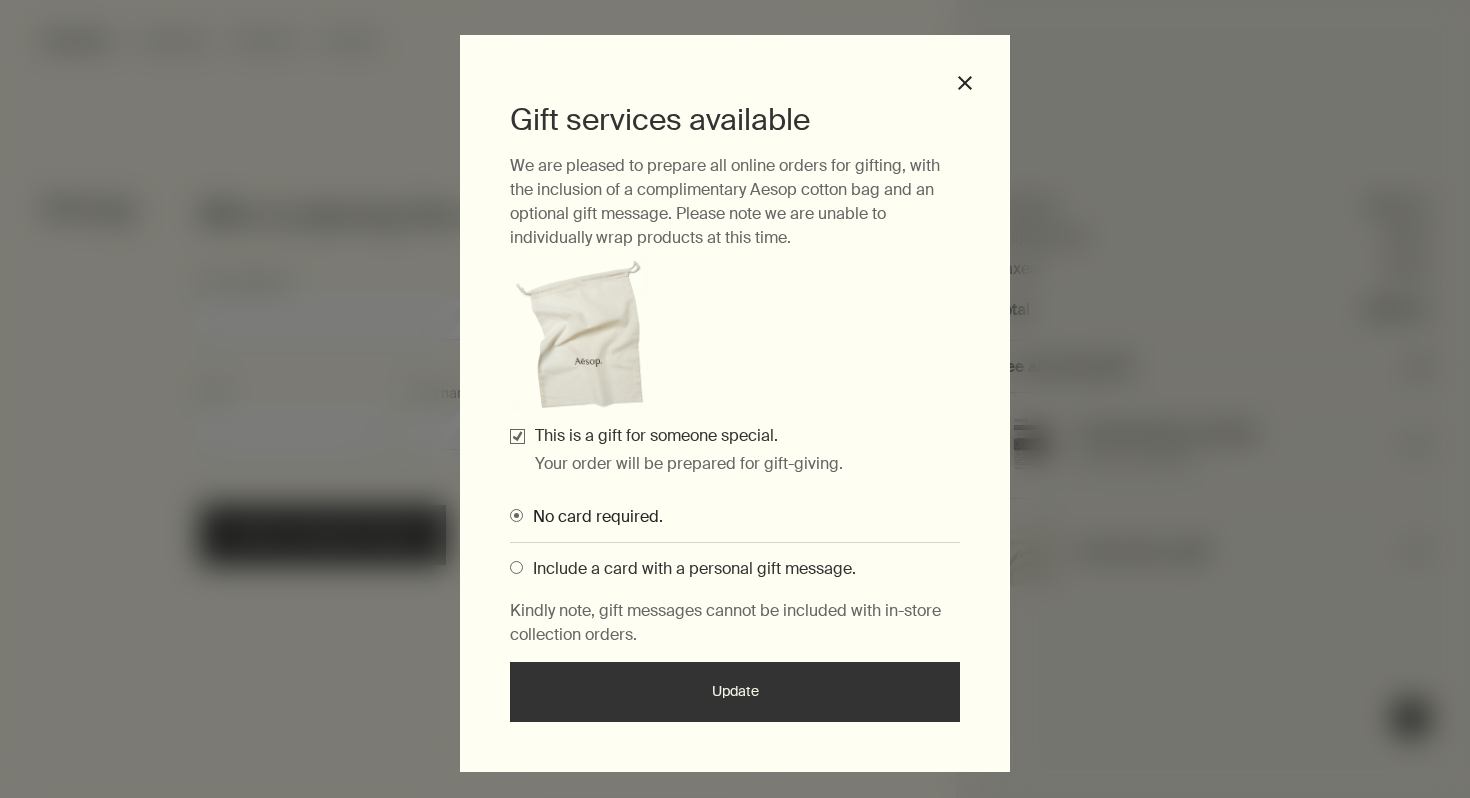 scroll, scrollTop: 39, scrollLeft: 0, axis: vertical 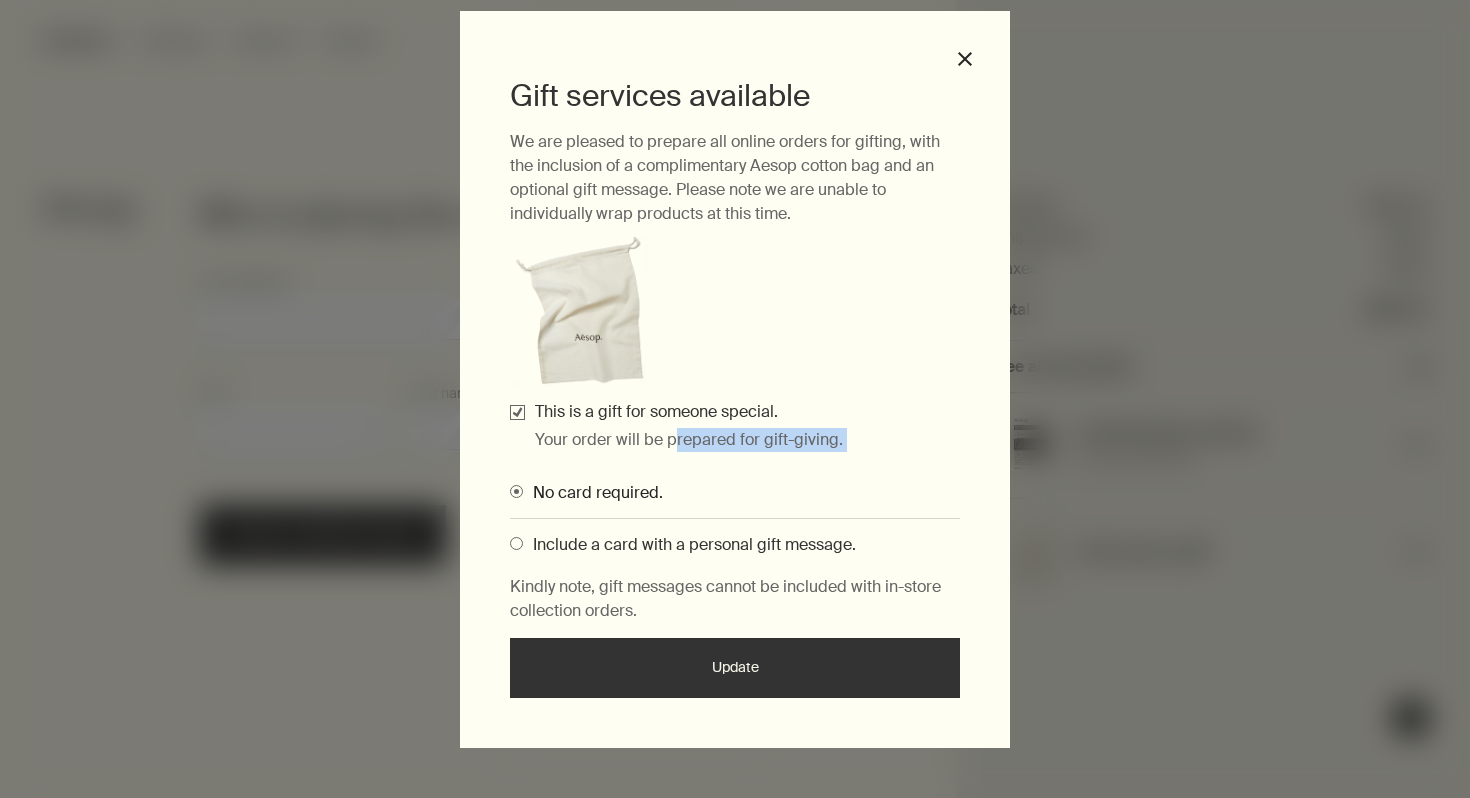 drag, startPoint x: 674, startPoint y: 449, endPoint x: 810, endPoint y: 451, distance: 136.01471 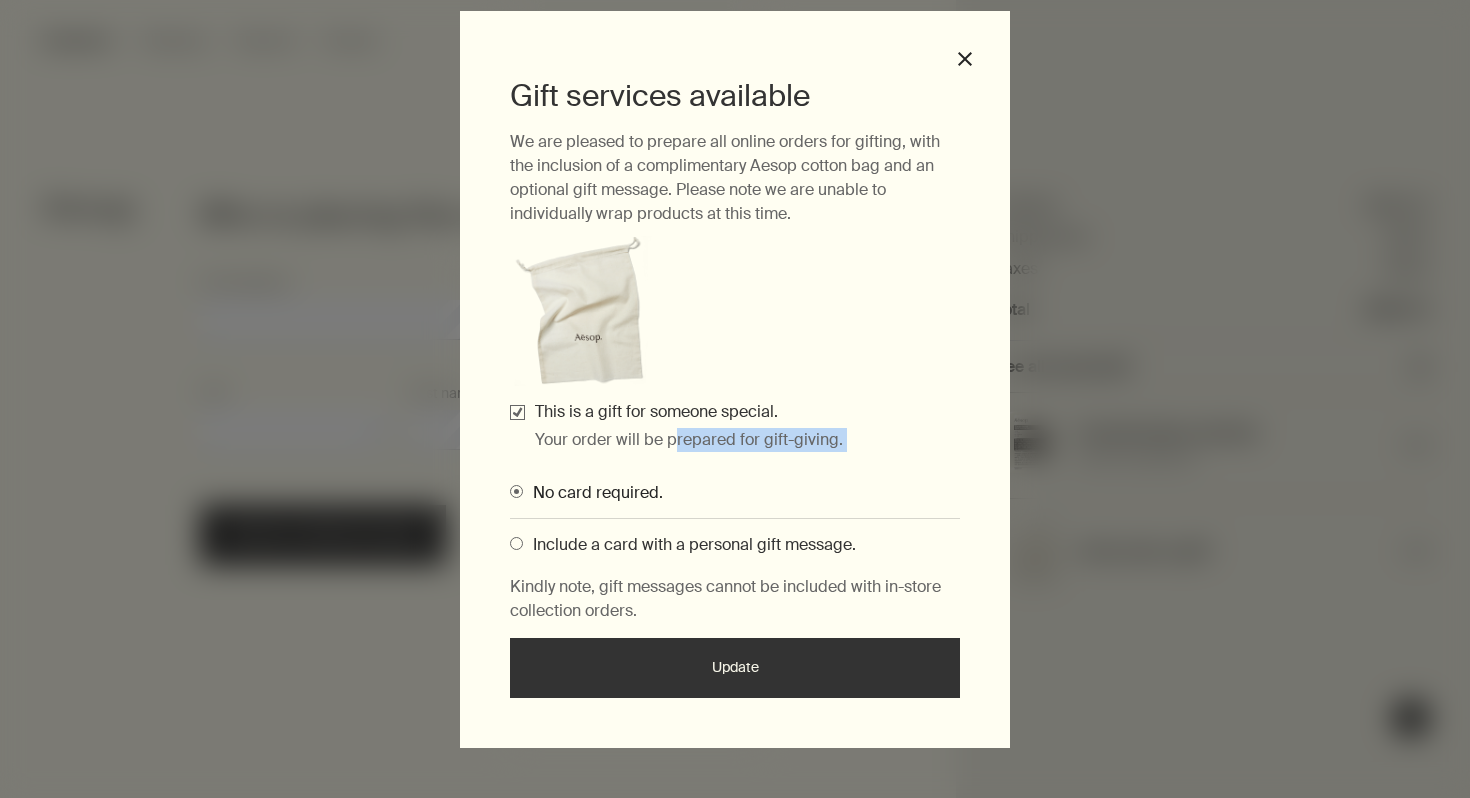 click on "Gift services available We are pleased to prepare all online orders for gifting, with the inclusion of a complimentary Aesop cotton bag and an optional gift message. Please note we are unable to individually wrap products at this time. This is a gift for someone special.  Your order will be prepared for gift-giving. No card required. Include a card with a personal gift message. Kindly note, gift messages cannot be included with in-store collection orders. Update" at bounding box center [735, 387] 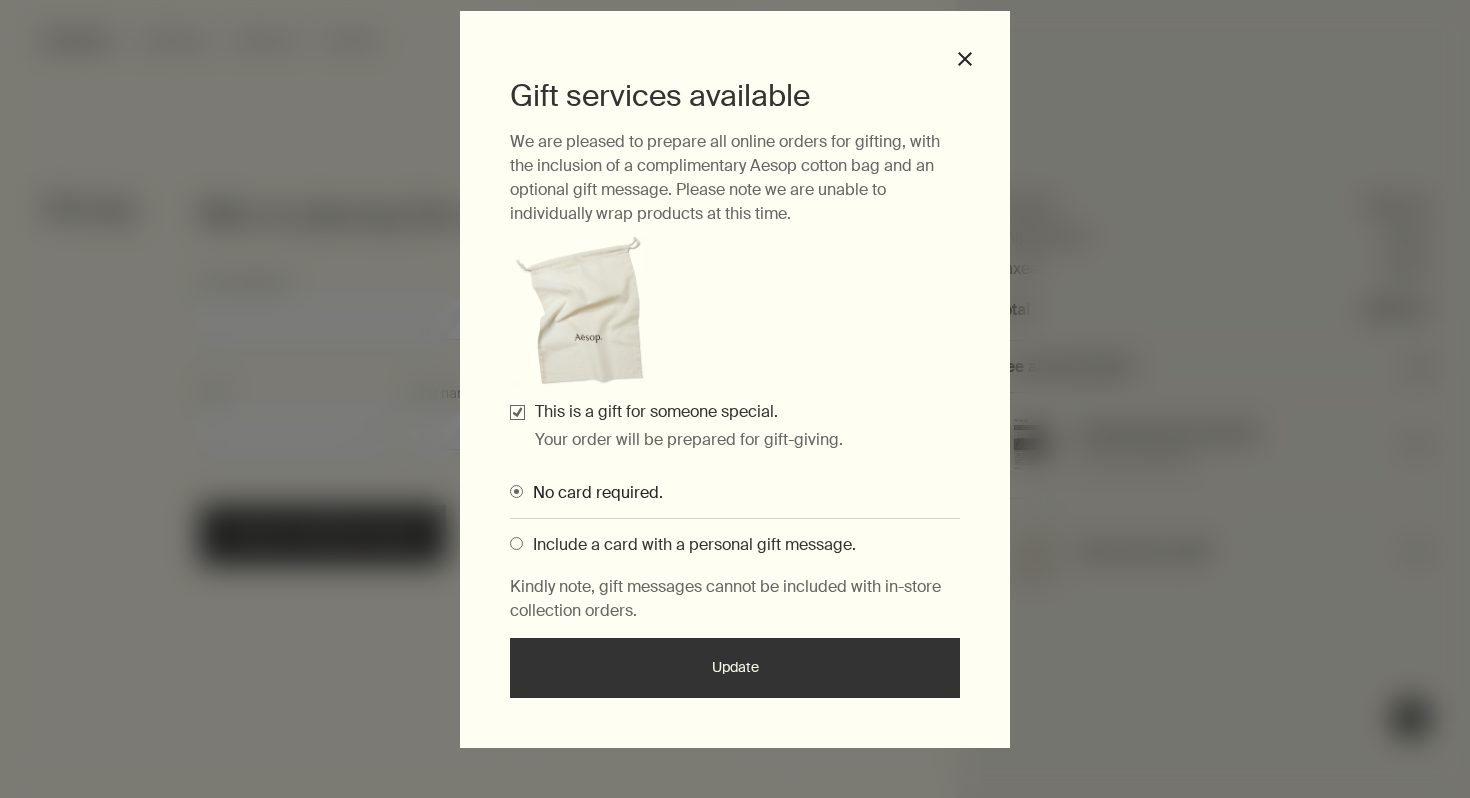 click on "Update" at bounding box center (735, 668) 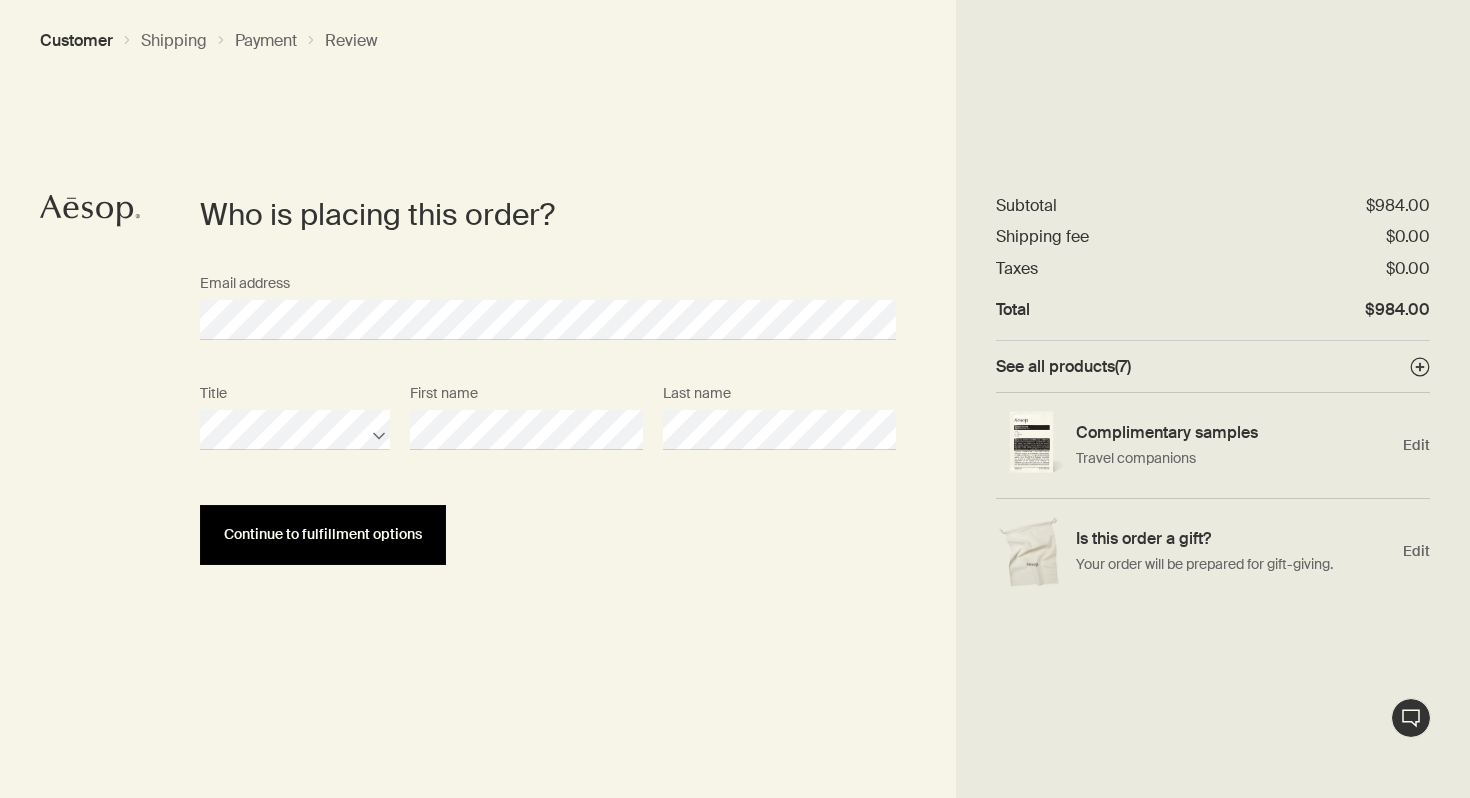 click on "Continue to fulfillment options" at bounding box center [323, 535] 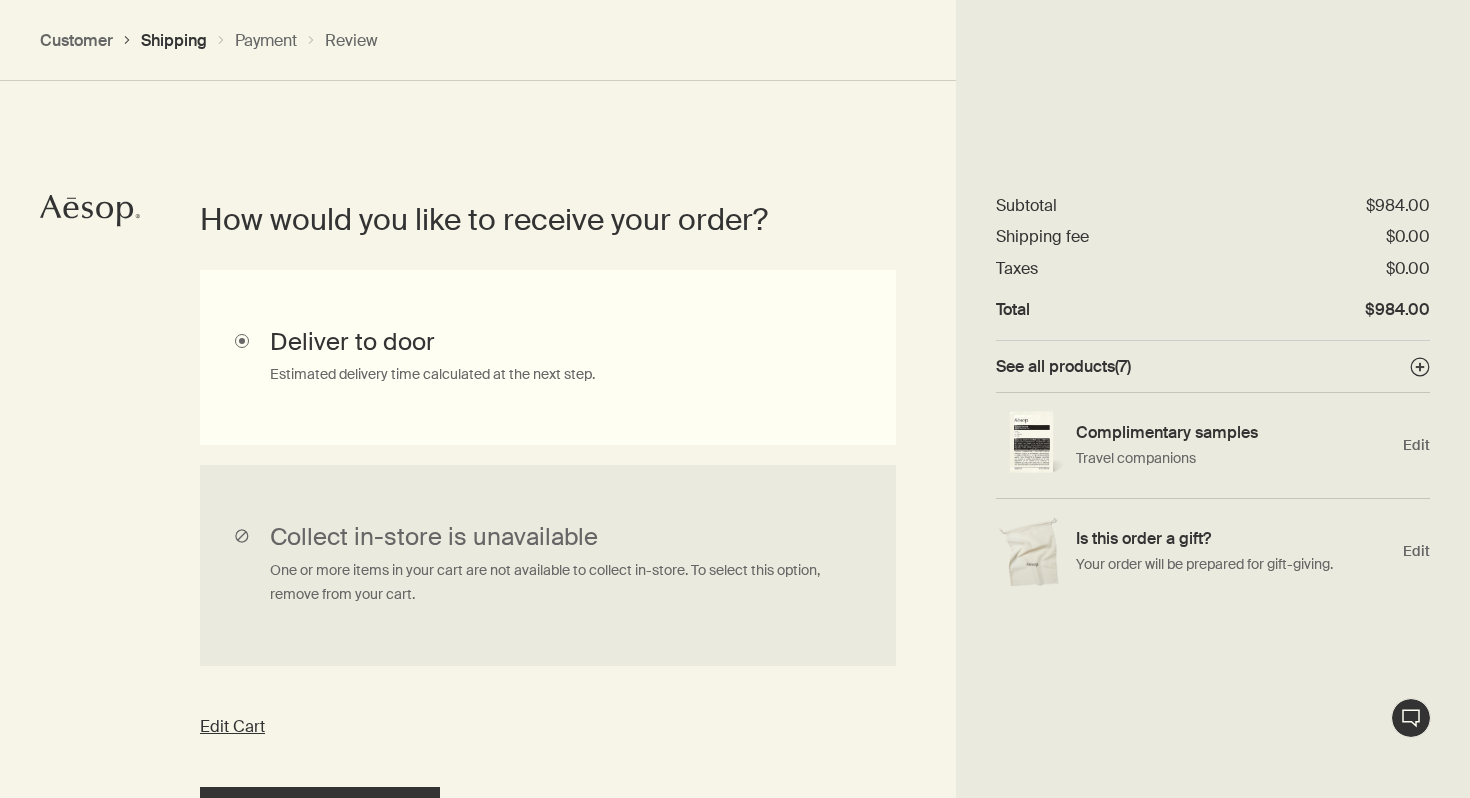scroll, scrollTop: 448, scrollLeft: 0, axis: vertical 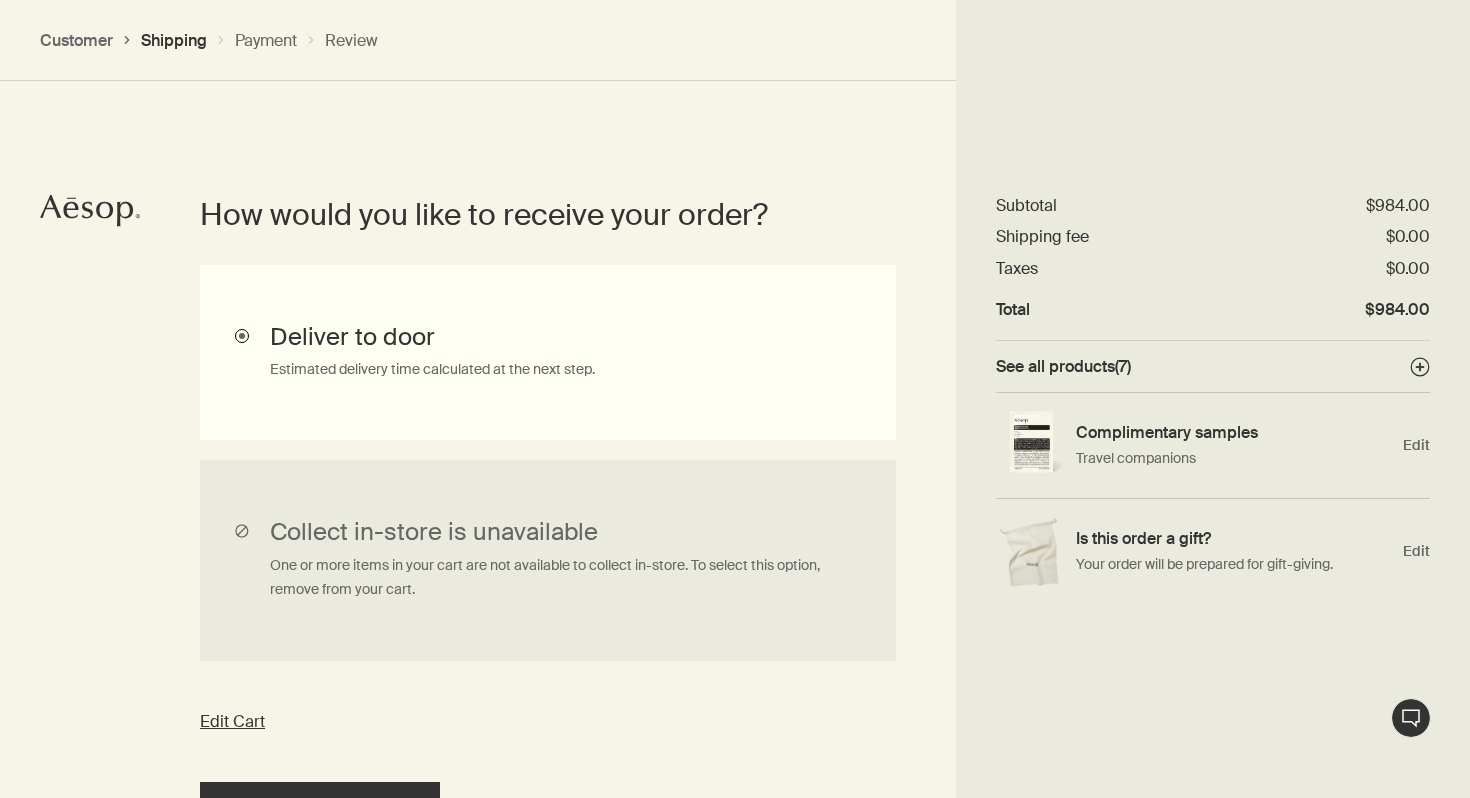 click on "Deliver to door Estimated delivery time calculated at the next step." at bounding box center (548, 352) 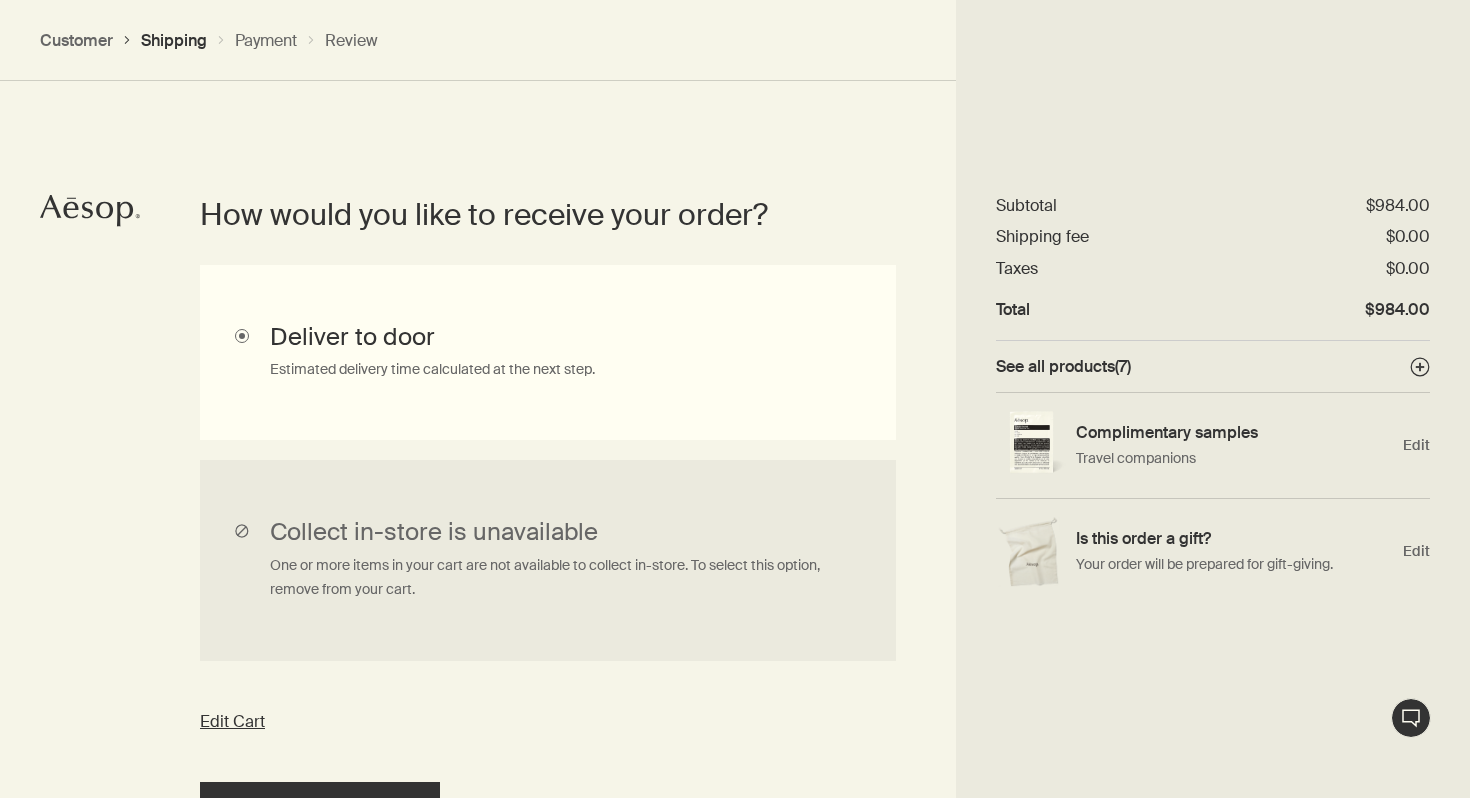 scroll, scrollTop: 625, scrollLeft: 0, axis: vertical 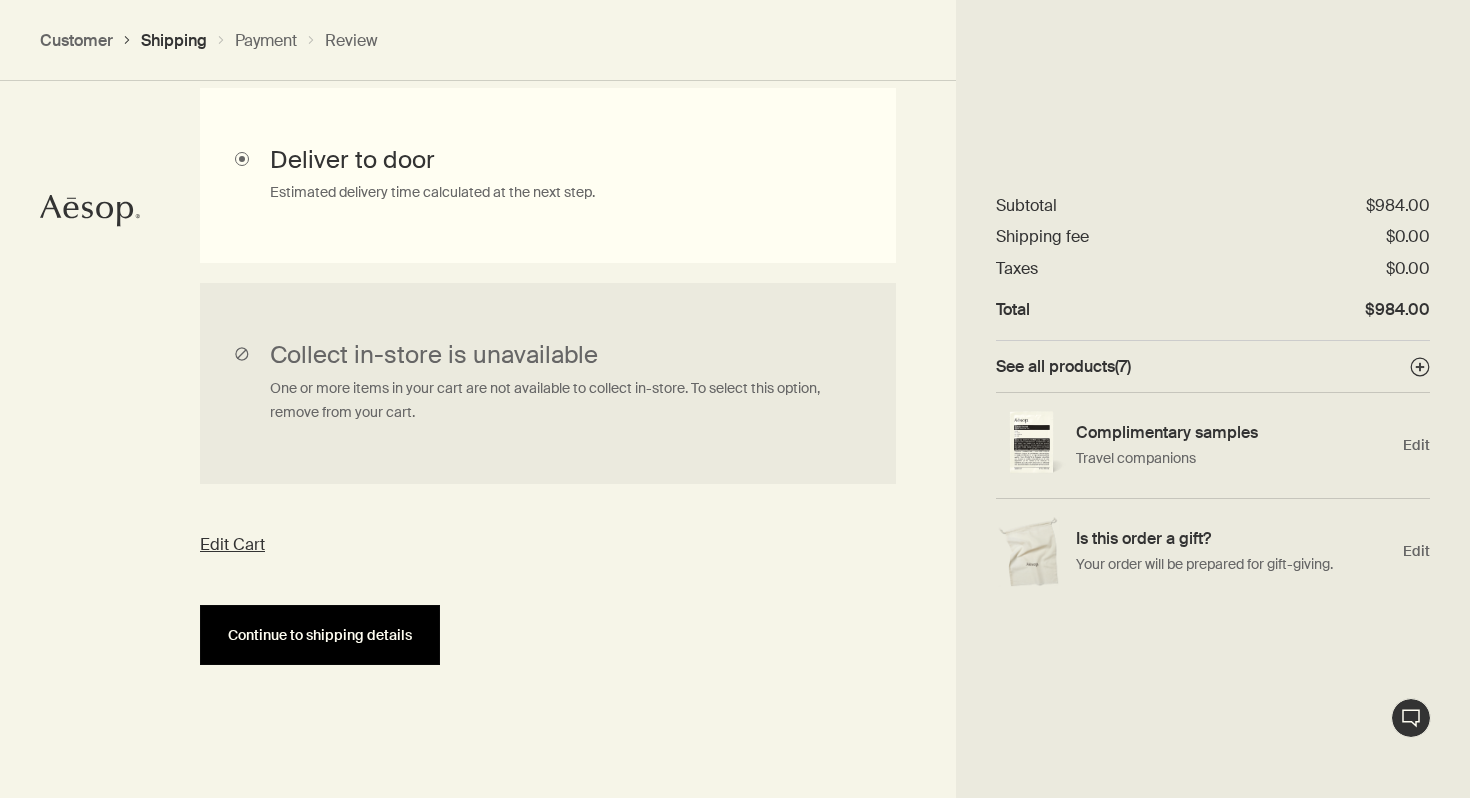 click on "Continue to shipping details" at bounding box center (320, 635) 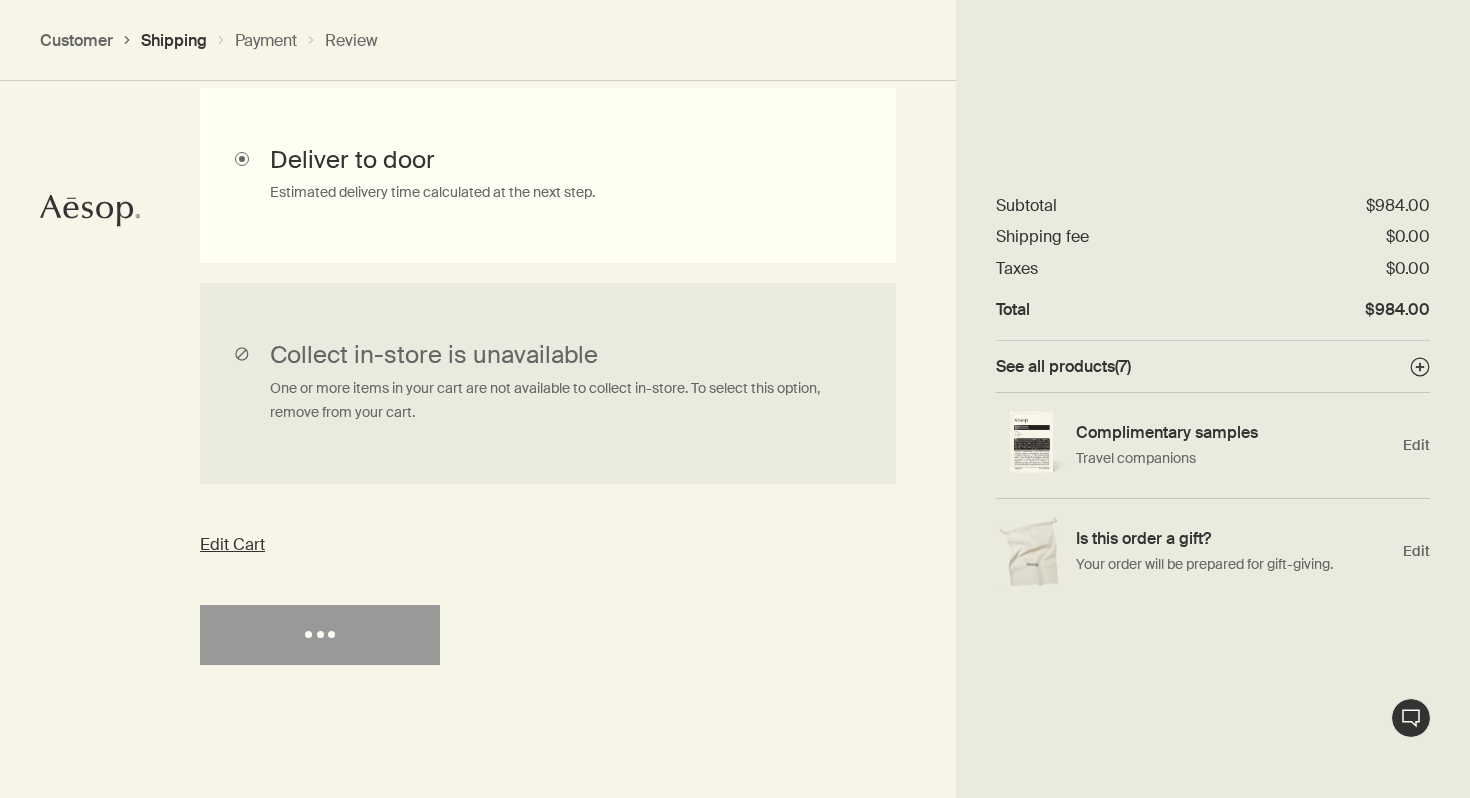 select on "US" 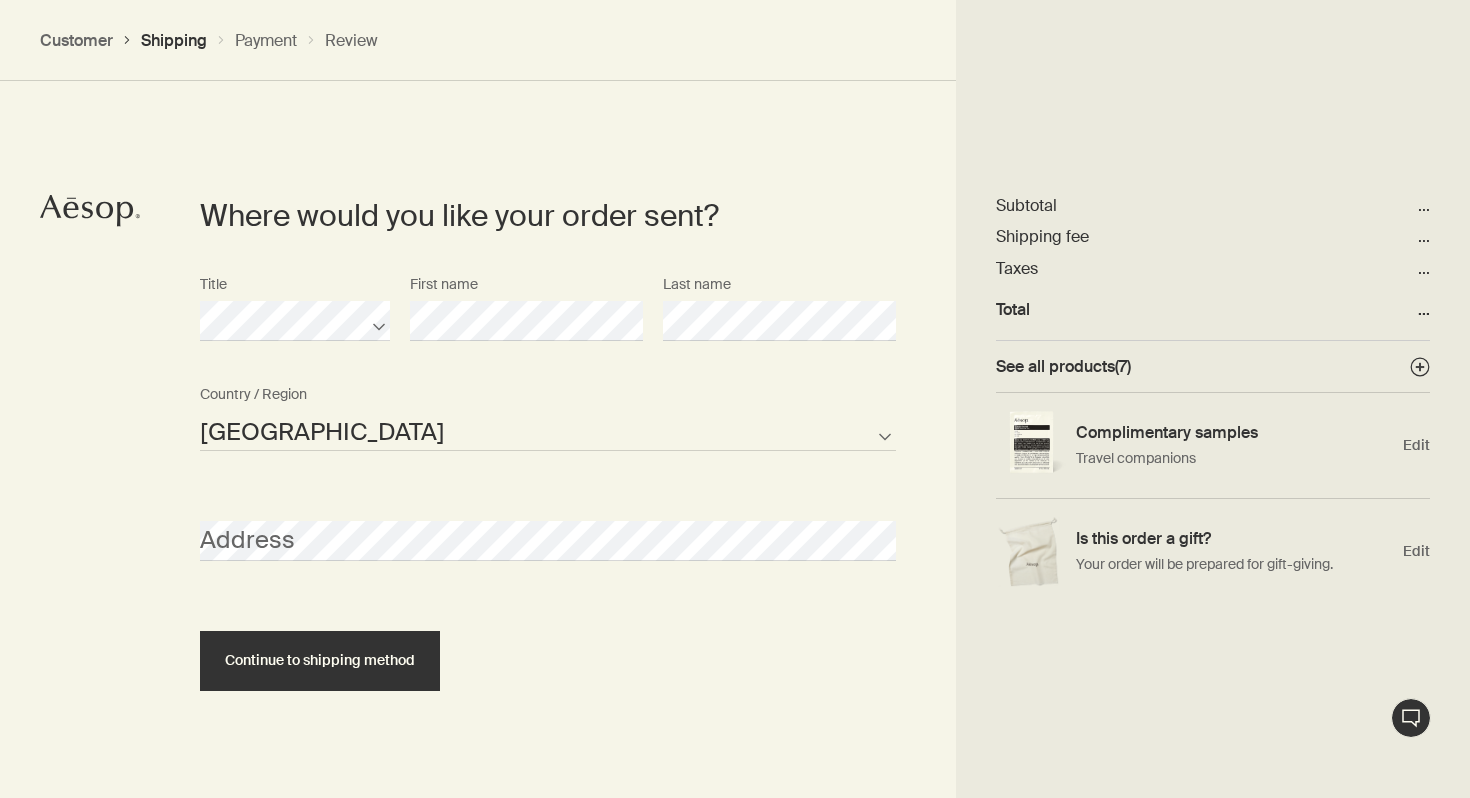 scroll, scrollTop: 865, scrollLeft: 0, axis: vertical 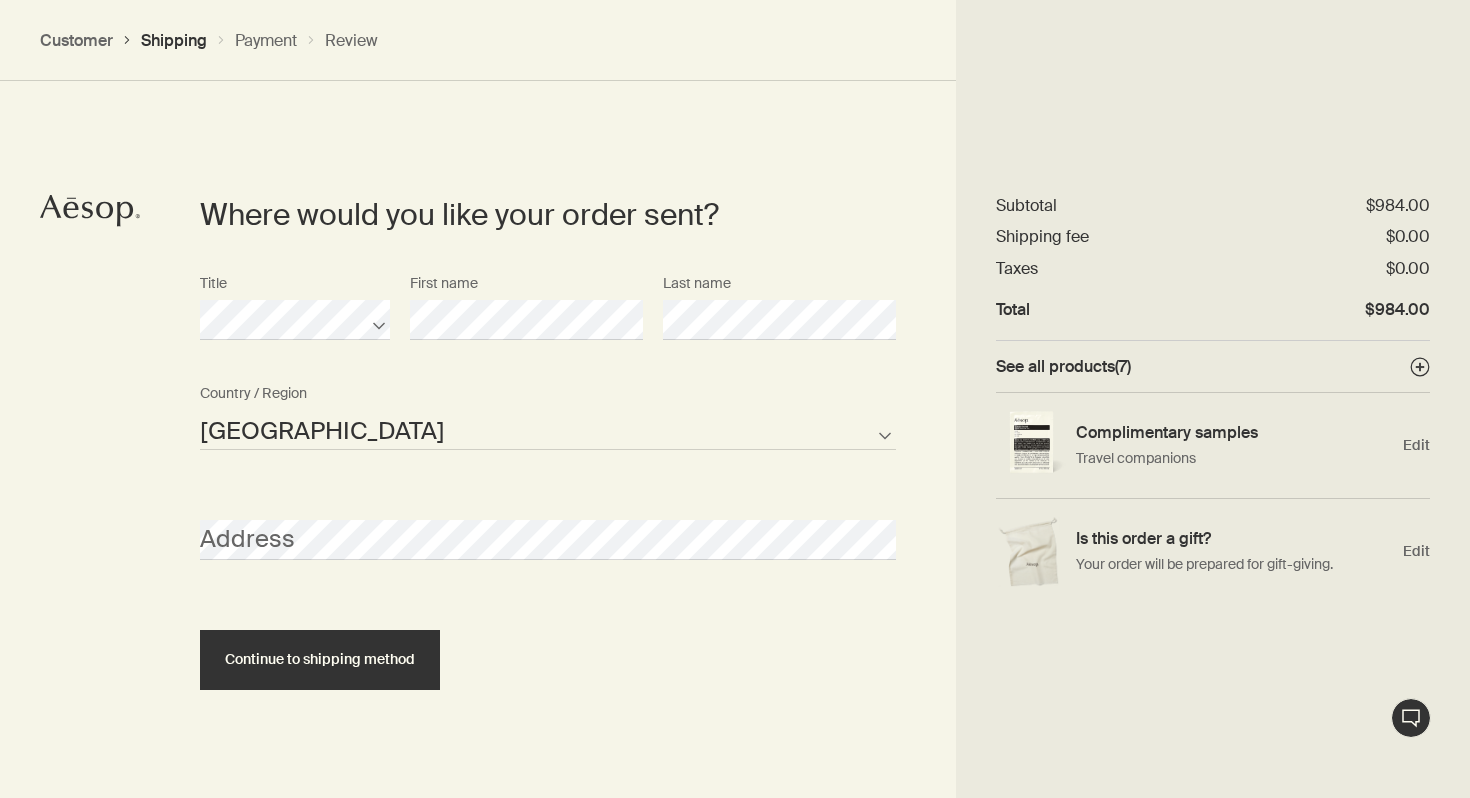 click on "Address" at bounding box center (548, 540) 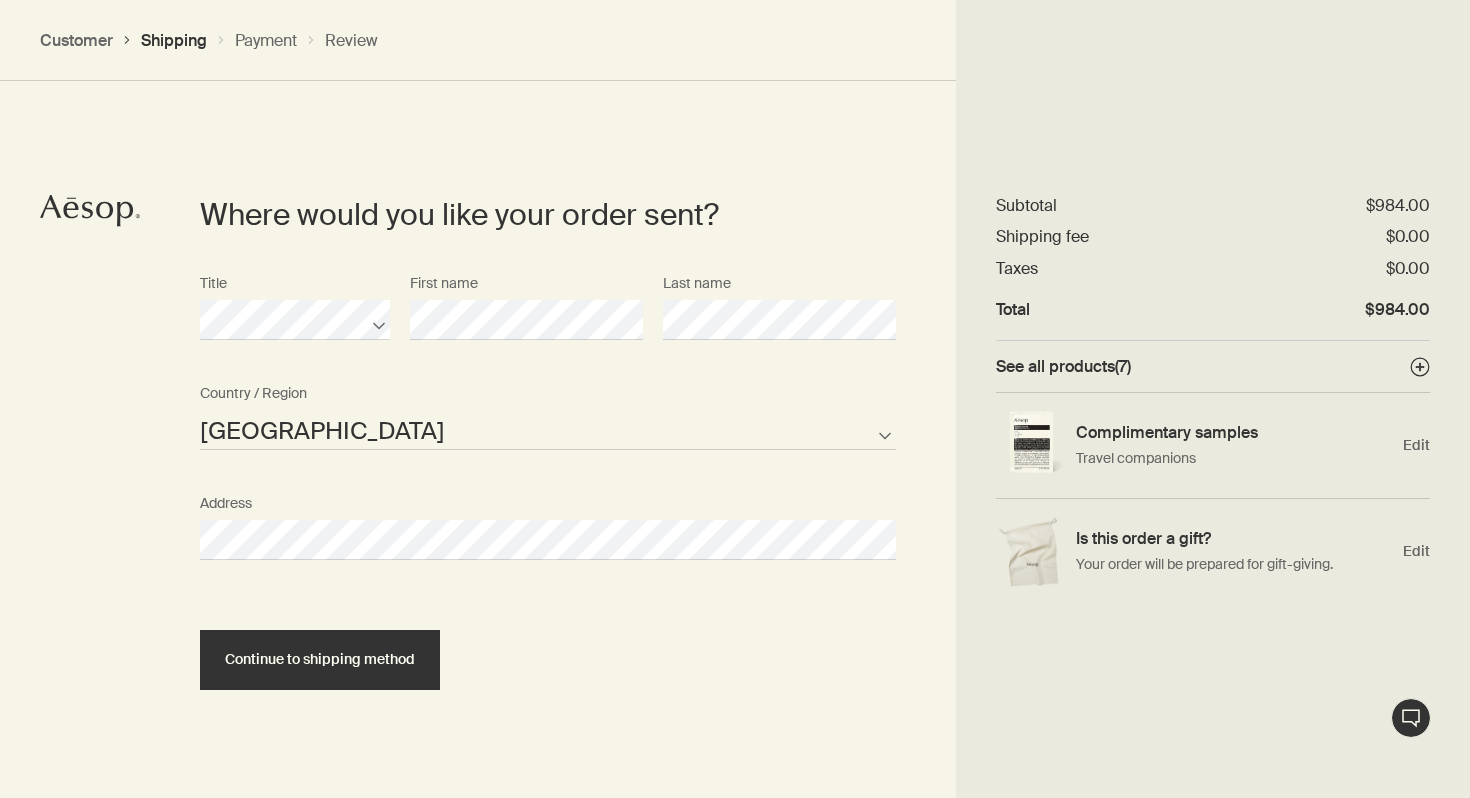 select on "US" 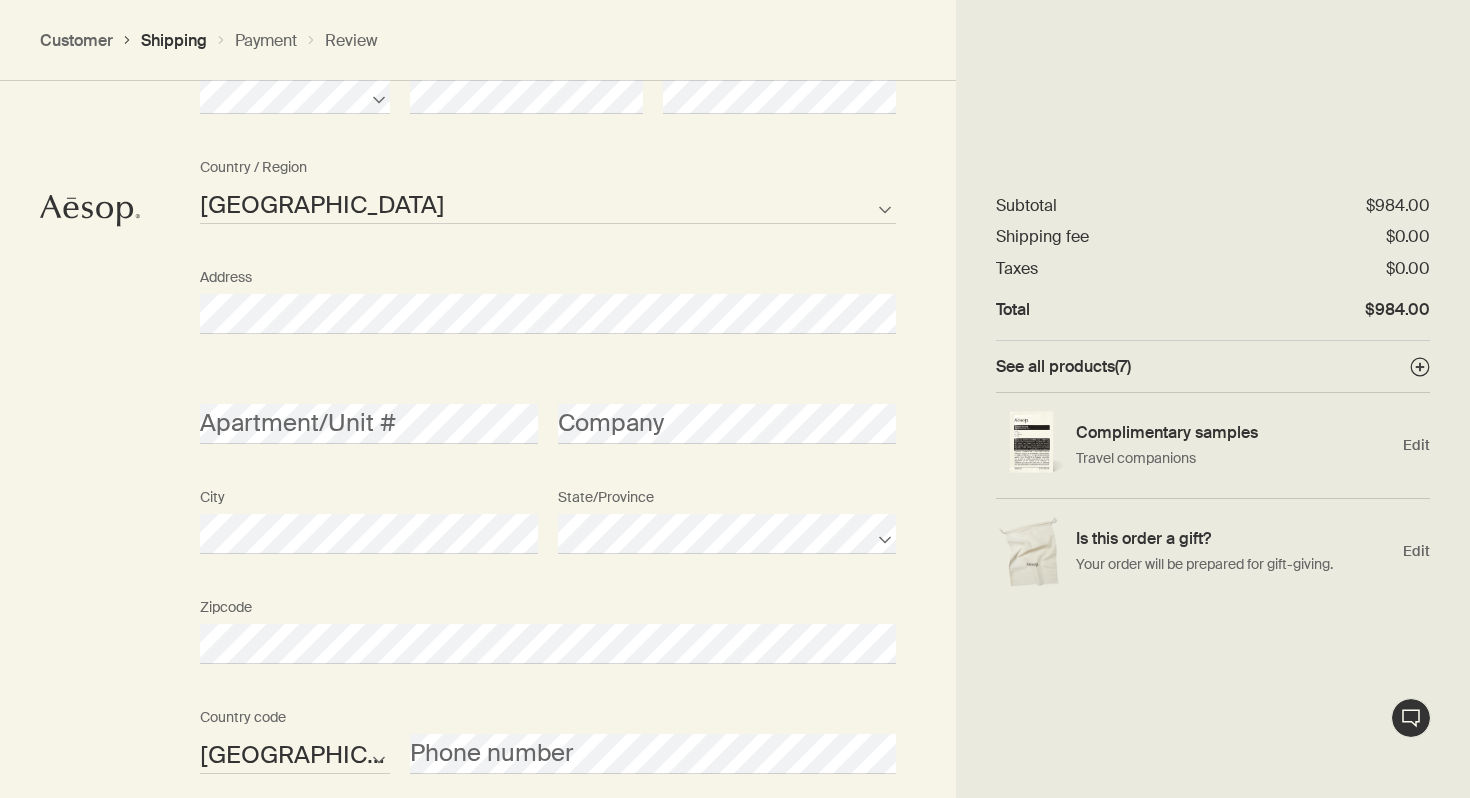 scroll, scrollTop: 1108, scrollLeft: 0, axis: vertical 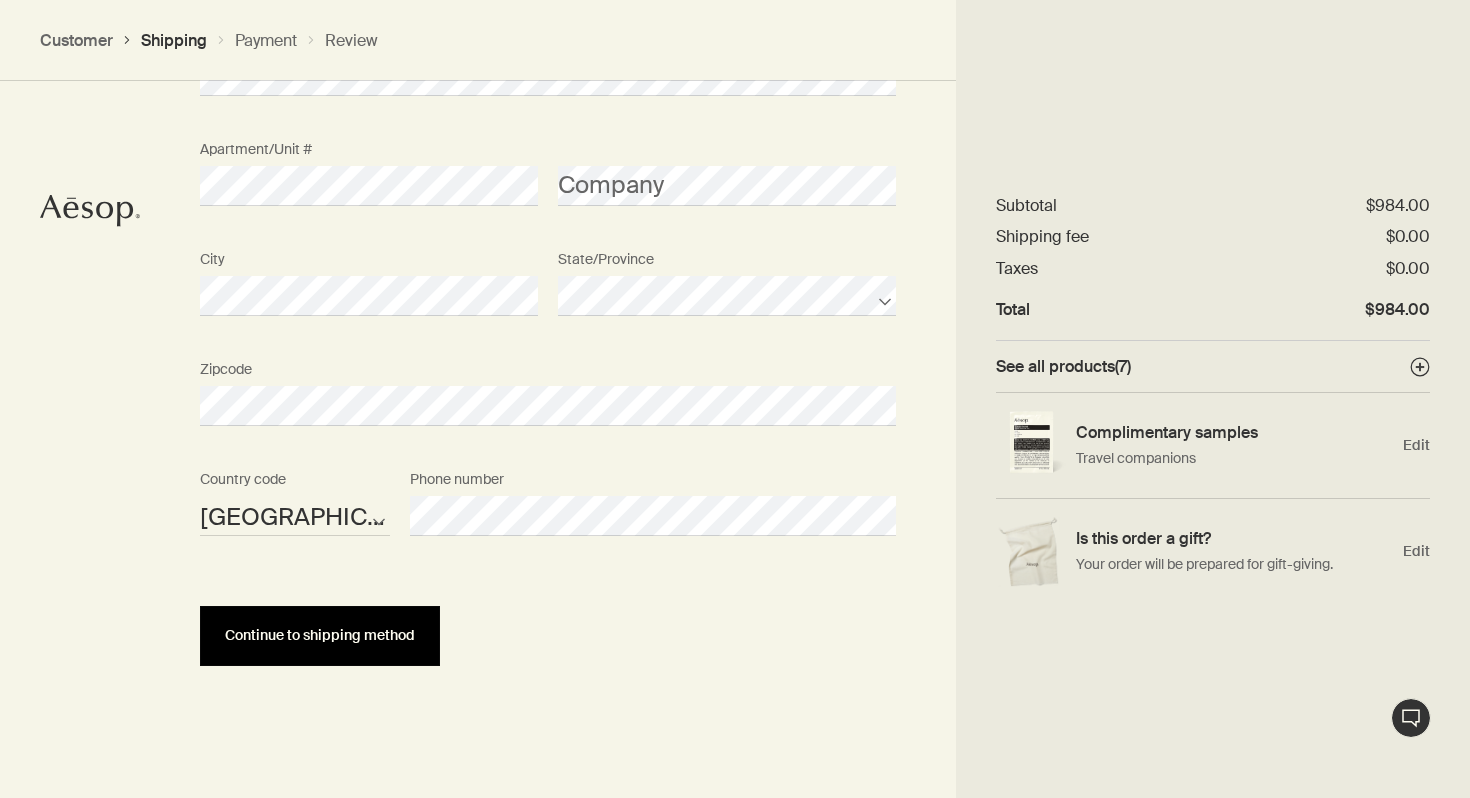 click on "Continue to shipping method" at bounding box center (320, 636) 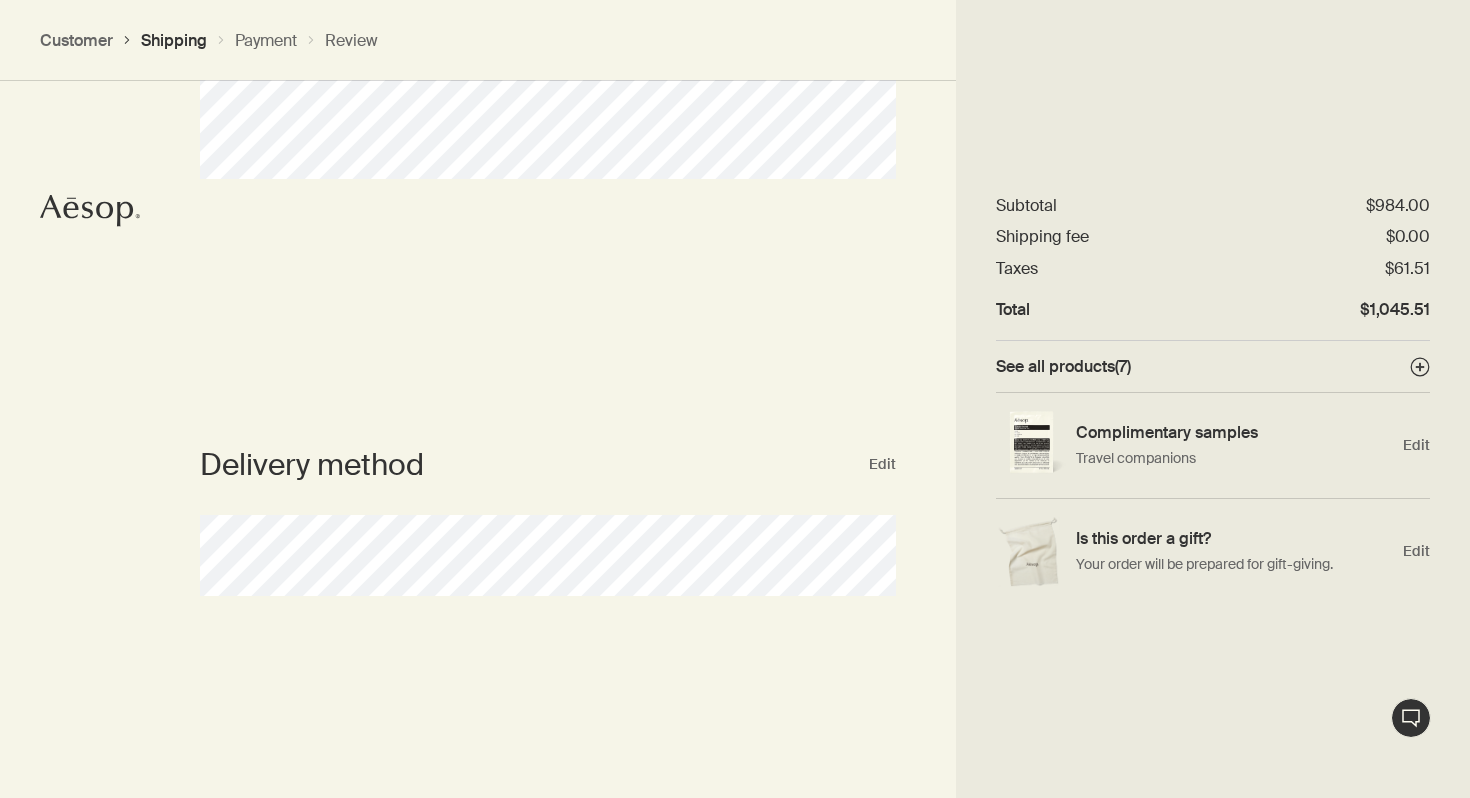 scroll, scrollTop: 0, scrollLeft: 0, axis: both 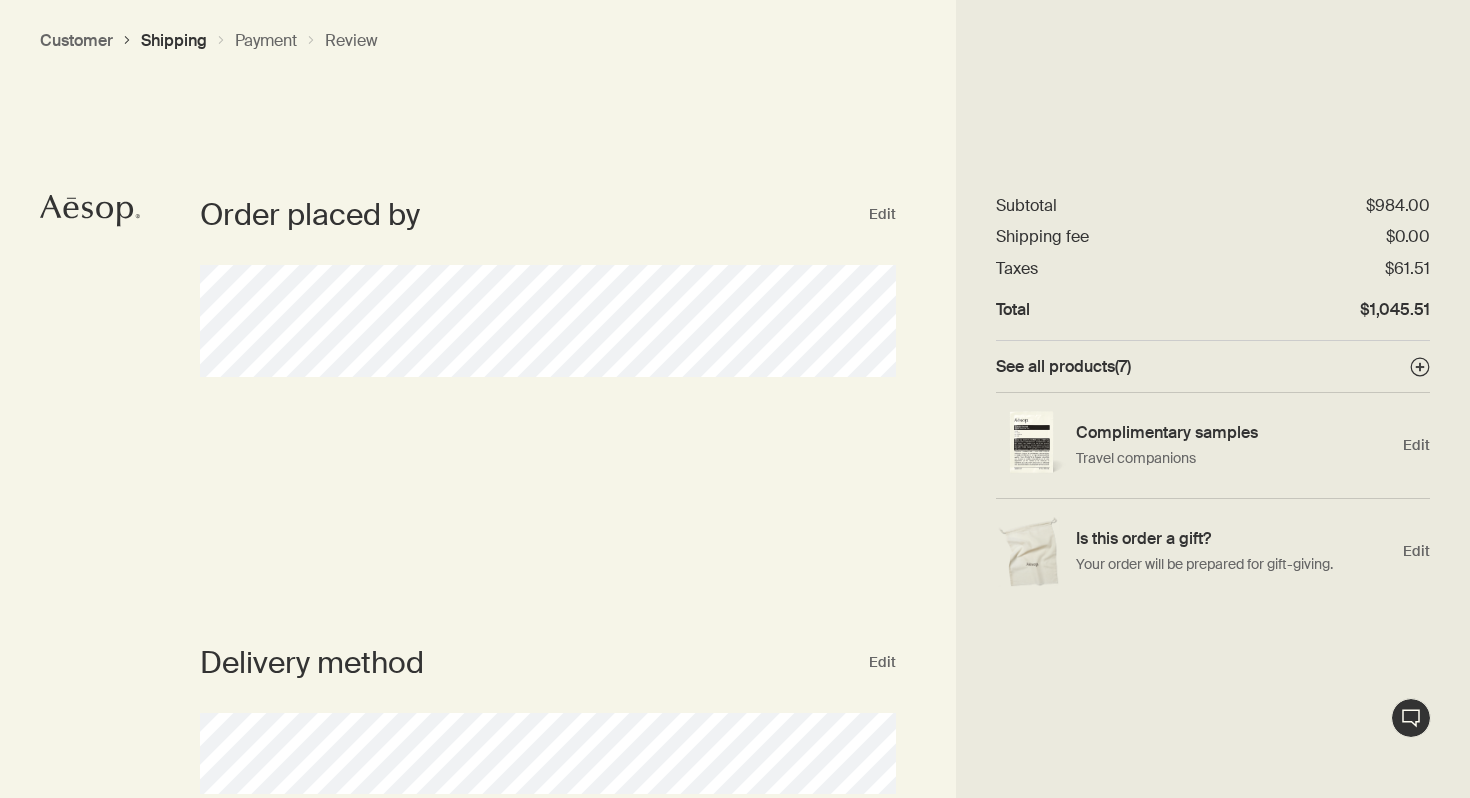 click on "See all products  ( 7 ) plusAndCloseWithCircle" at bounding box center (1213, 366) 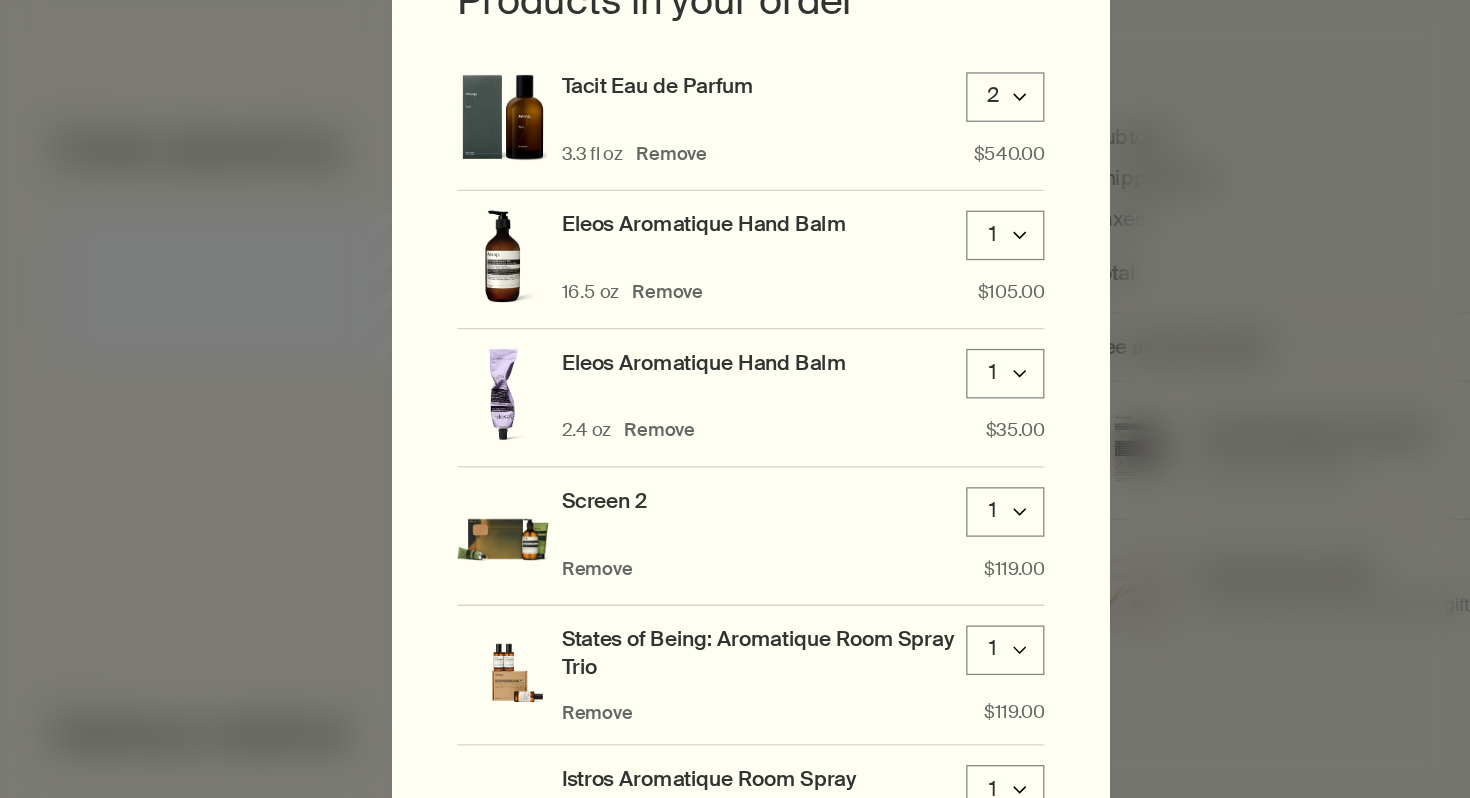 scroll, scrollTop: 10, scrollLeft: 0, axis: vertical 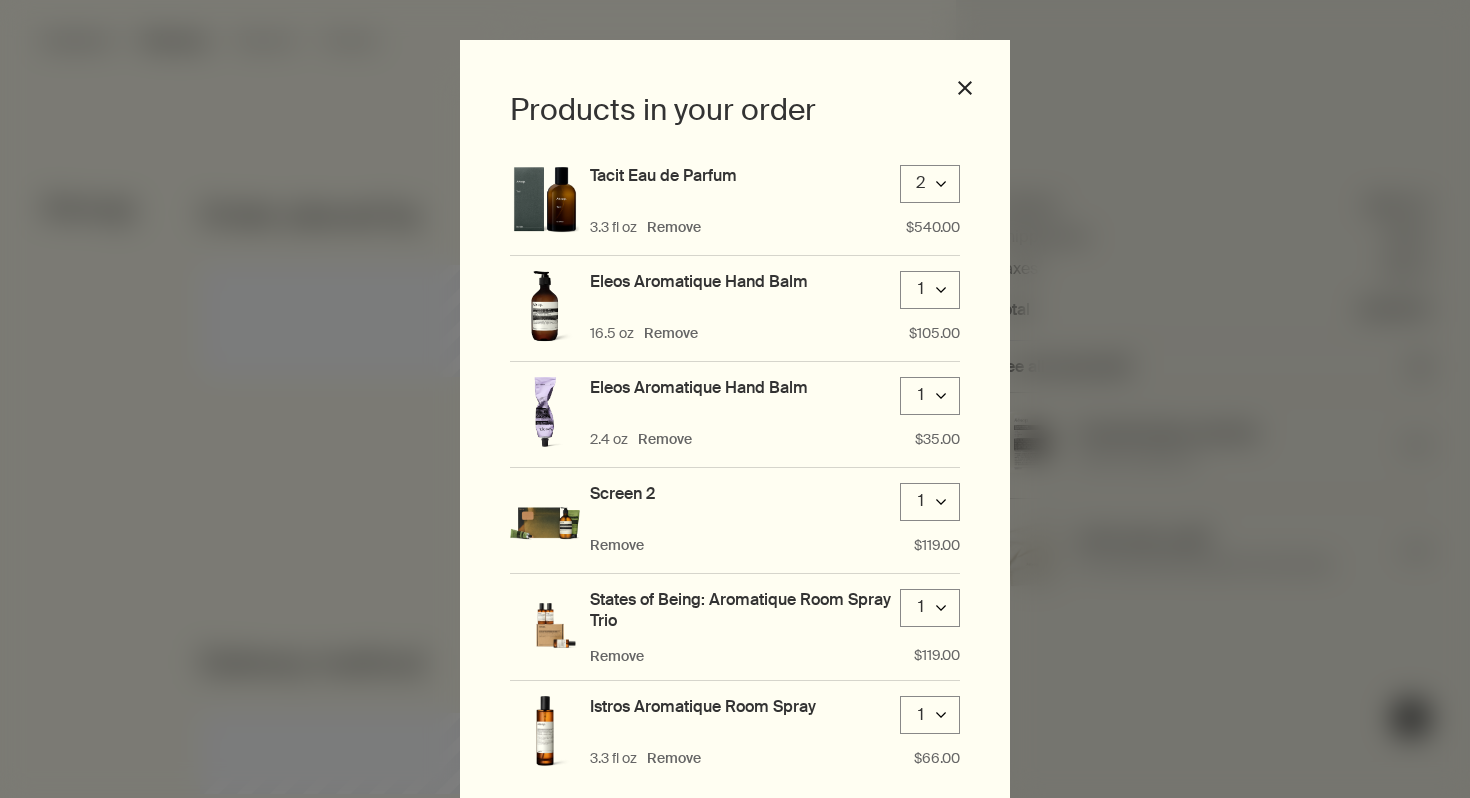 click on "Remove" at bounding box center (617, 545) 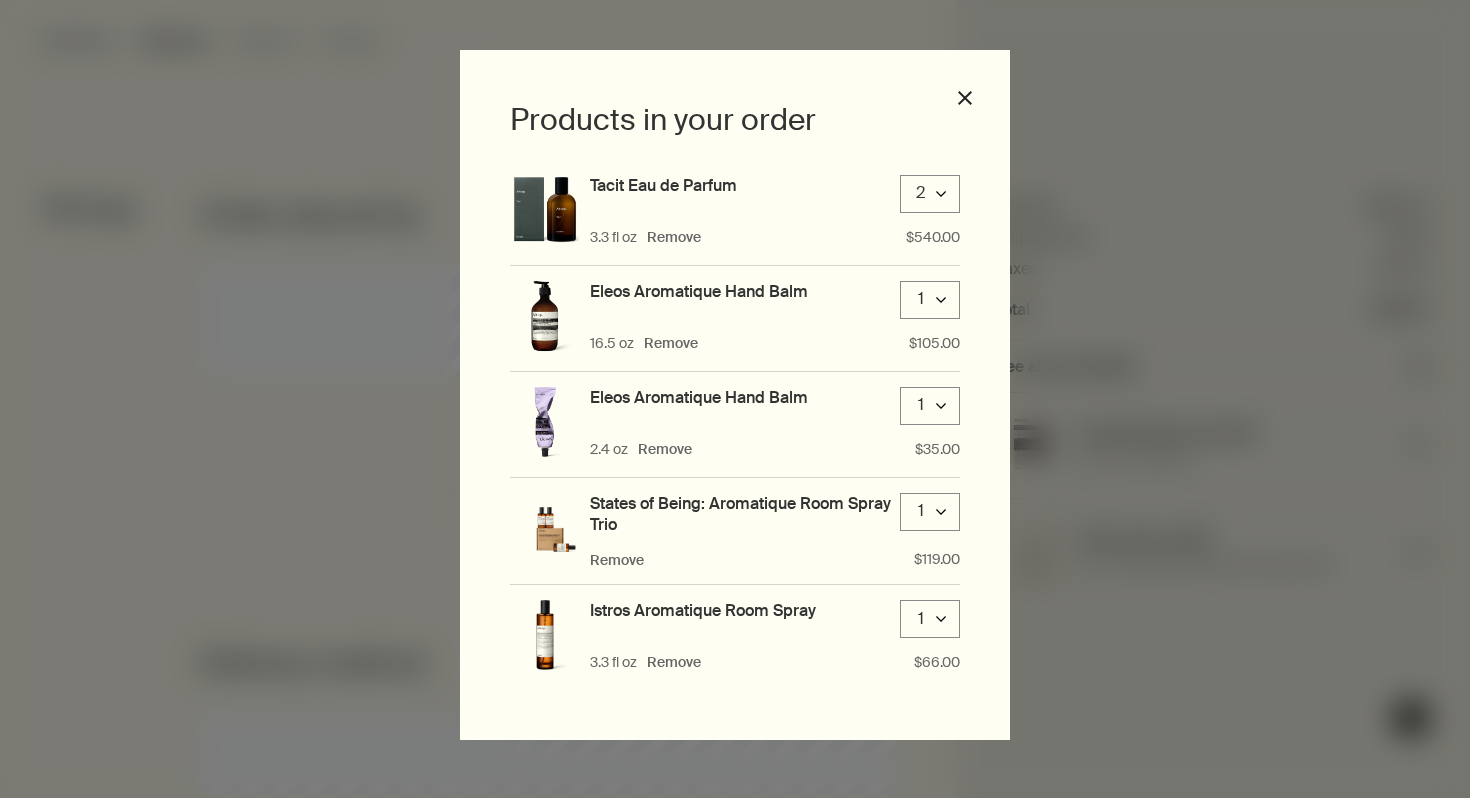 scroll, scrollTop: 0, scrollLeft: 0, axis: both 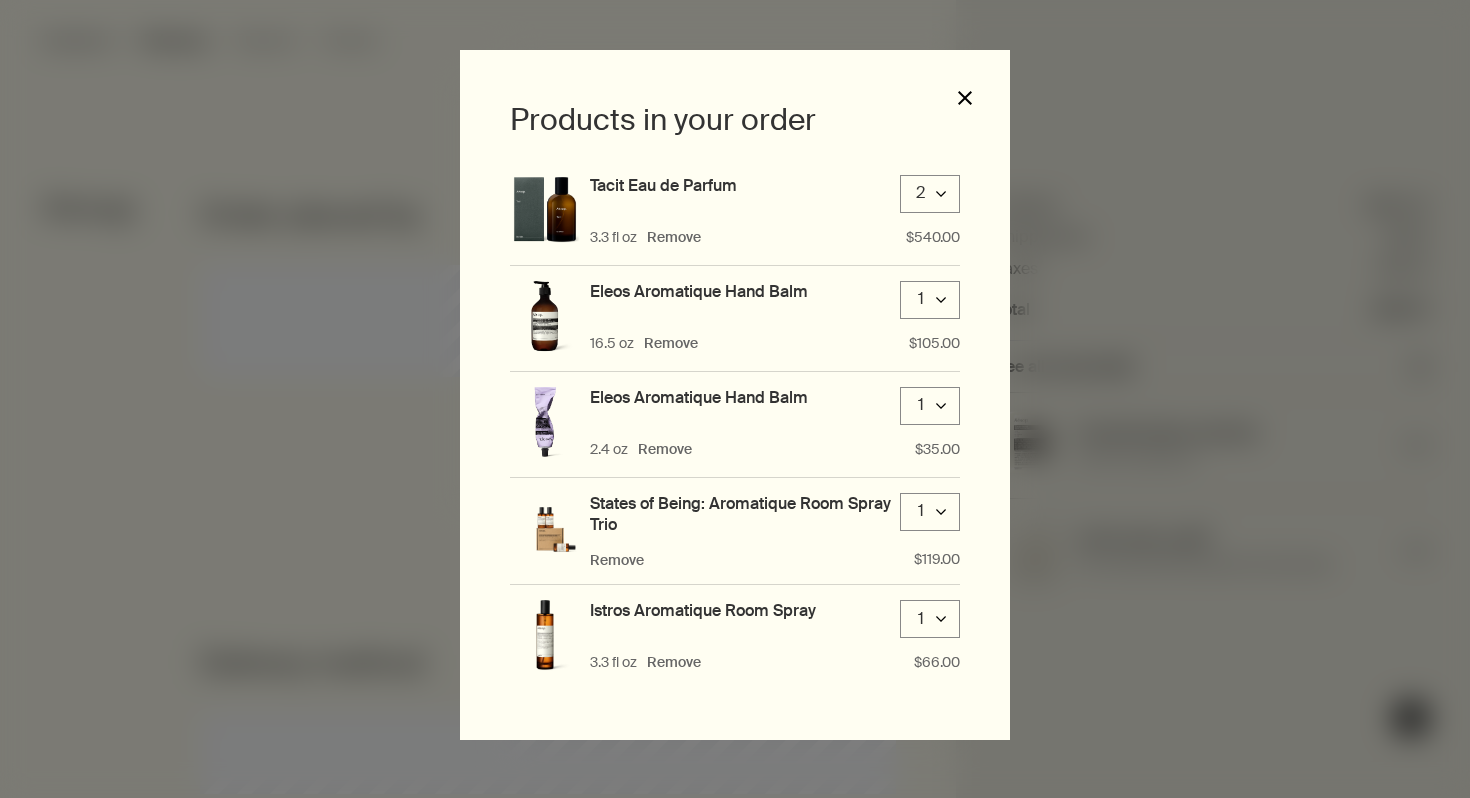 click on "close" at bounding box center [965, 98] 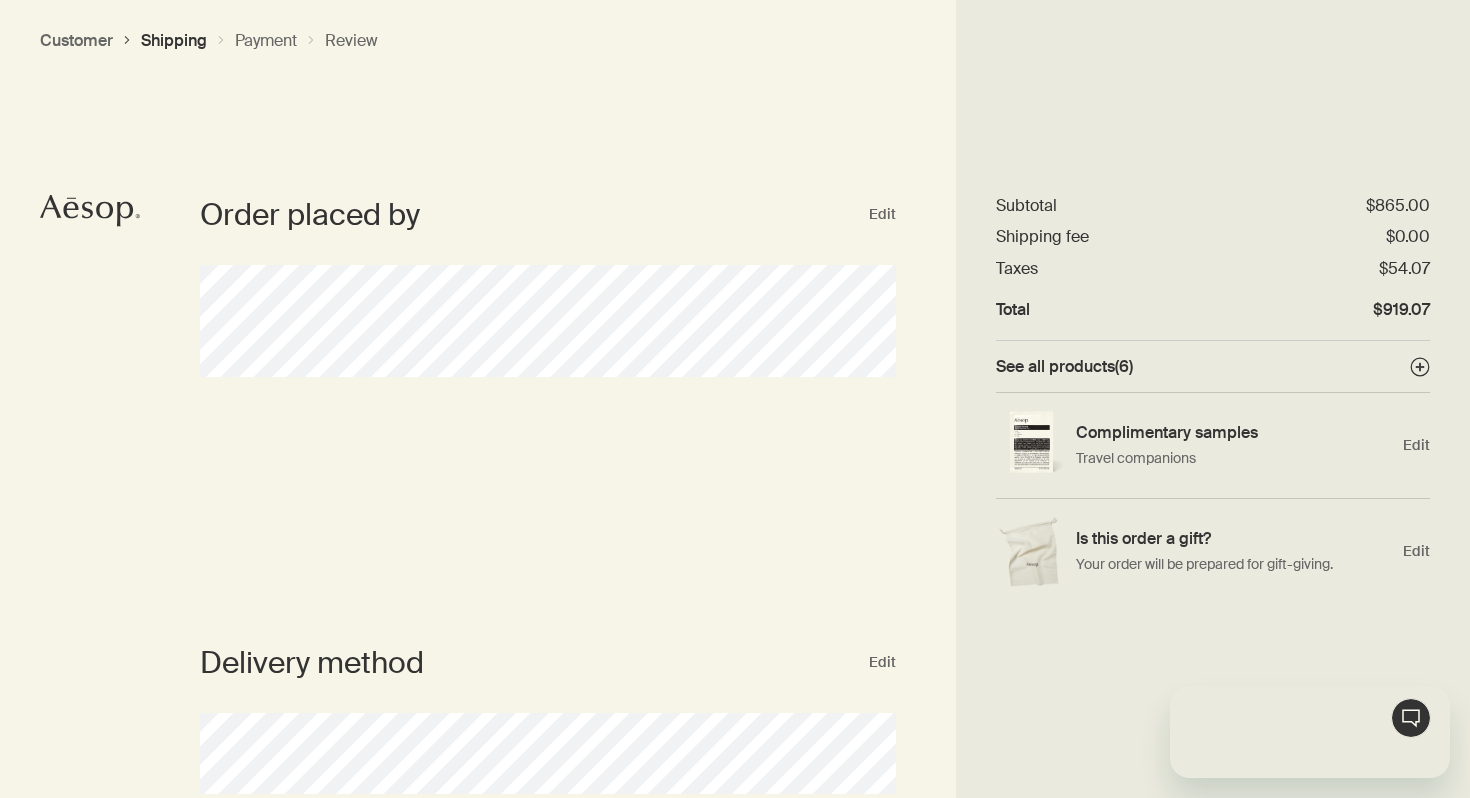 scroll, scrollTop: 0, scrollLeft: 0, axis: both 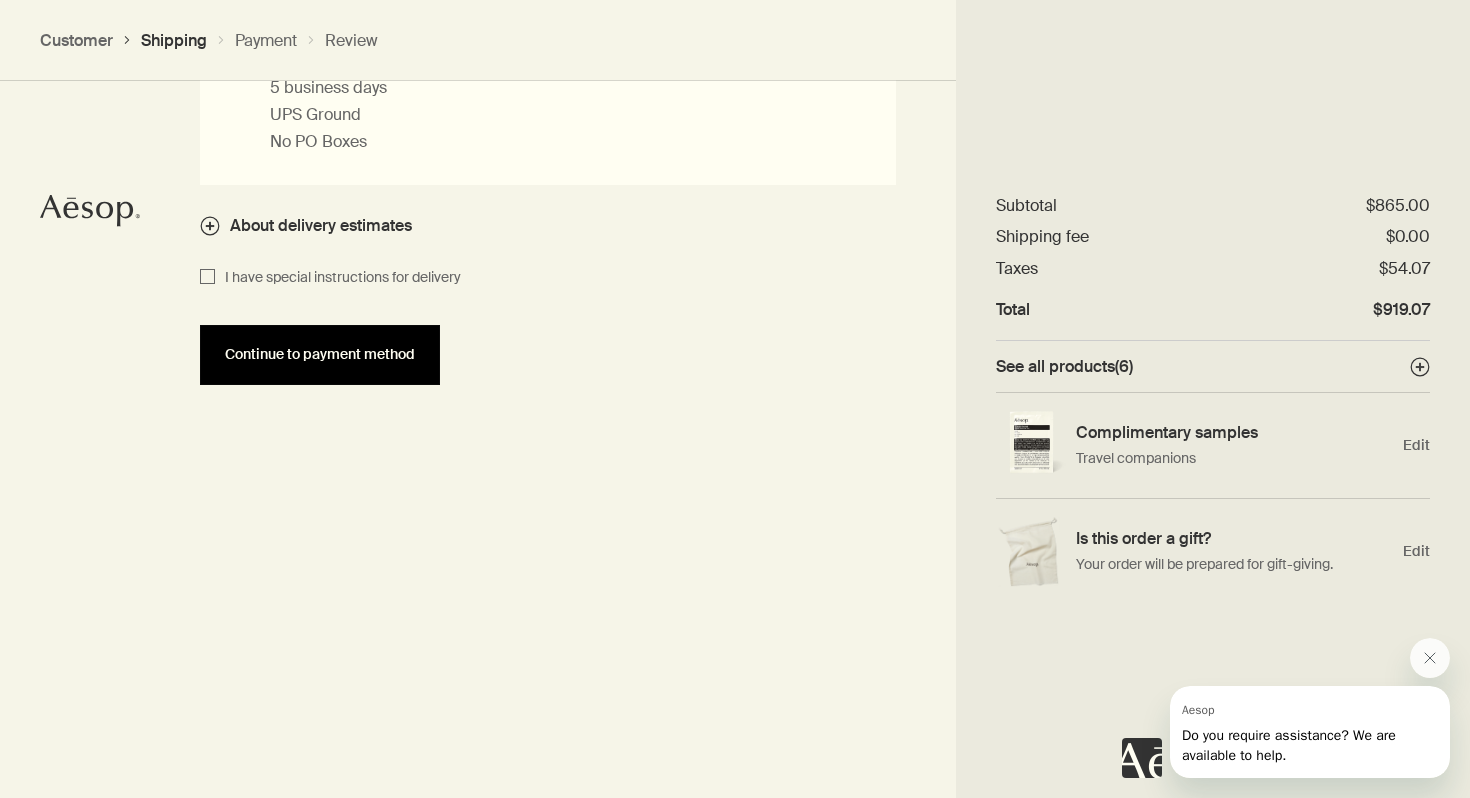 click on "Continue to payment method" at bounding box center [320, 355] 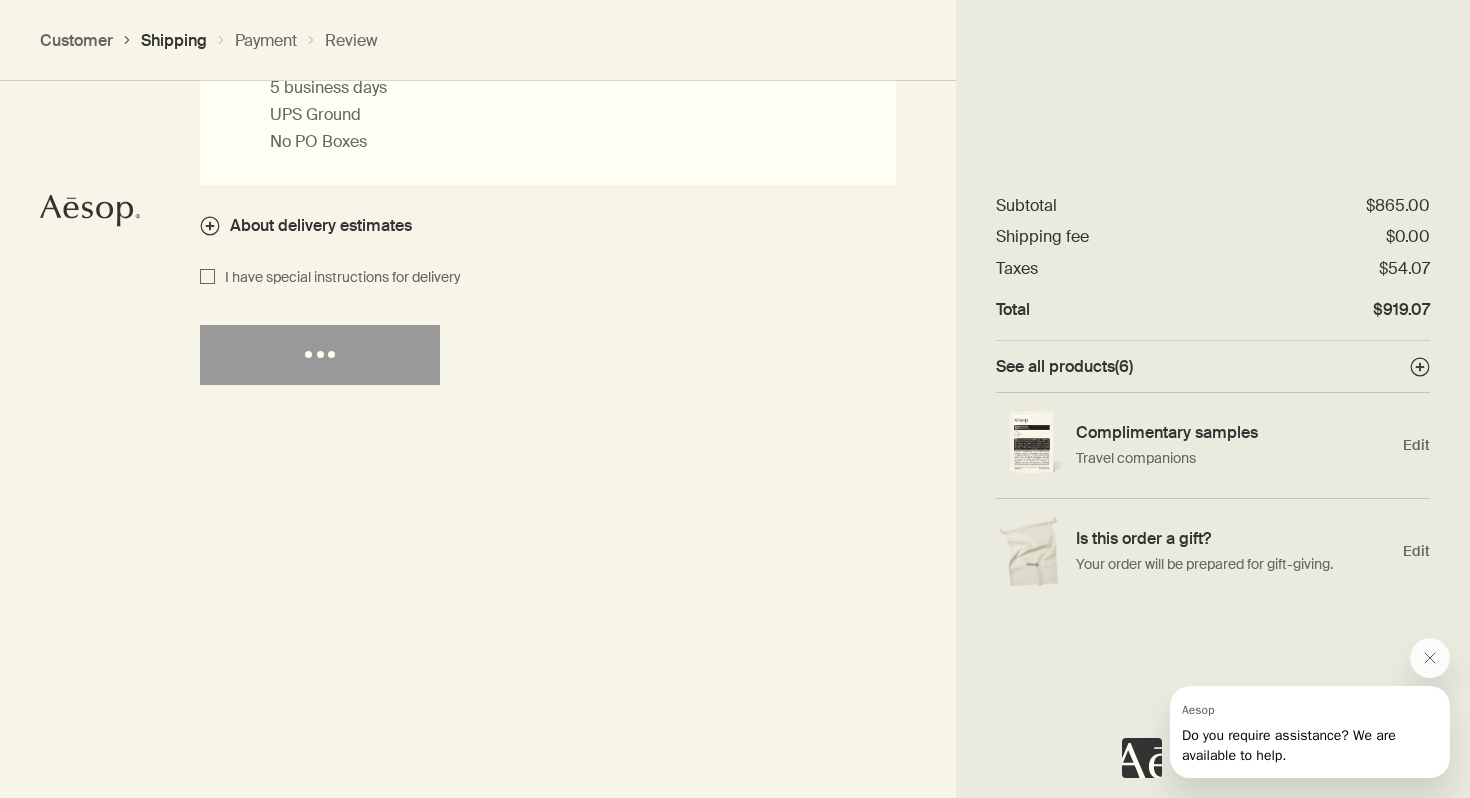 scroll, scrollTop: 865, scrollLeft: 0, axis: vertical 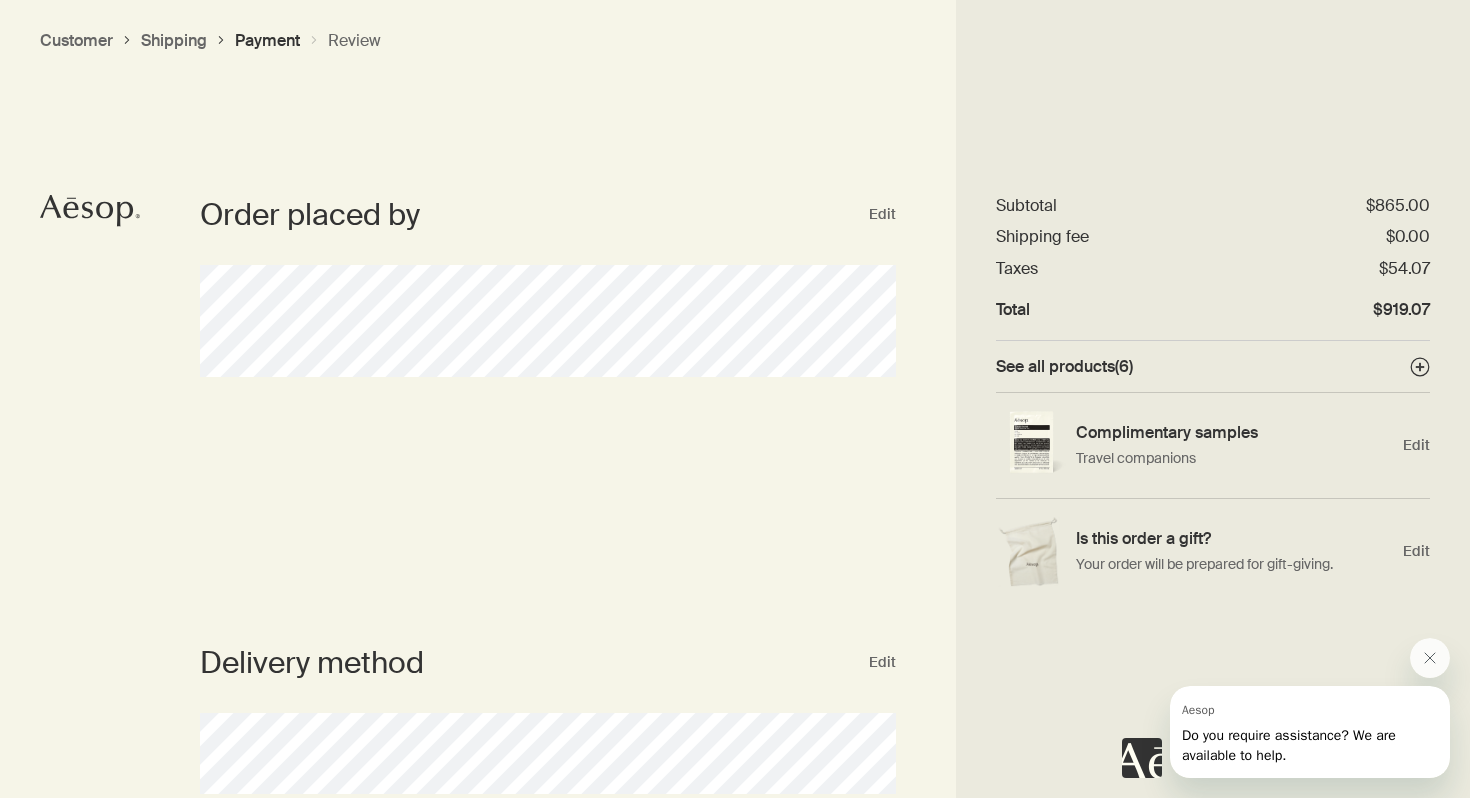 click on "Aesop Do you require assistance? We are available to help." at bounding box center [1310, 732] 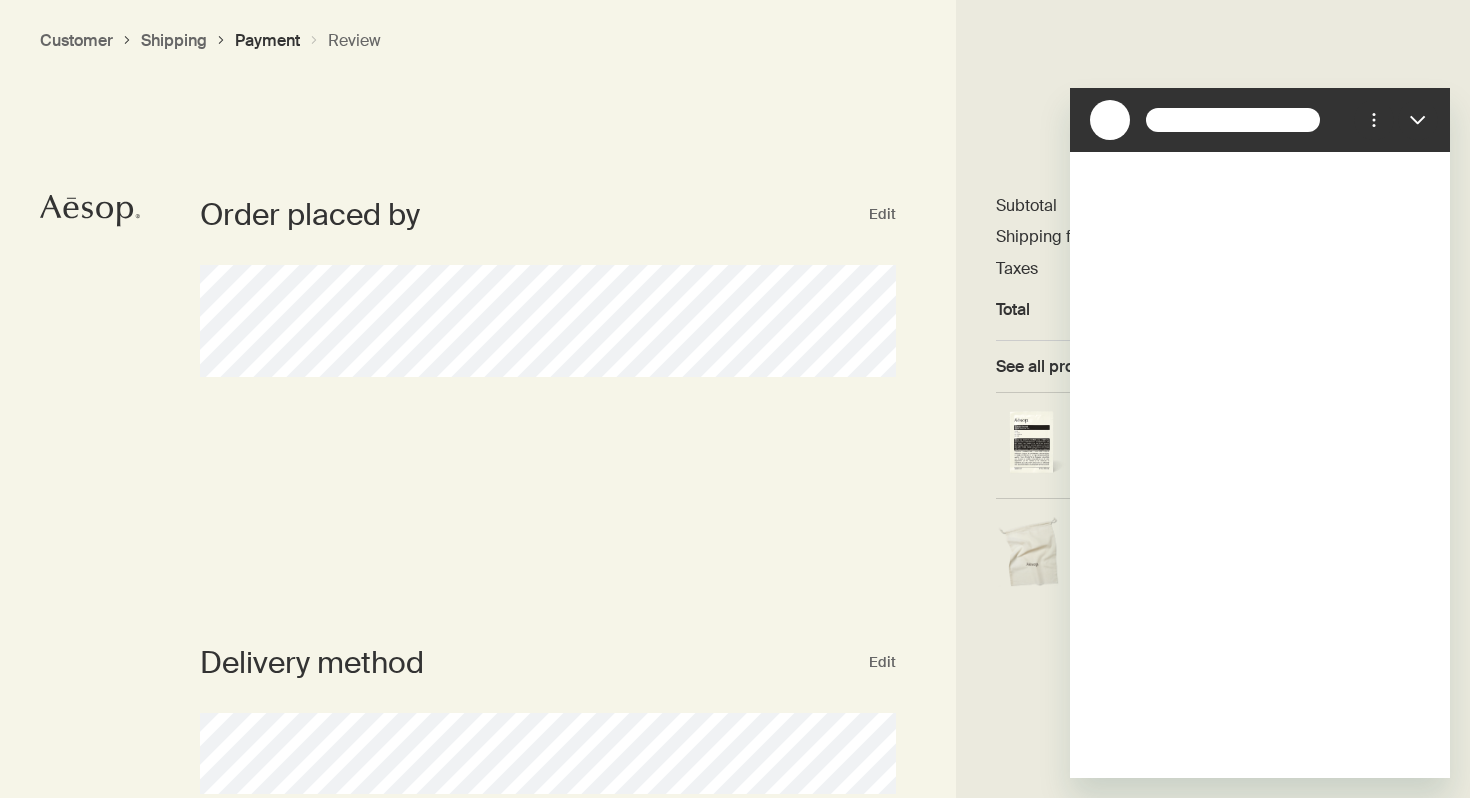 scroll, scrollTop: 0, scrollLeft: 0, axis: both 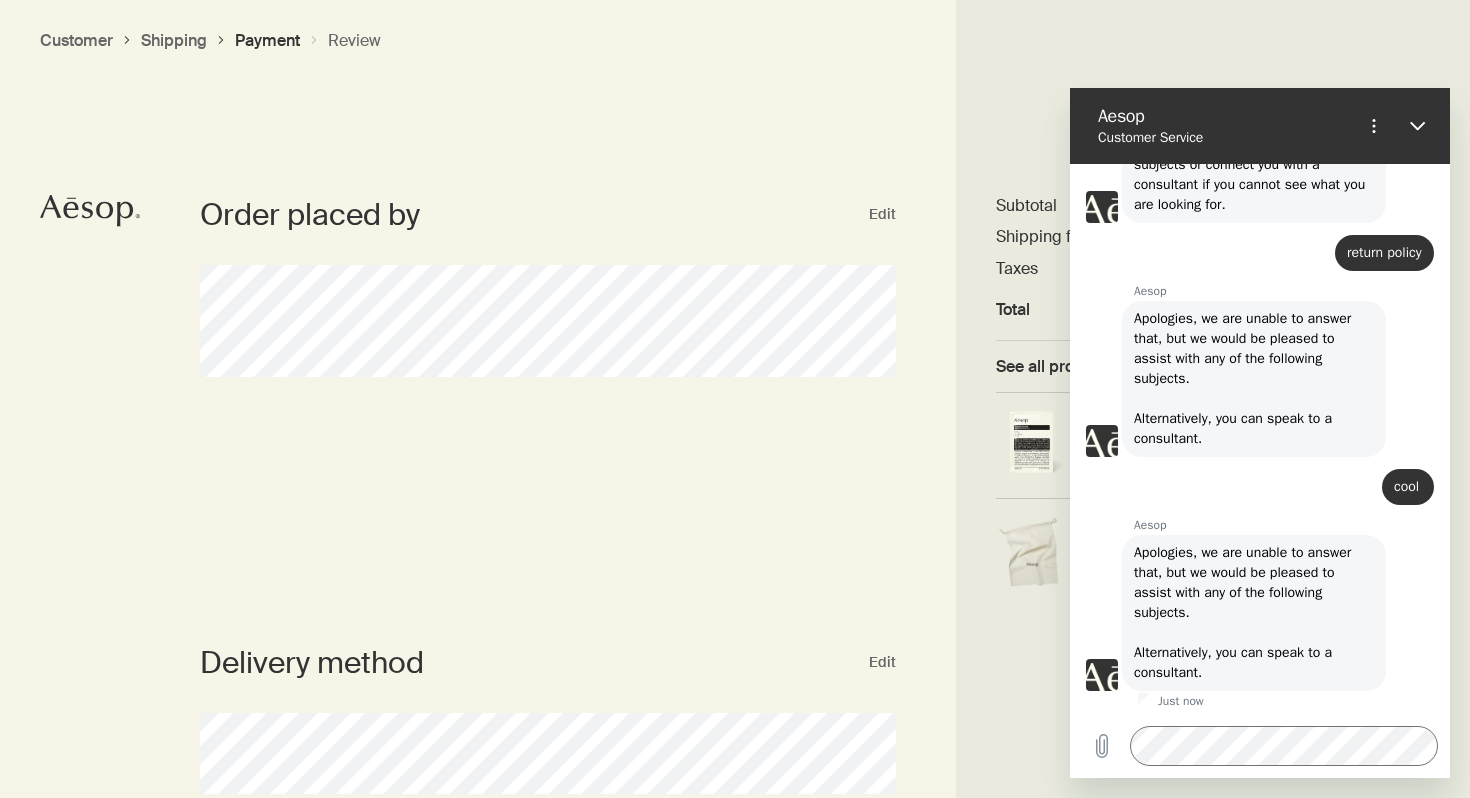 drag, startPoint x: 1245, startPoint y: 780, endPoint x: 177, endPoint y: 682, distance: 1072.4868 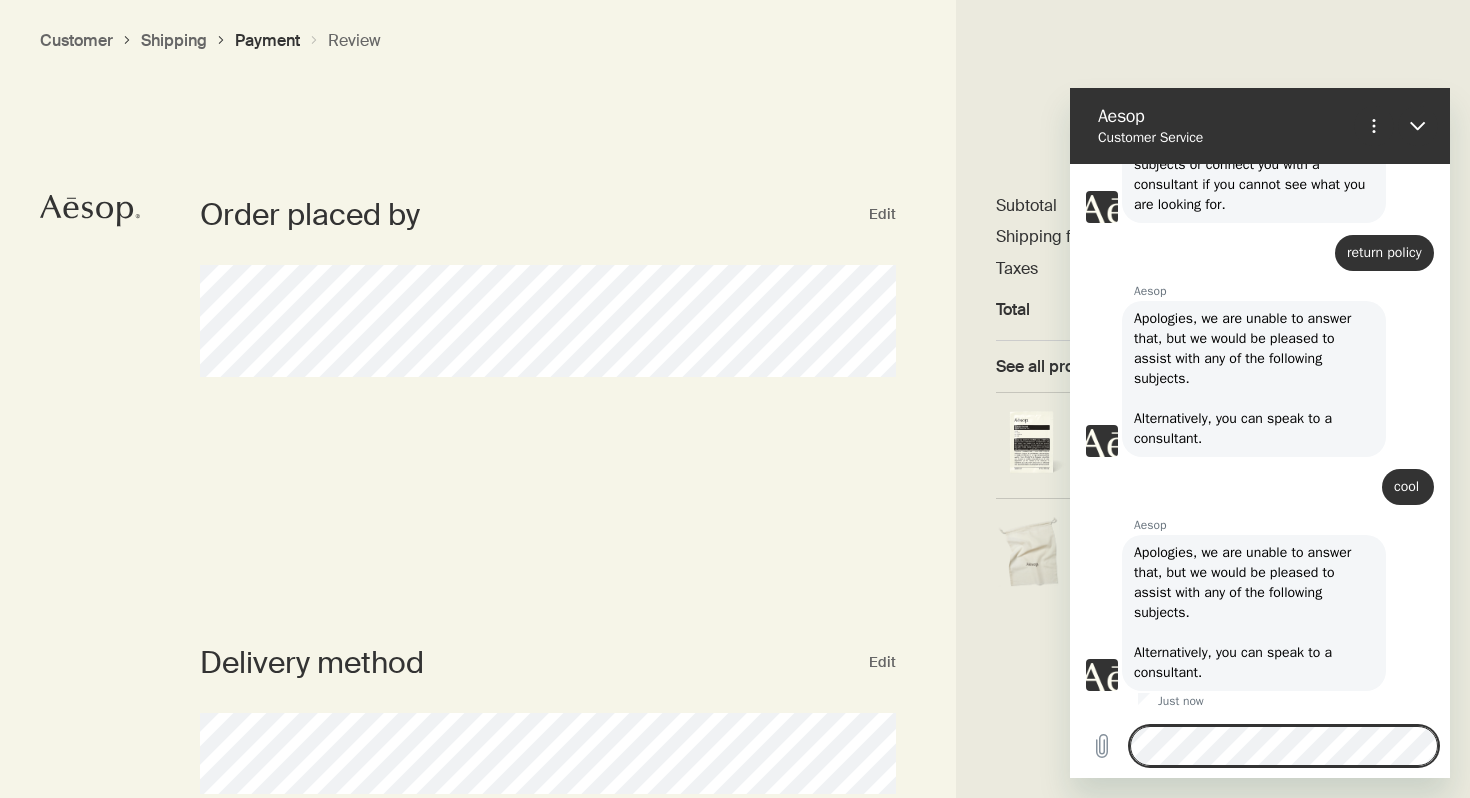 click on "Delivery method Edit" at bounding box center (548, 718) 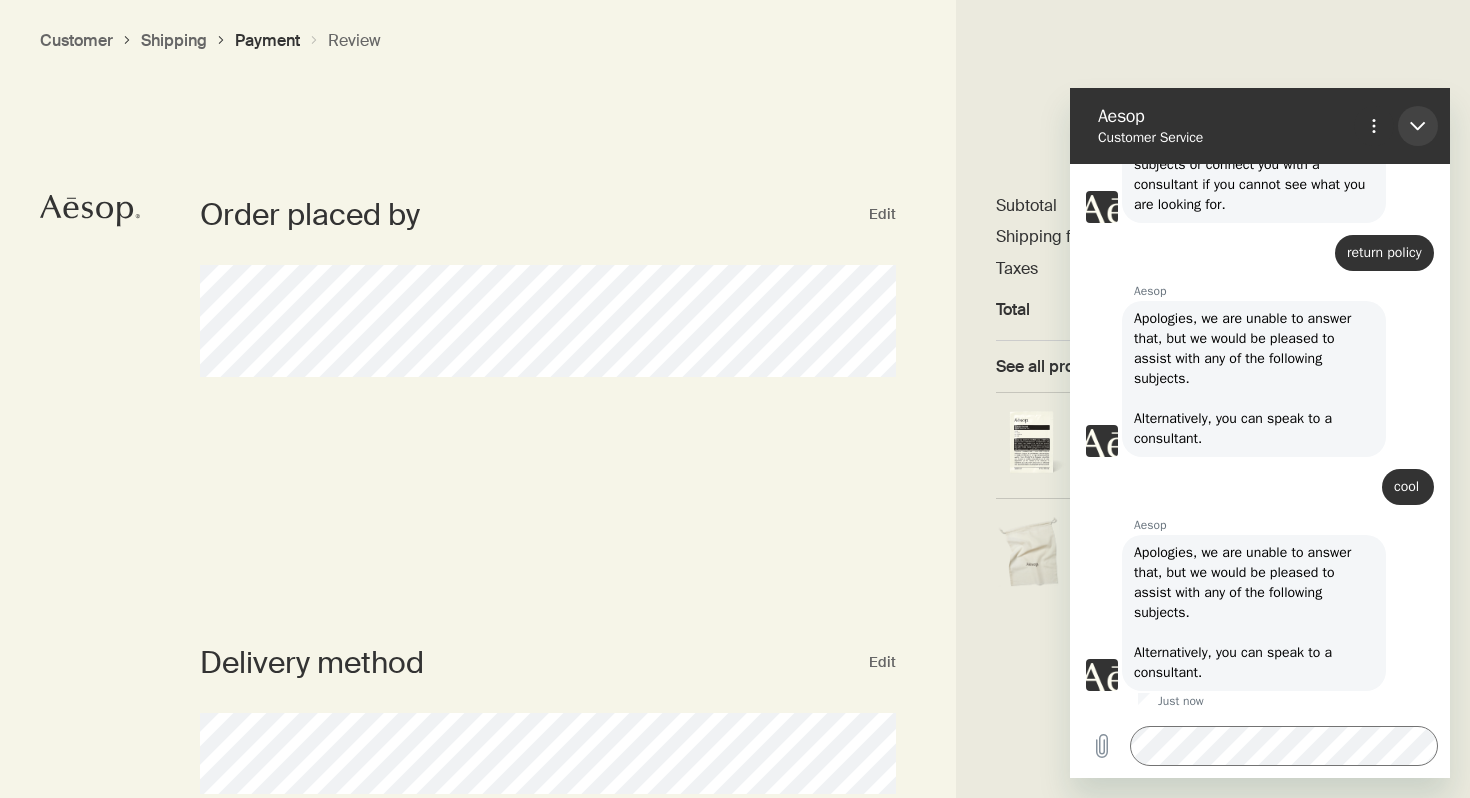 click at bounding box center [1418, 126] 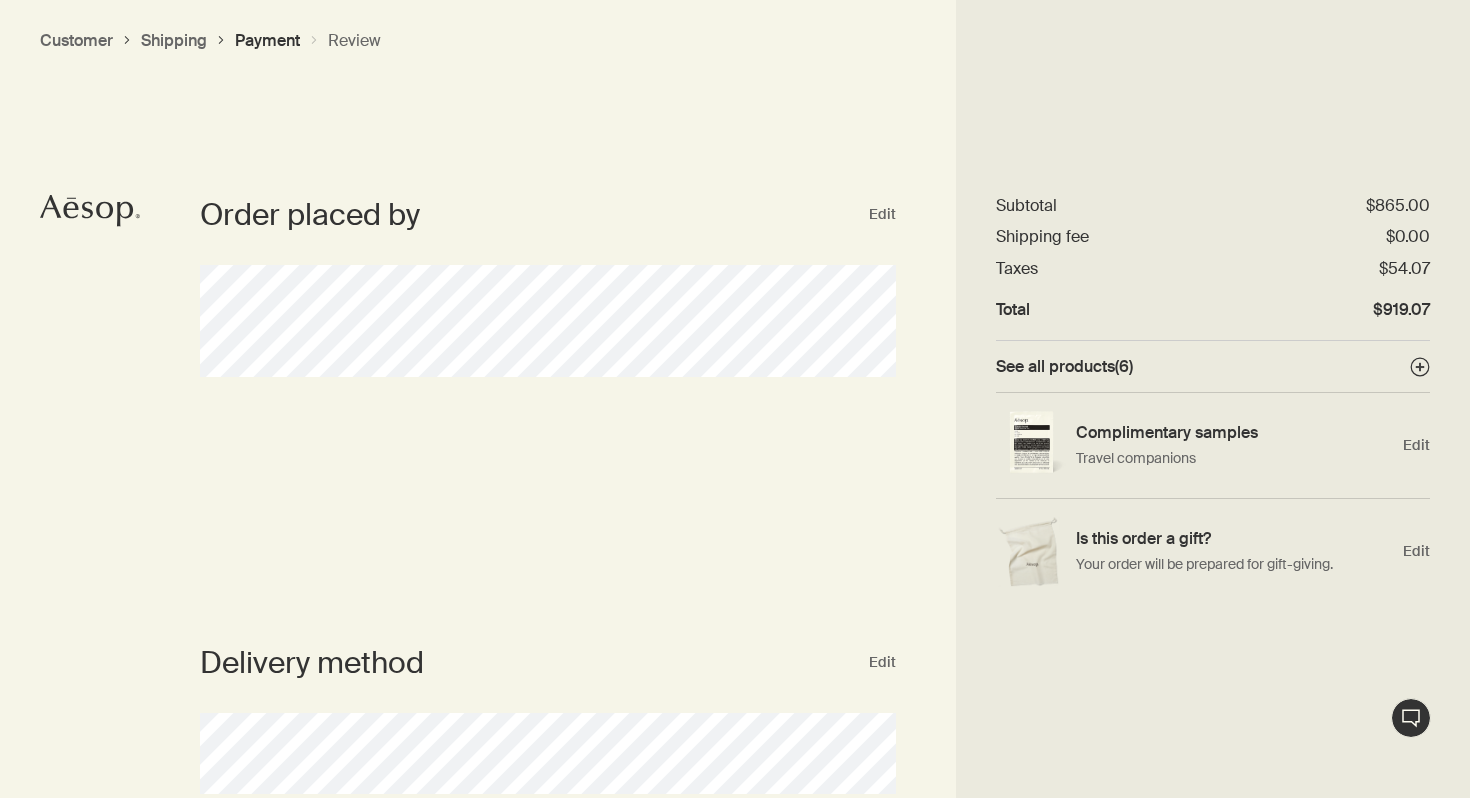 click on "Live Assistance 1" at bounding box center (1411, 718) 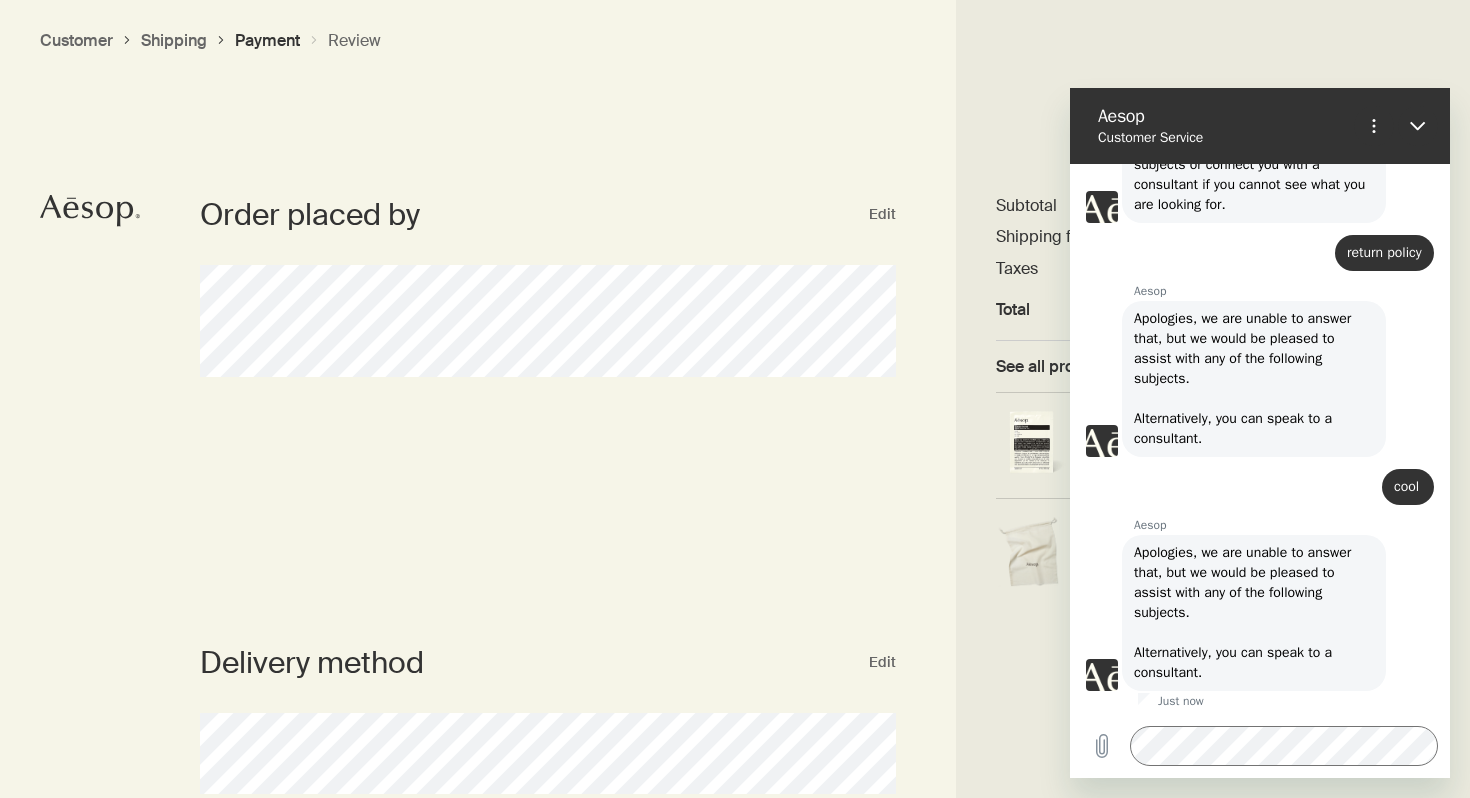 click on "Type a message" at bounding box center [1260, 746] 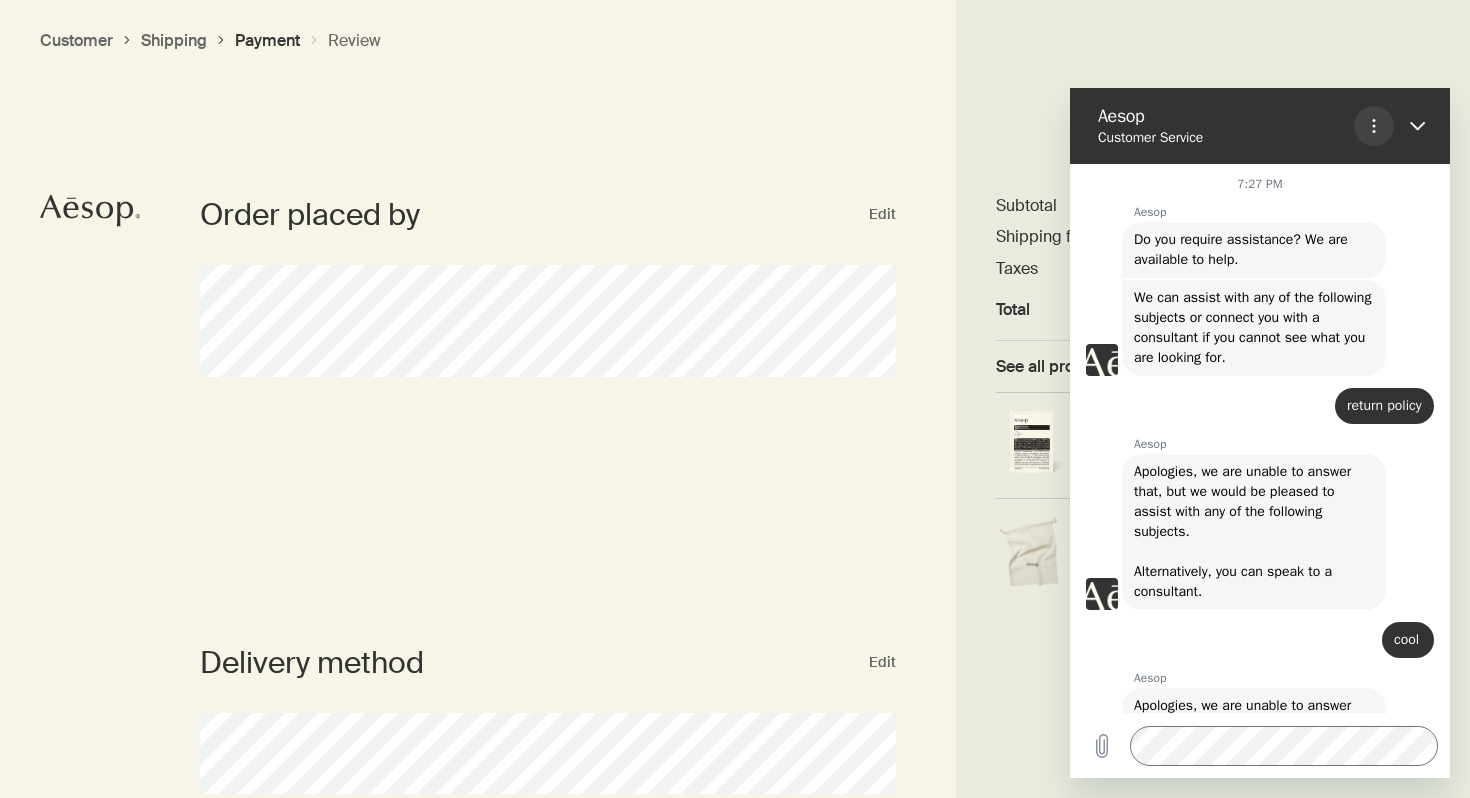 click at bounding box center (1374, 126) 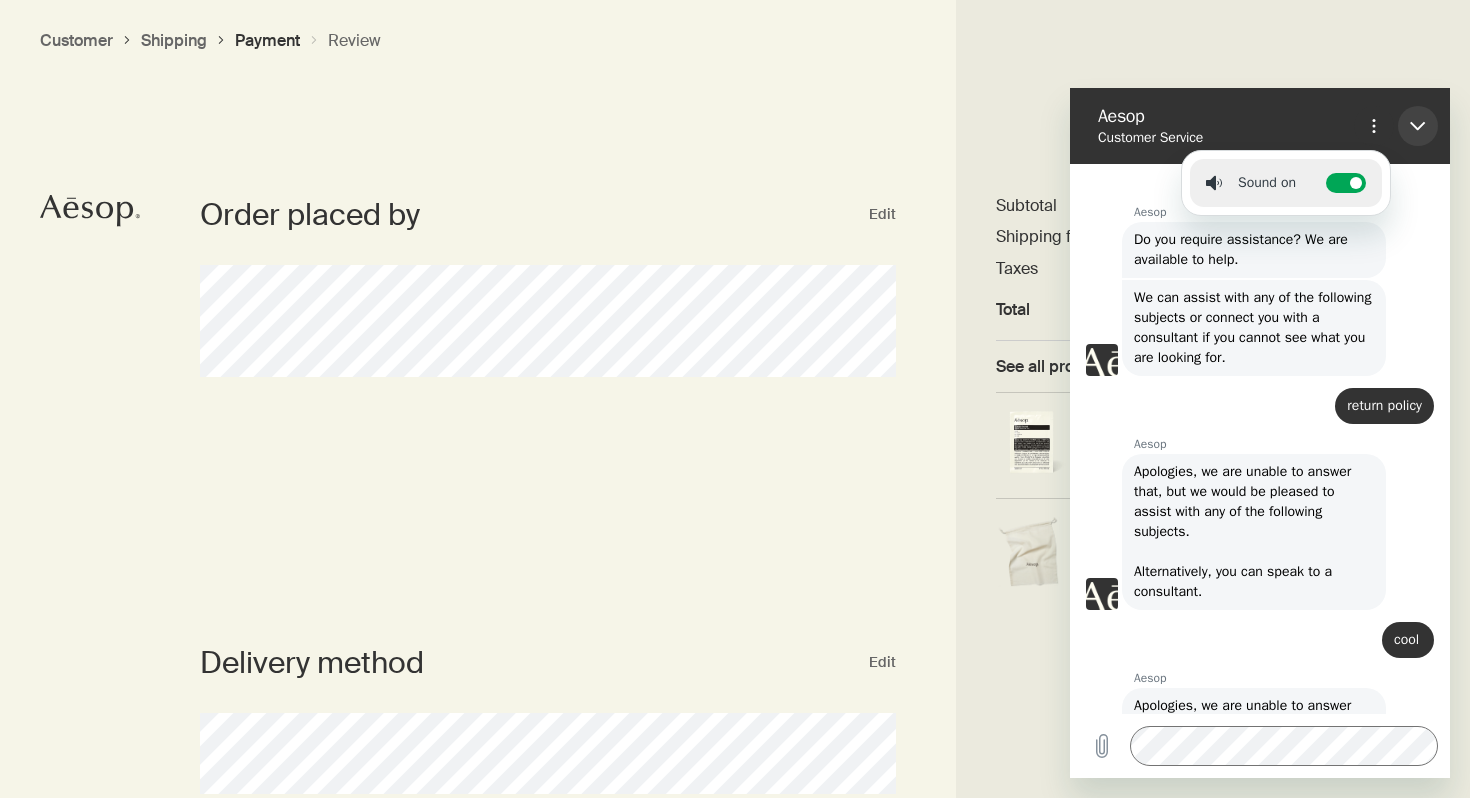 click at bounding box center [1418, 126] 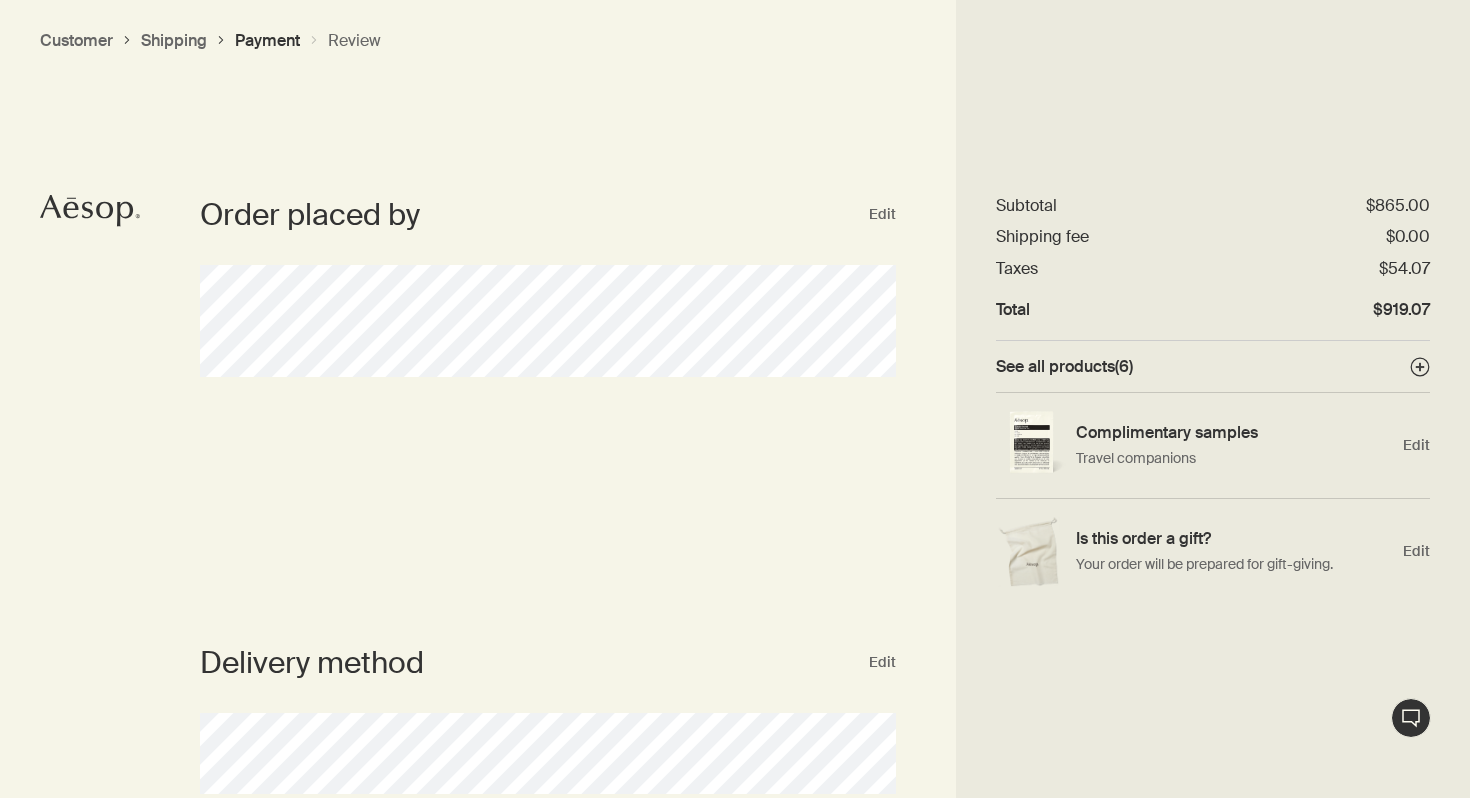drag, startPoint x: 1397, startPoint y: 715, endPoint x: 1413, endPoint y: 715, distance: 16 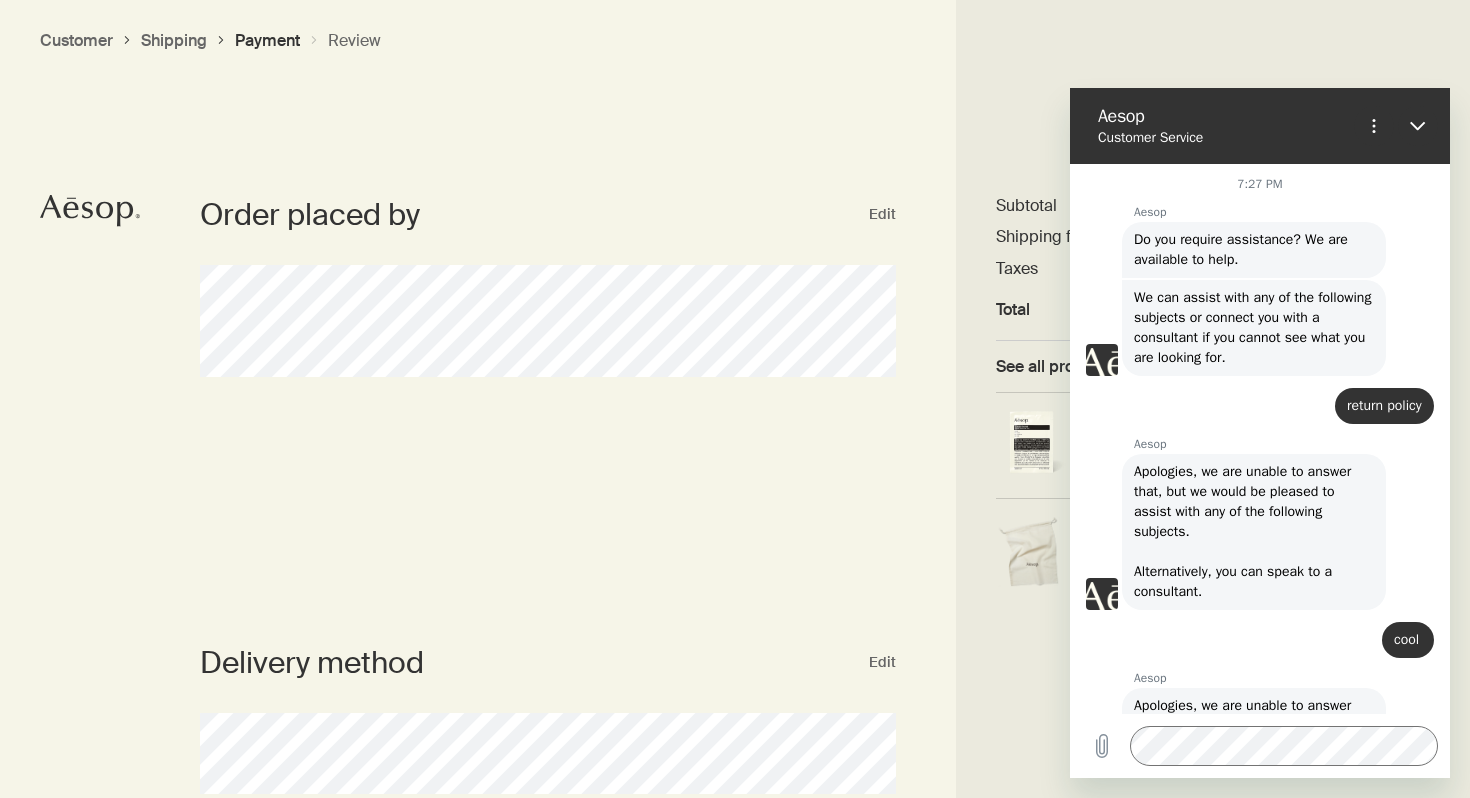 click on "Apologies, we are unable to answer that, but we would be pleased to assist with any of the following subjects.
Alternatively, you can speak to a consultant." at bounding box center (1244, 765) 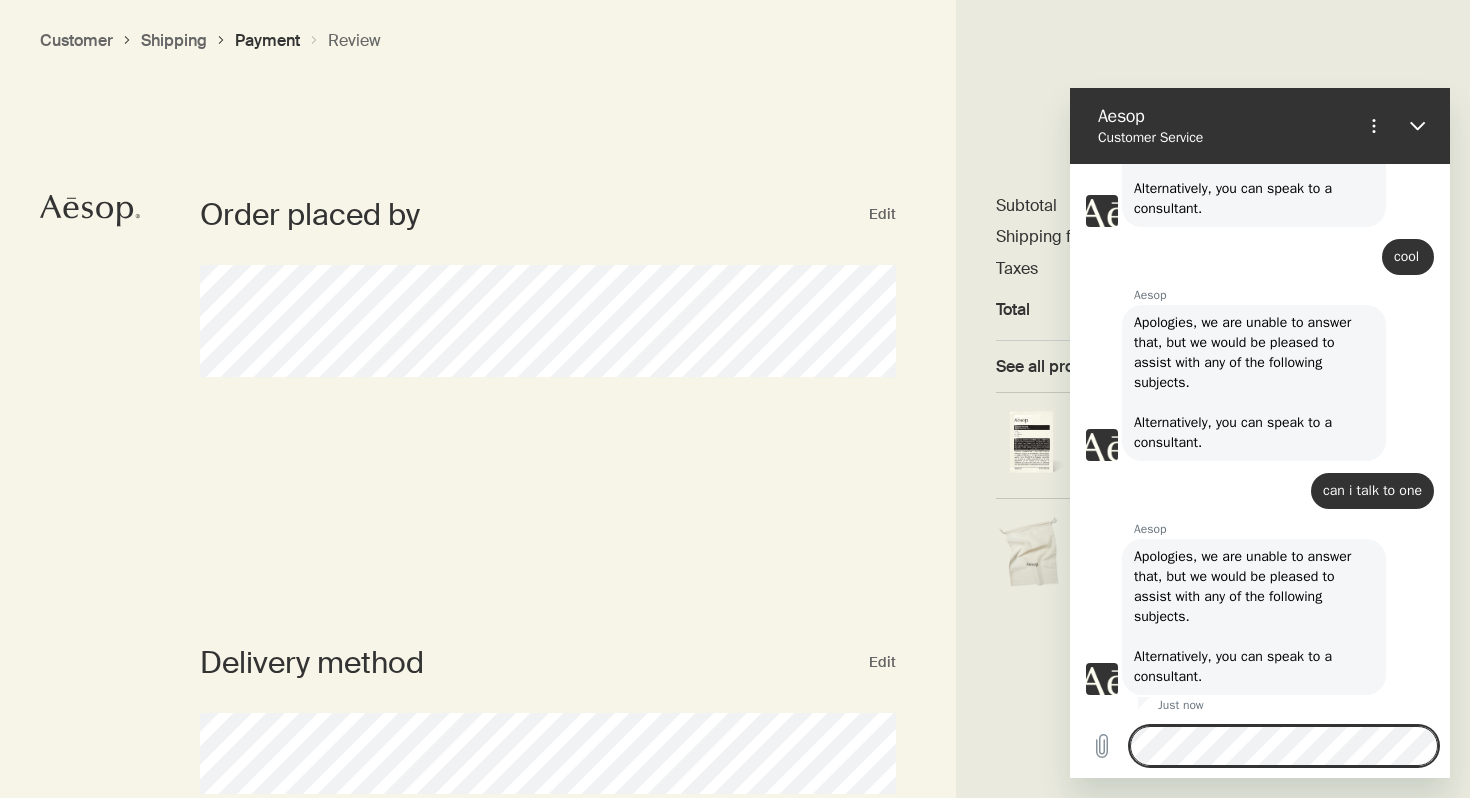 scroll, scrollTop: 387, scrollLeft: 0, axis: vertical 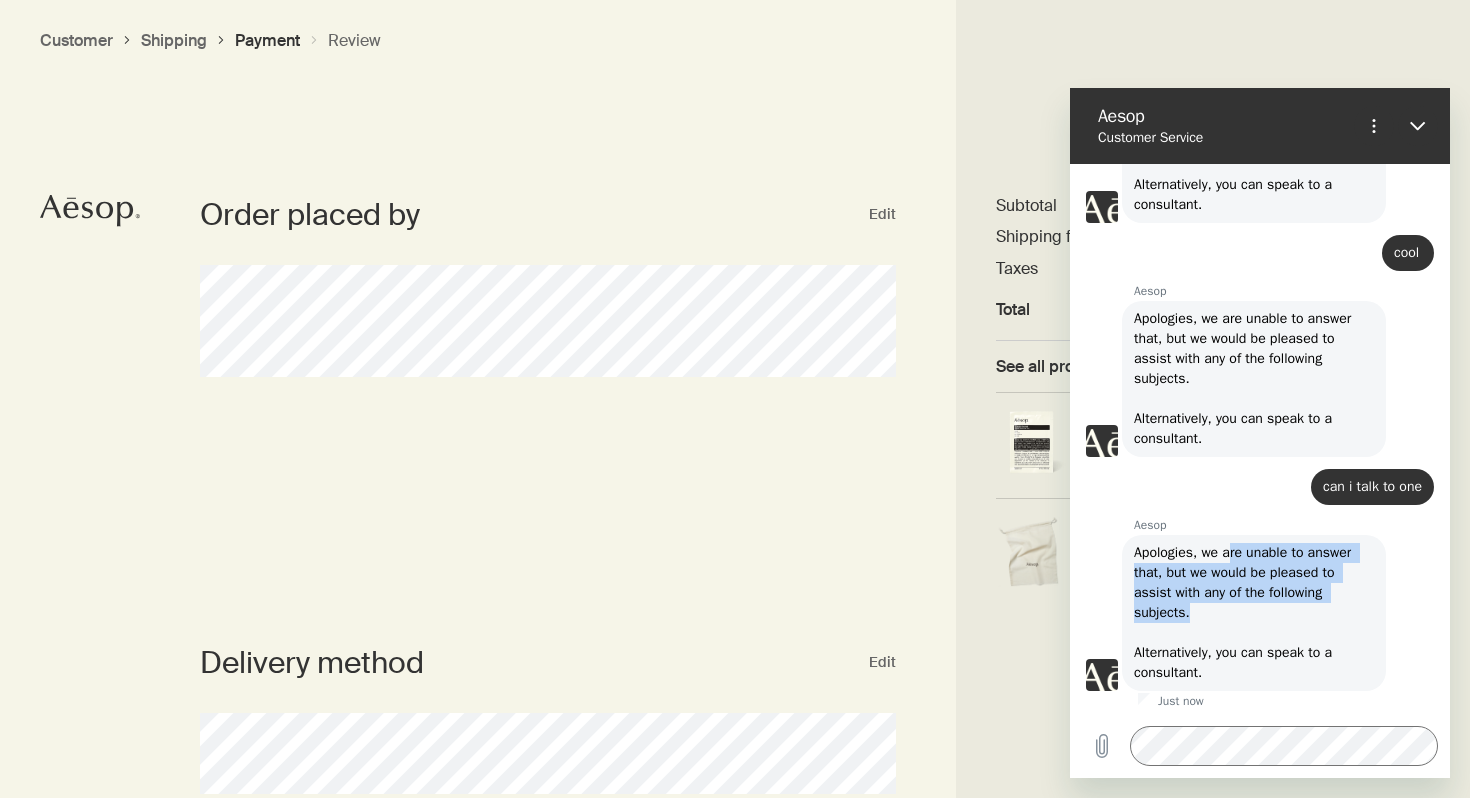 drag, startPoint x: 1237, startPoint y: 558, endPoint x: 1284, endPoint y: 617, distance: 75.43209 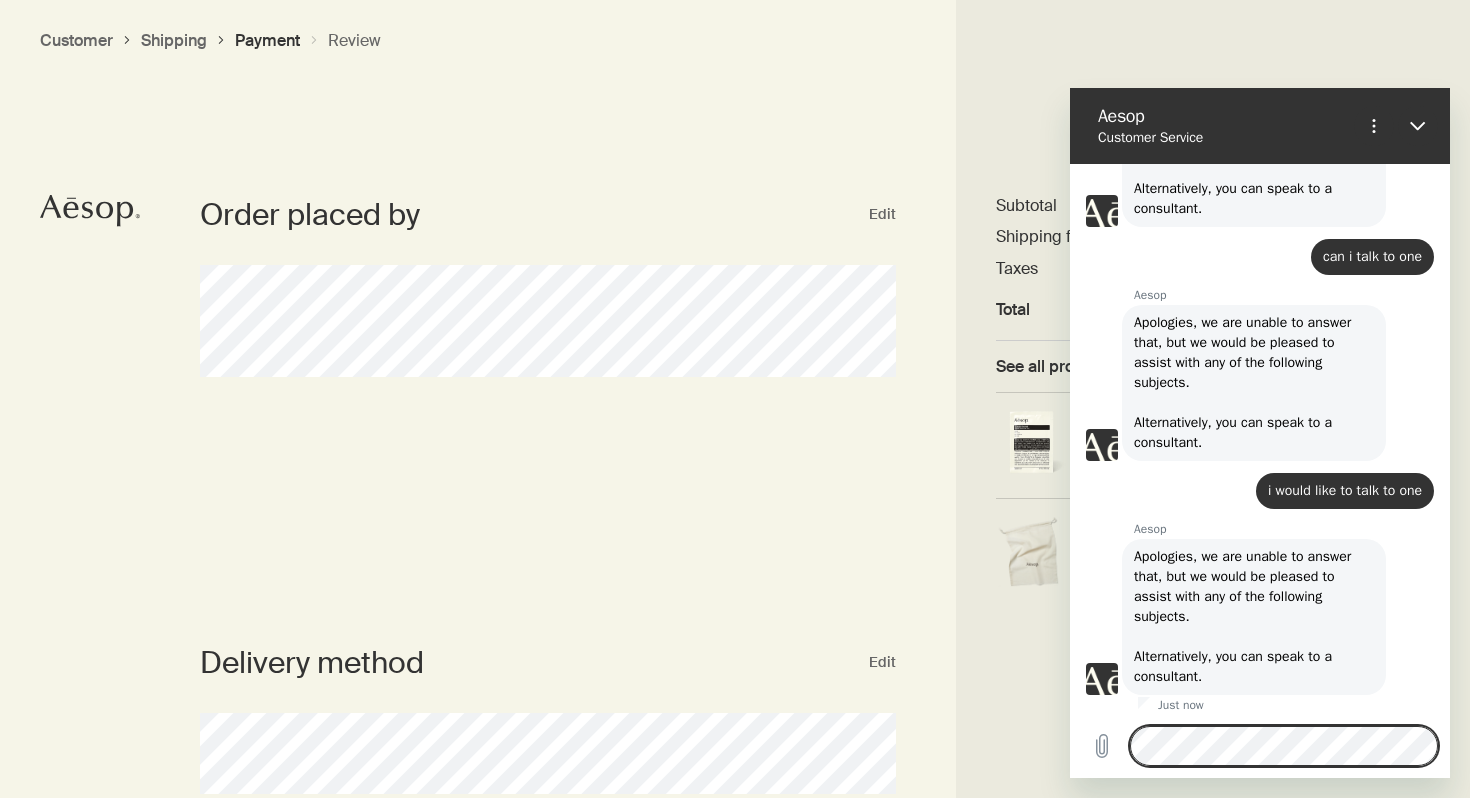 scroll, scrollTop: 621, scrollLeft: 0, axis: vertical 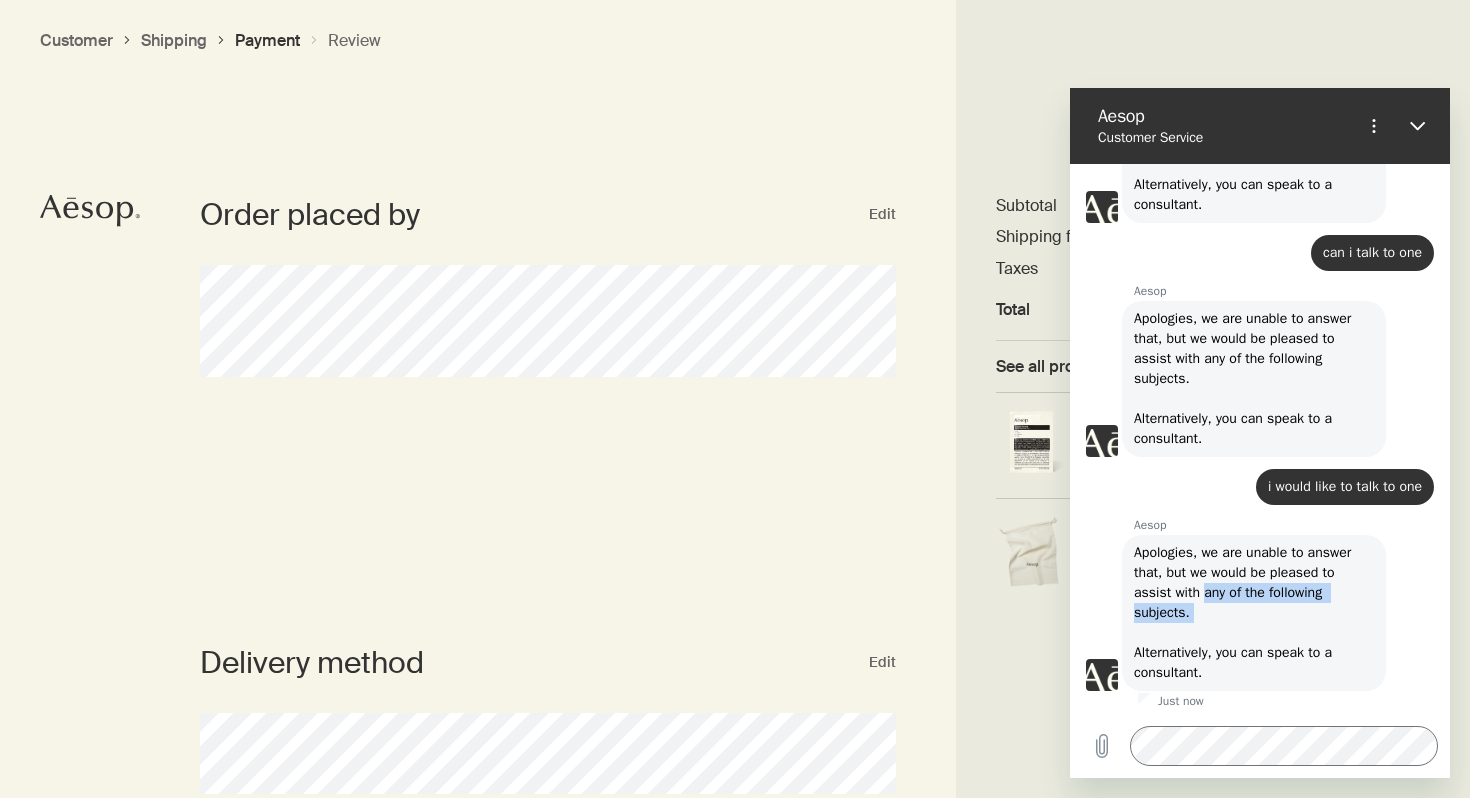 drag, startPoint x: 1206, startPoint y: 584, endPoint x: 1269, endPoint y: 635, distance: 81.055534 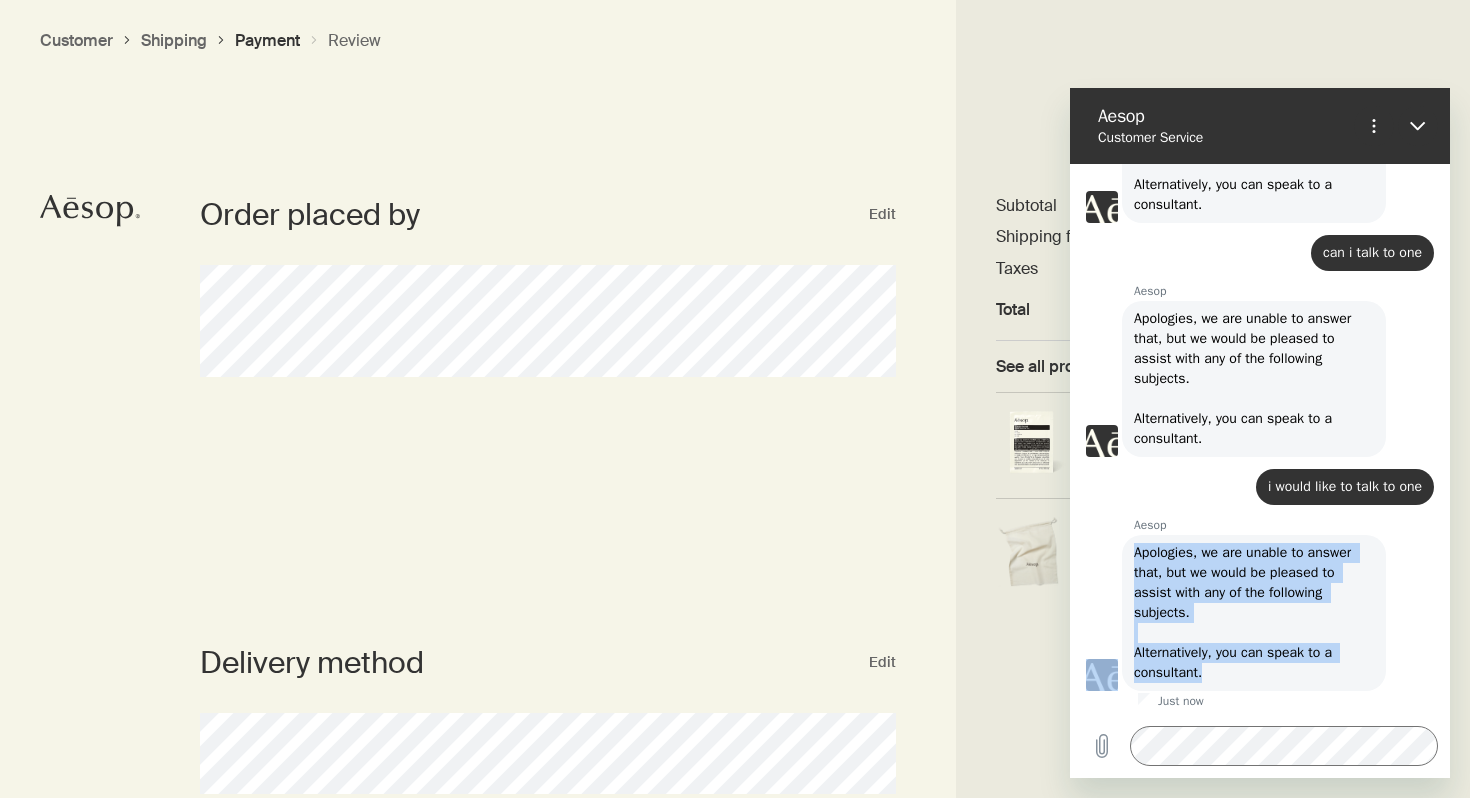 drag, startPoint x: 1273, startPoint y: 681, endPoint x: 1207, endPoint y: 523, distance: 171.23083 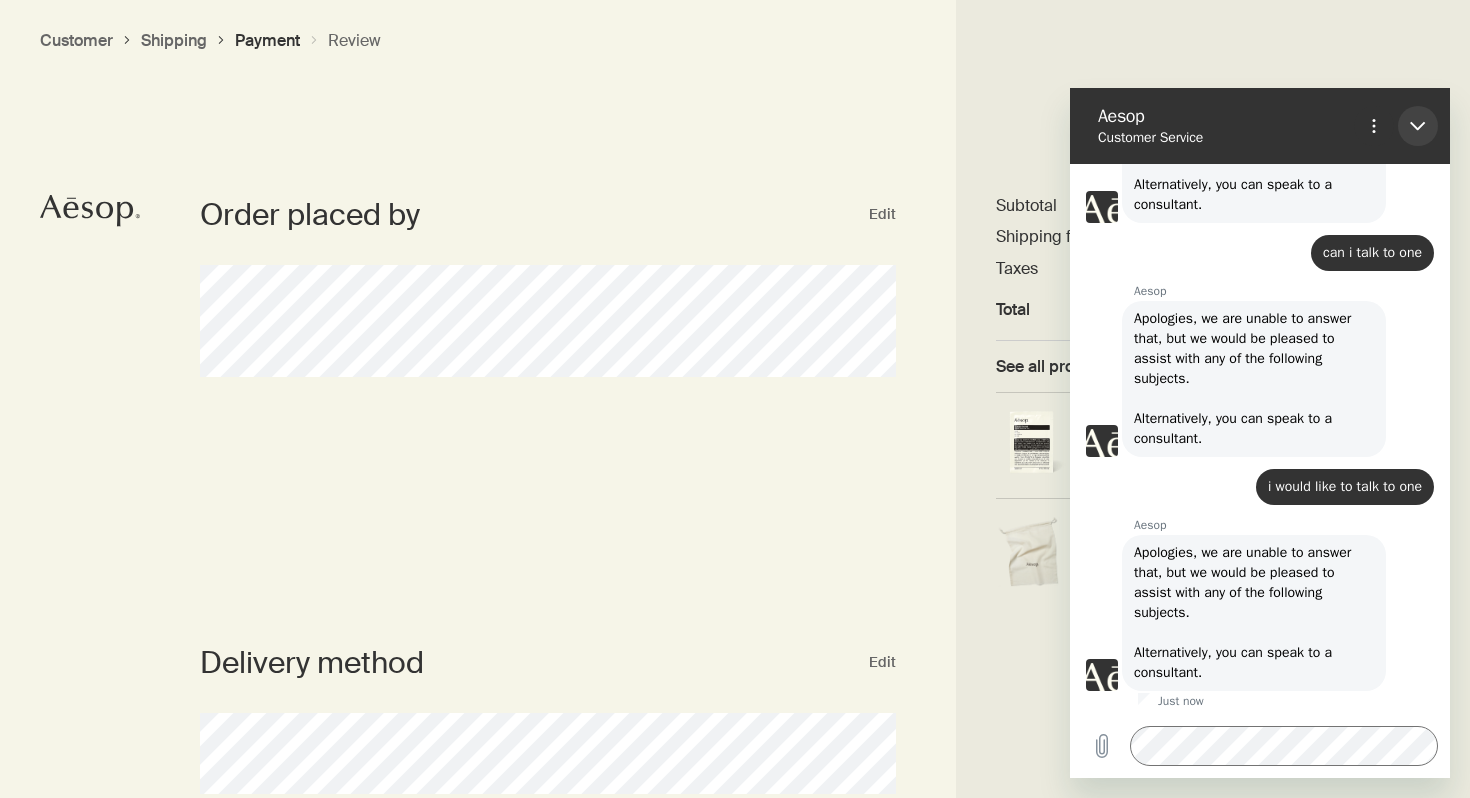 click at bounding box center [1418, 126] 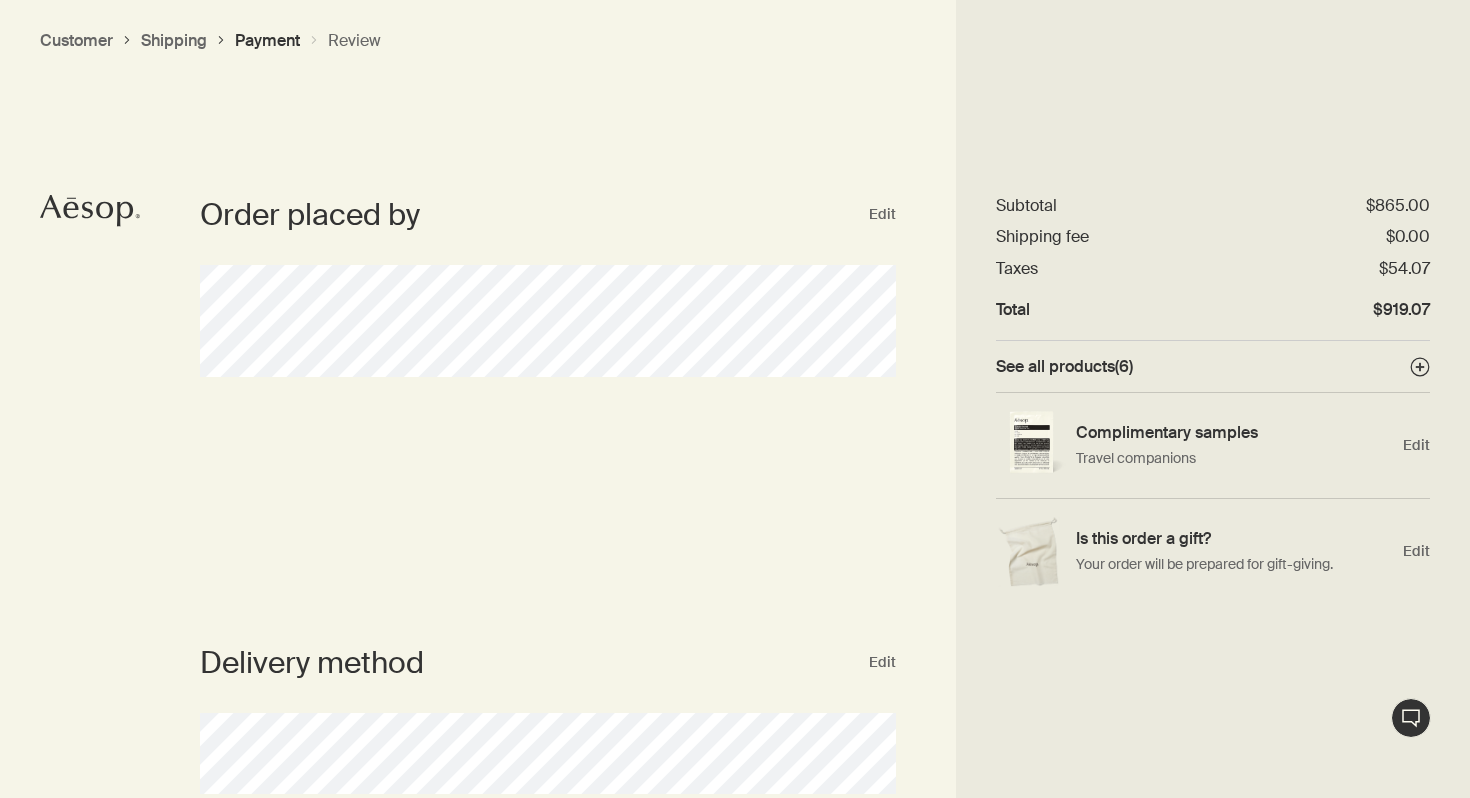 click on "Order summary $919.07 downArrow Subtotal $865.00 Shipping fee $0.00 Taxes $54.07 Total $919.07 See all products  ( 6 ) plusAndCloseWithCircle Complimentary samples Travel companions Edit Is this order a gift? Your order will be prepared for gift-giving. Edit" at bounding box center (1213, 399) 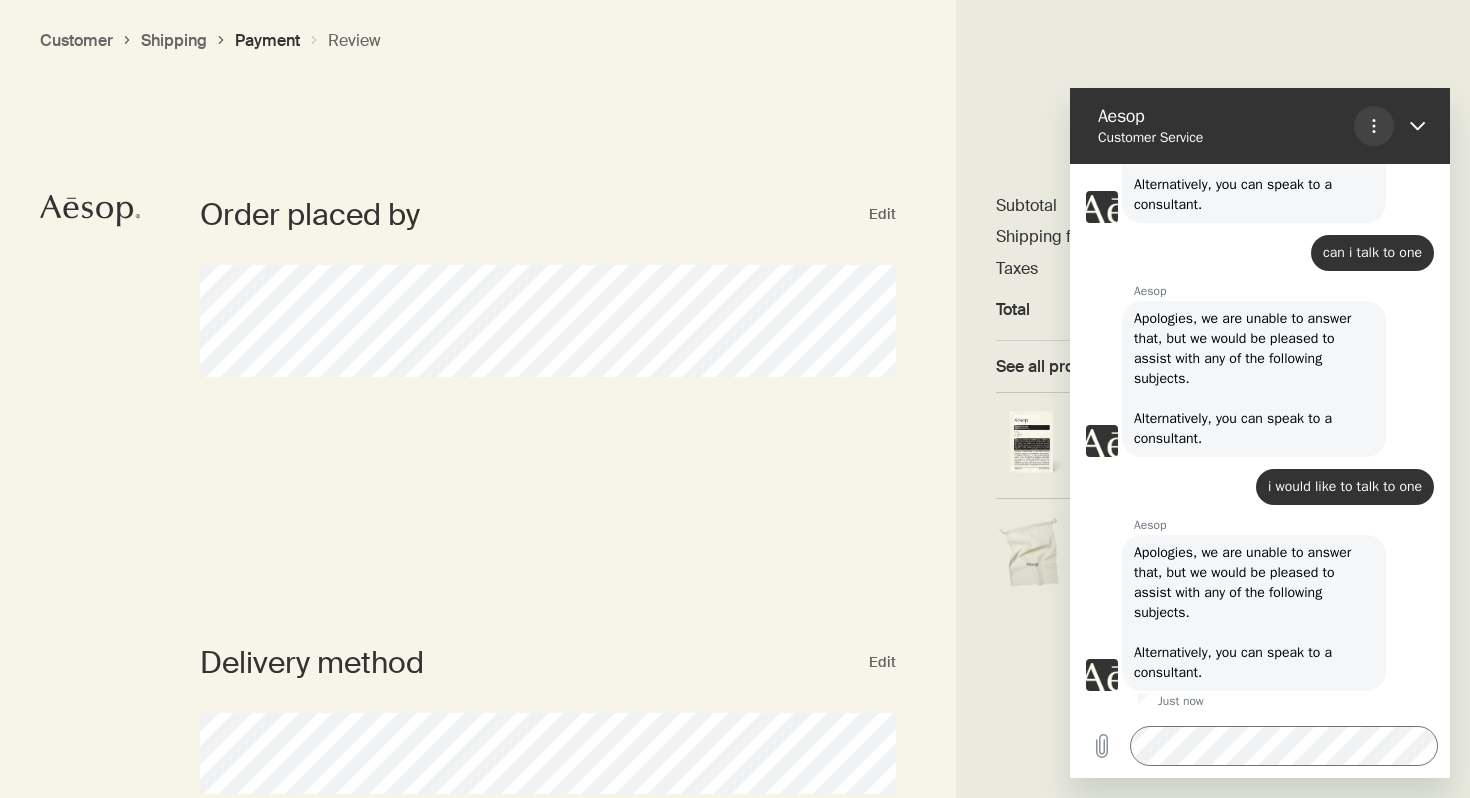click 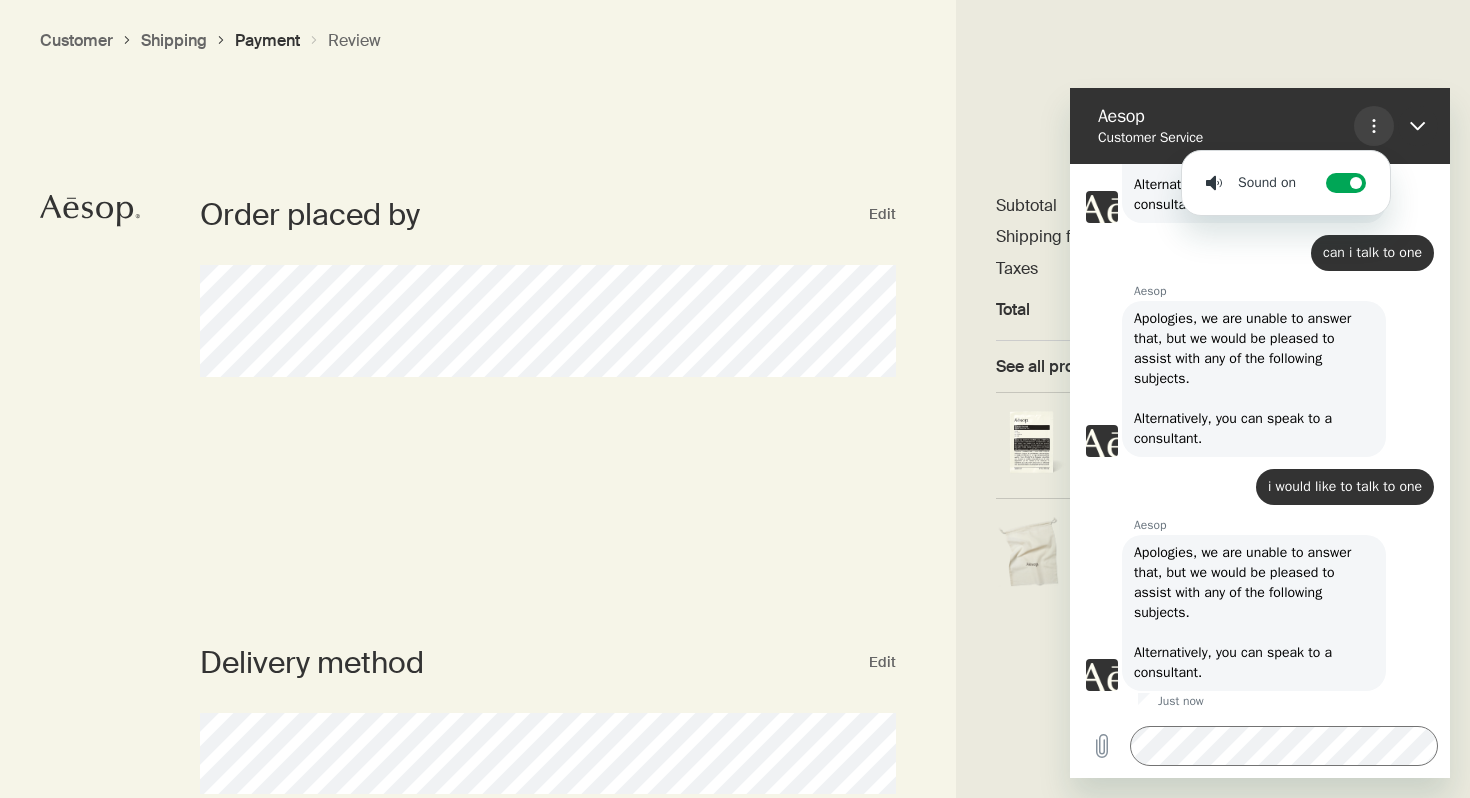click 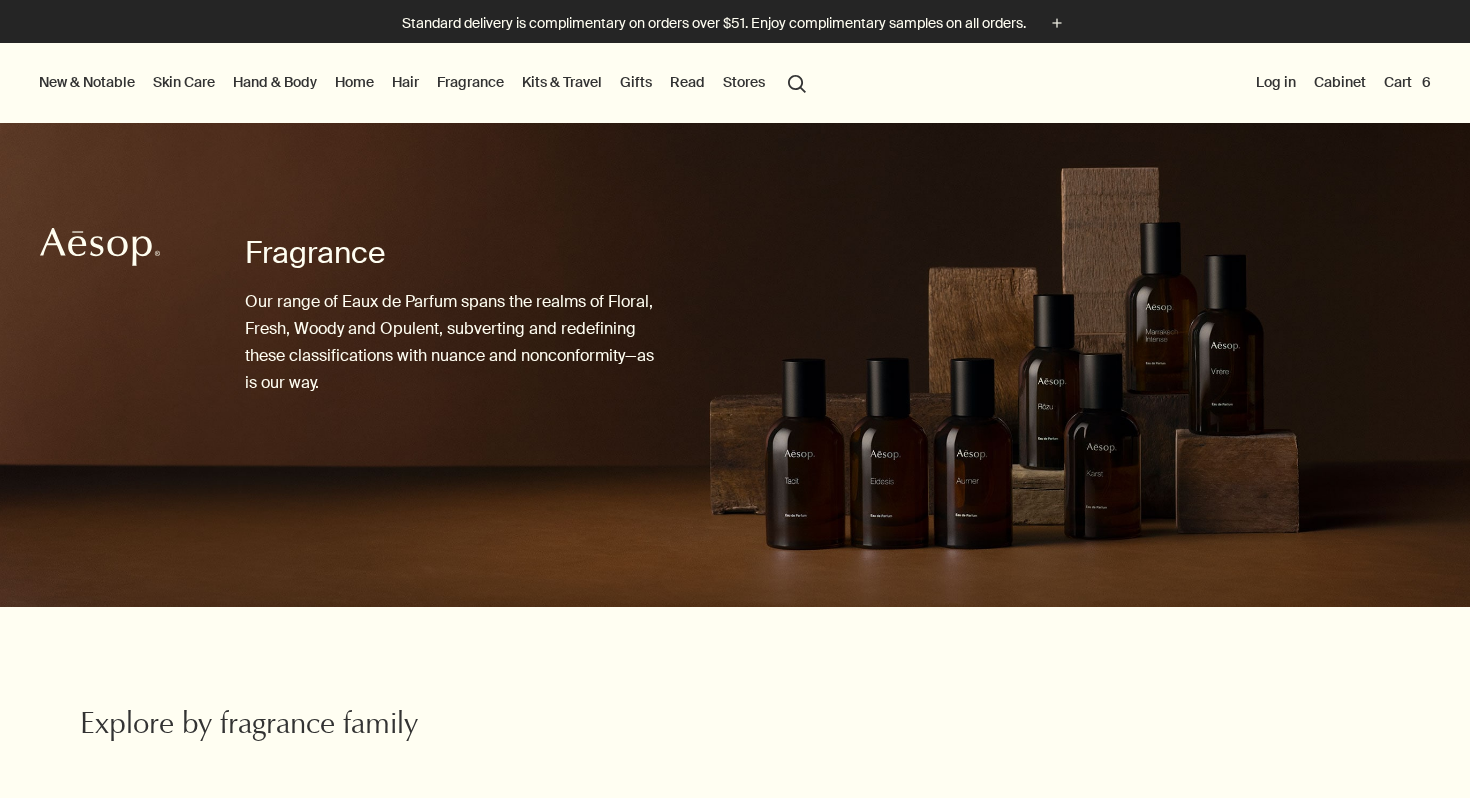 scroll, scrollTop: 0, scrollLeft: 0, axis: both 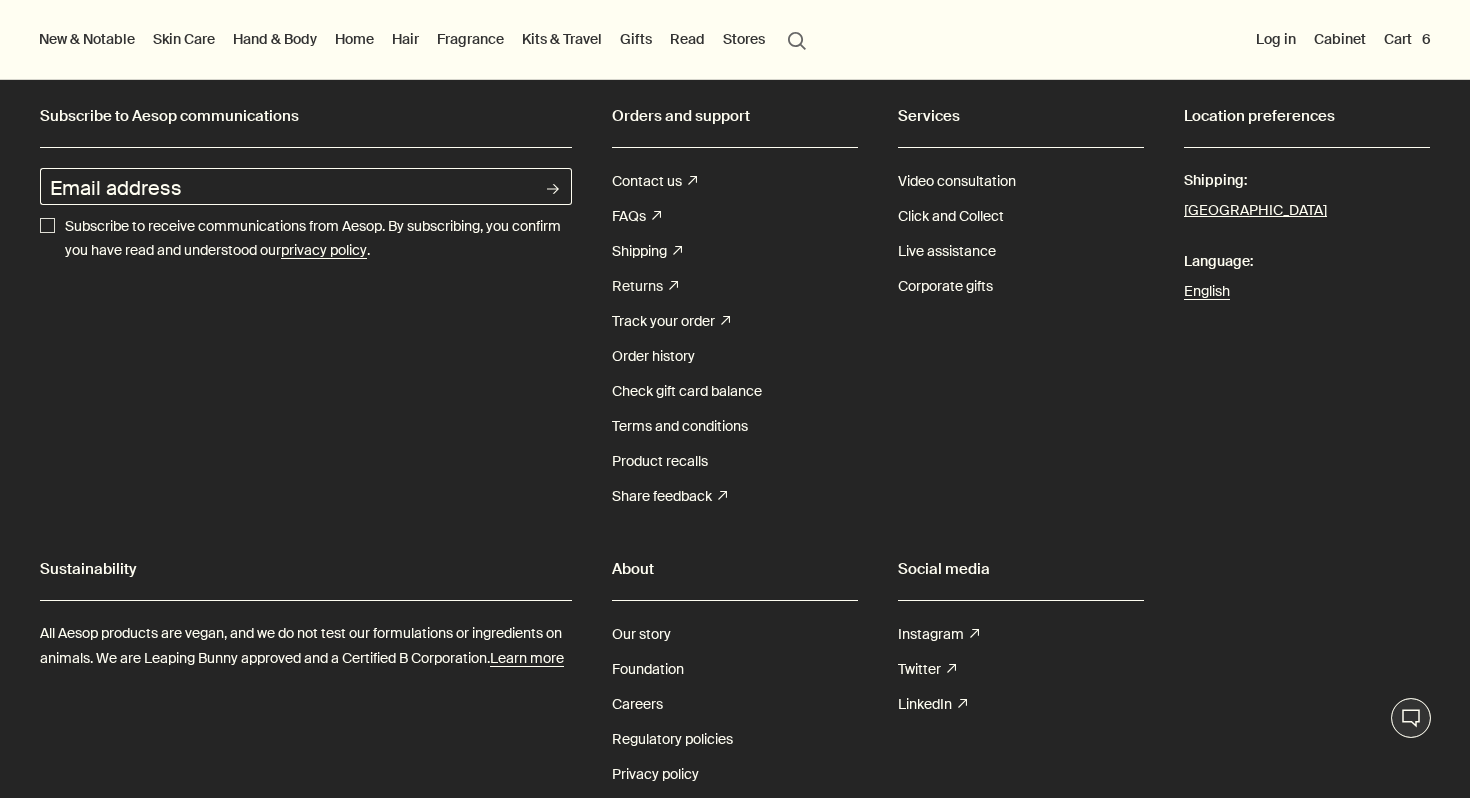 click on "Returns   rightUpArrow" at bounding box center [645, 286] 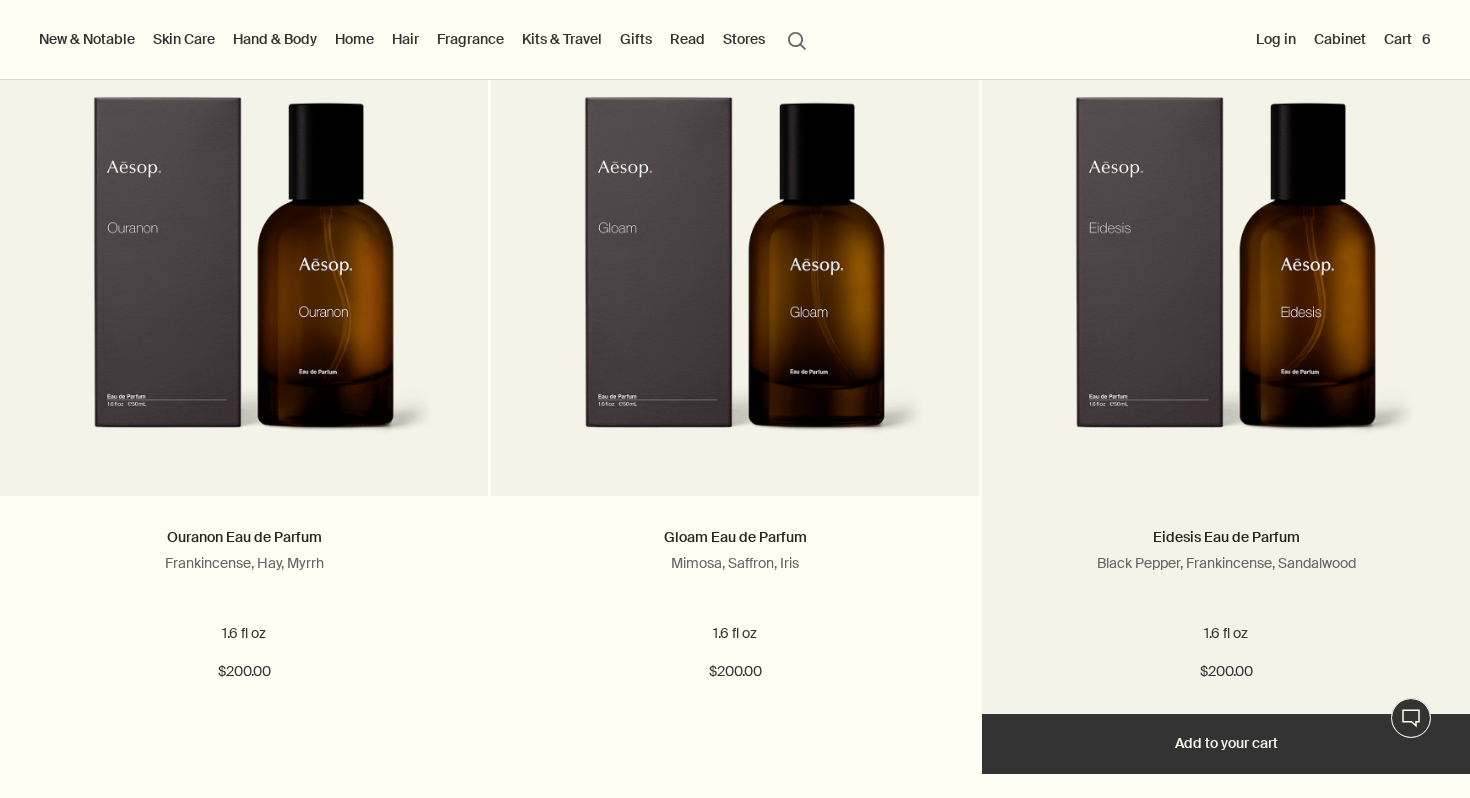 scroll, scrollTop: 2841, scrollLeft: 0, axis: vertical 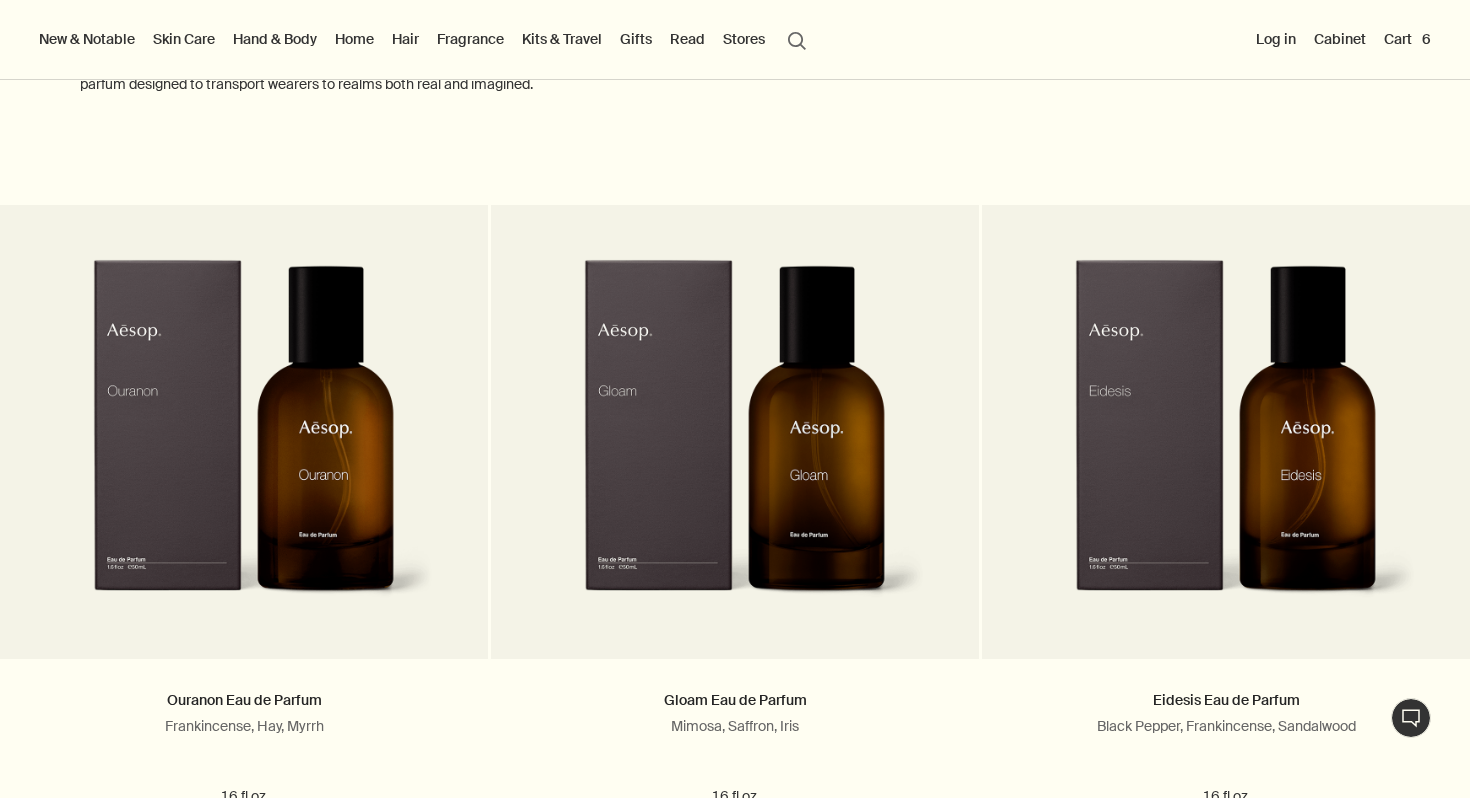 click at bounding box center [735, -2043] 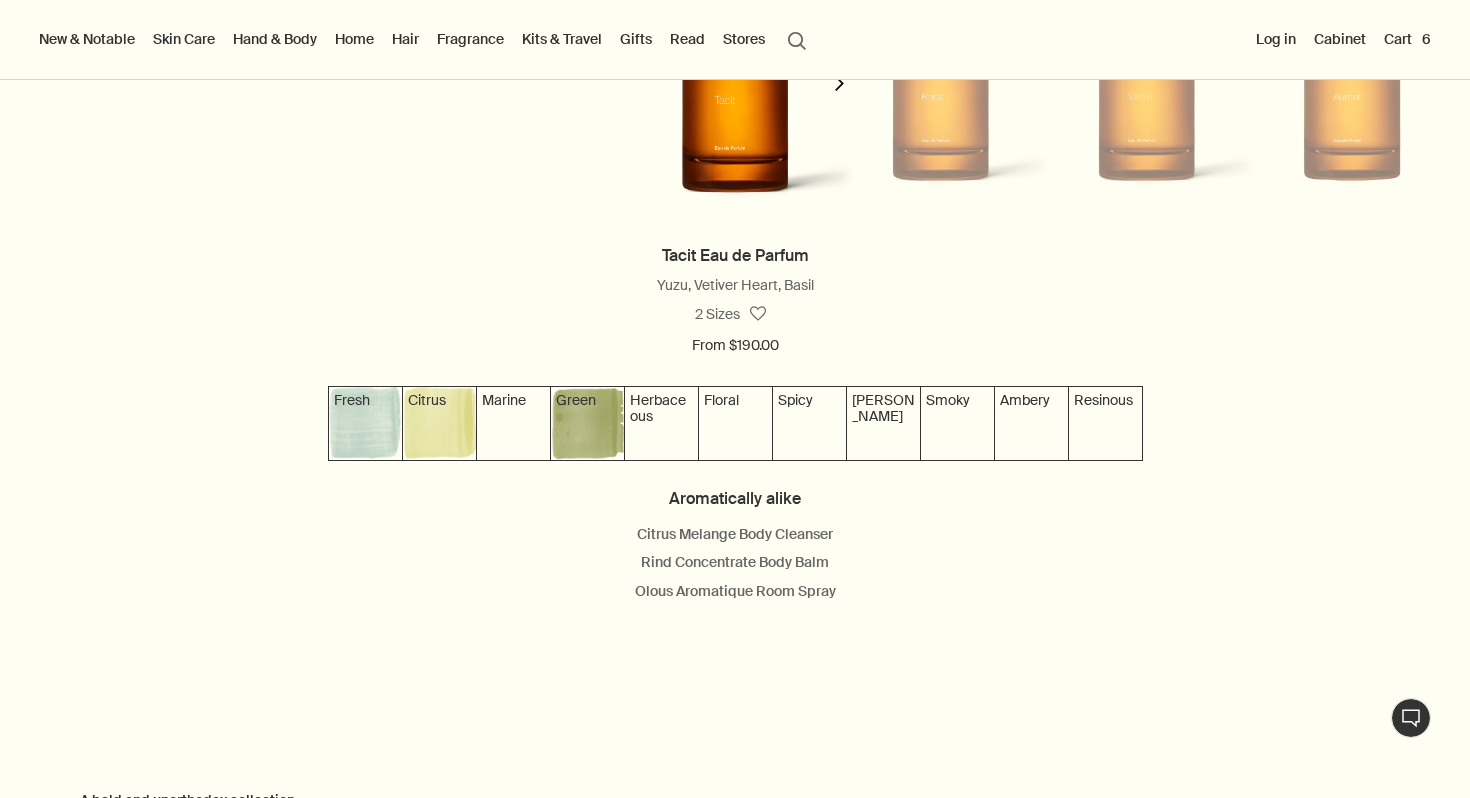 scroll, scrollTop: 1650, scrollLeft: 0, axis: vertical 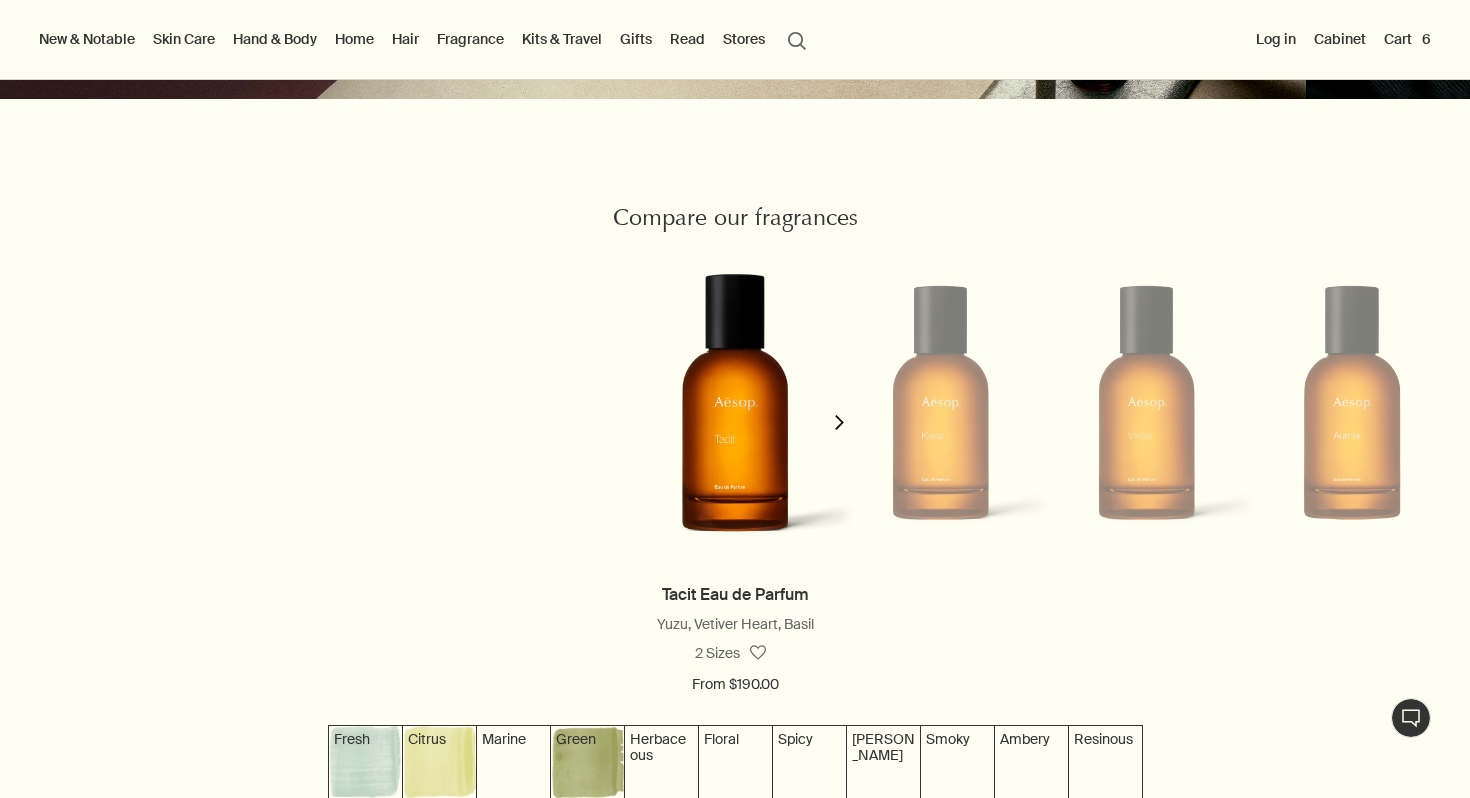 click on "Cart 6" at bounding box center (1407, 39) 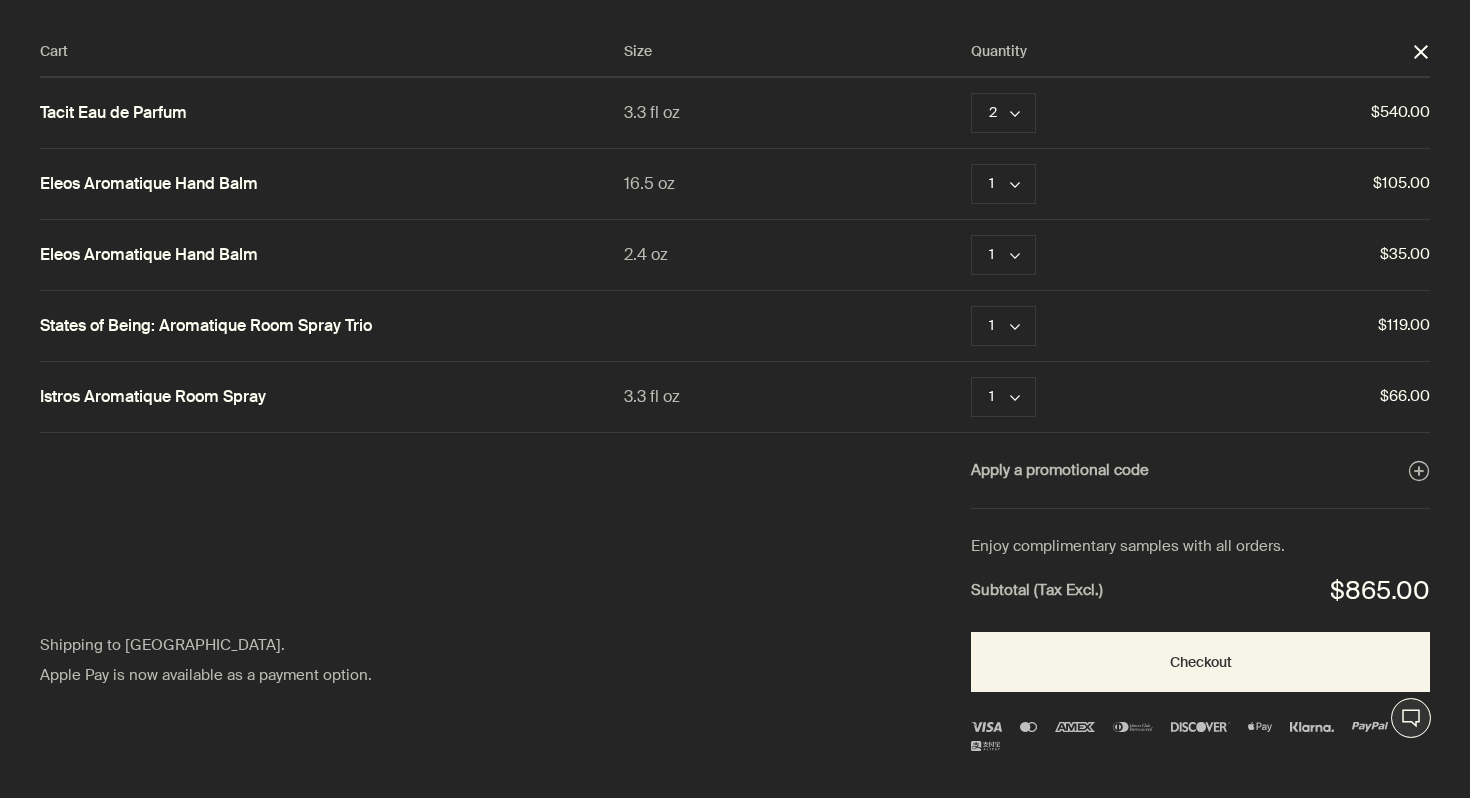 scroll, scrollTop: 0, scrollLeft: 0, axis: both 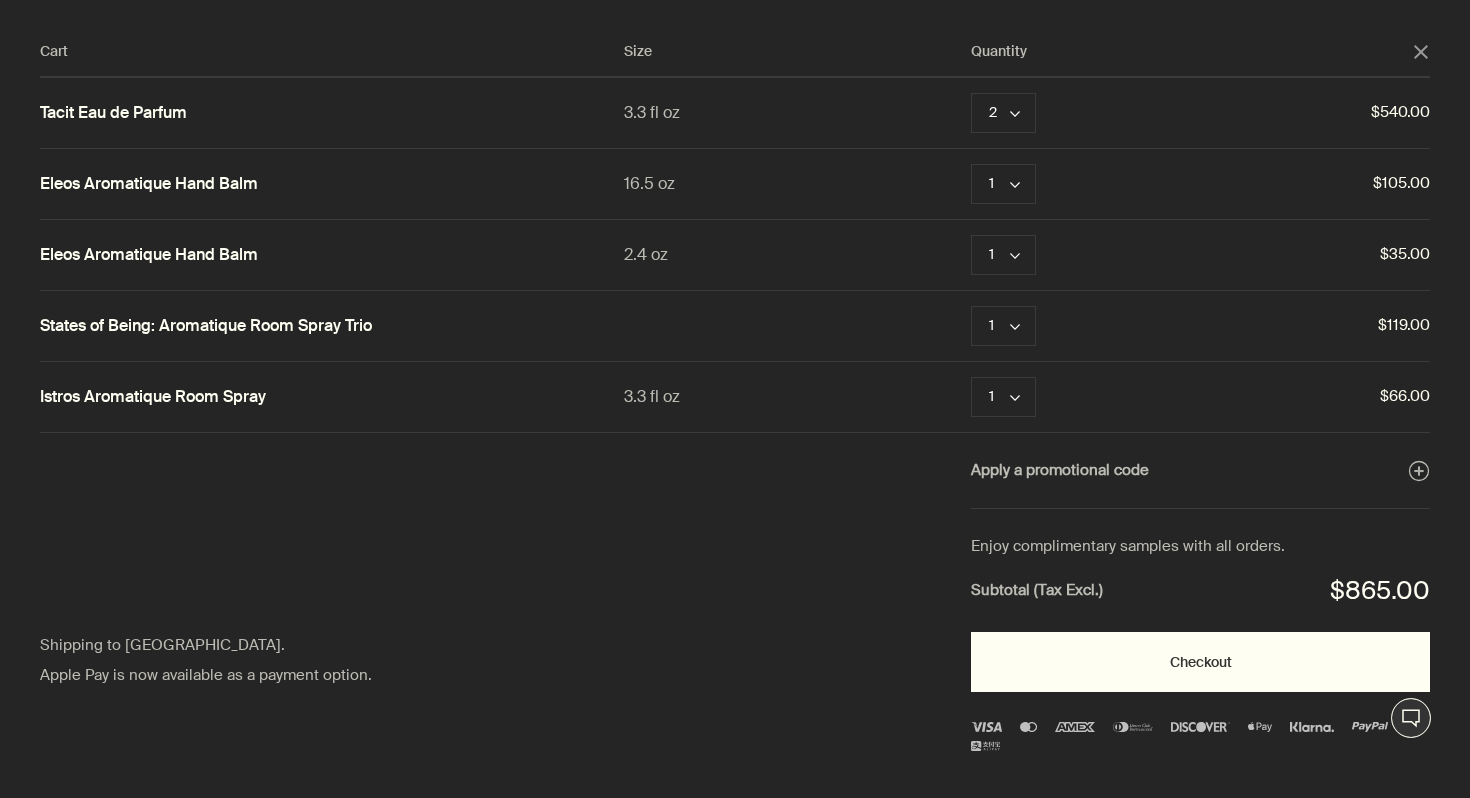 click on "Checkout" at bounding box center (1200, 662) 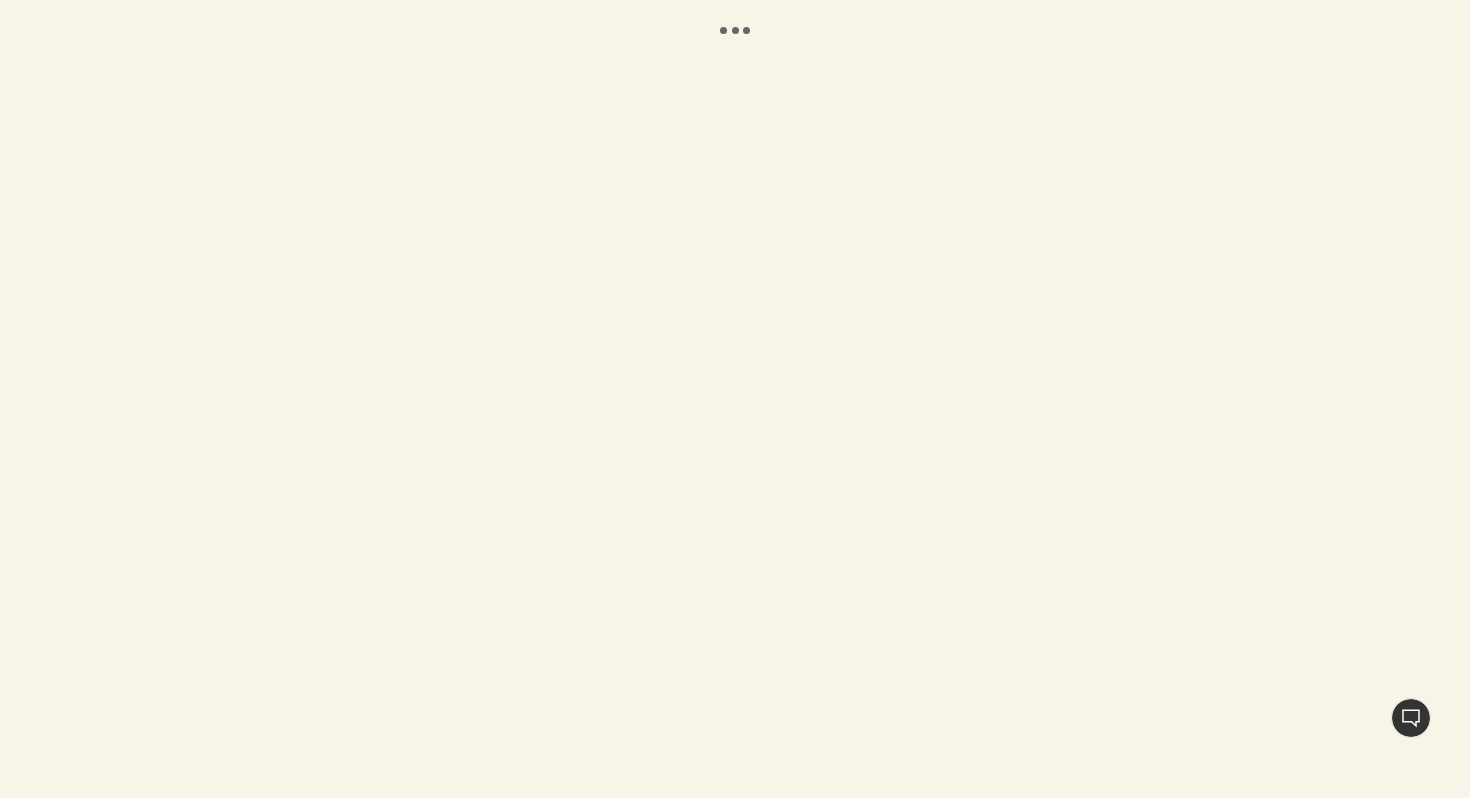 scroll, scrollTop: 0, scrollLeft: 0, axis: both 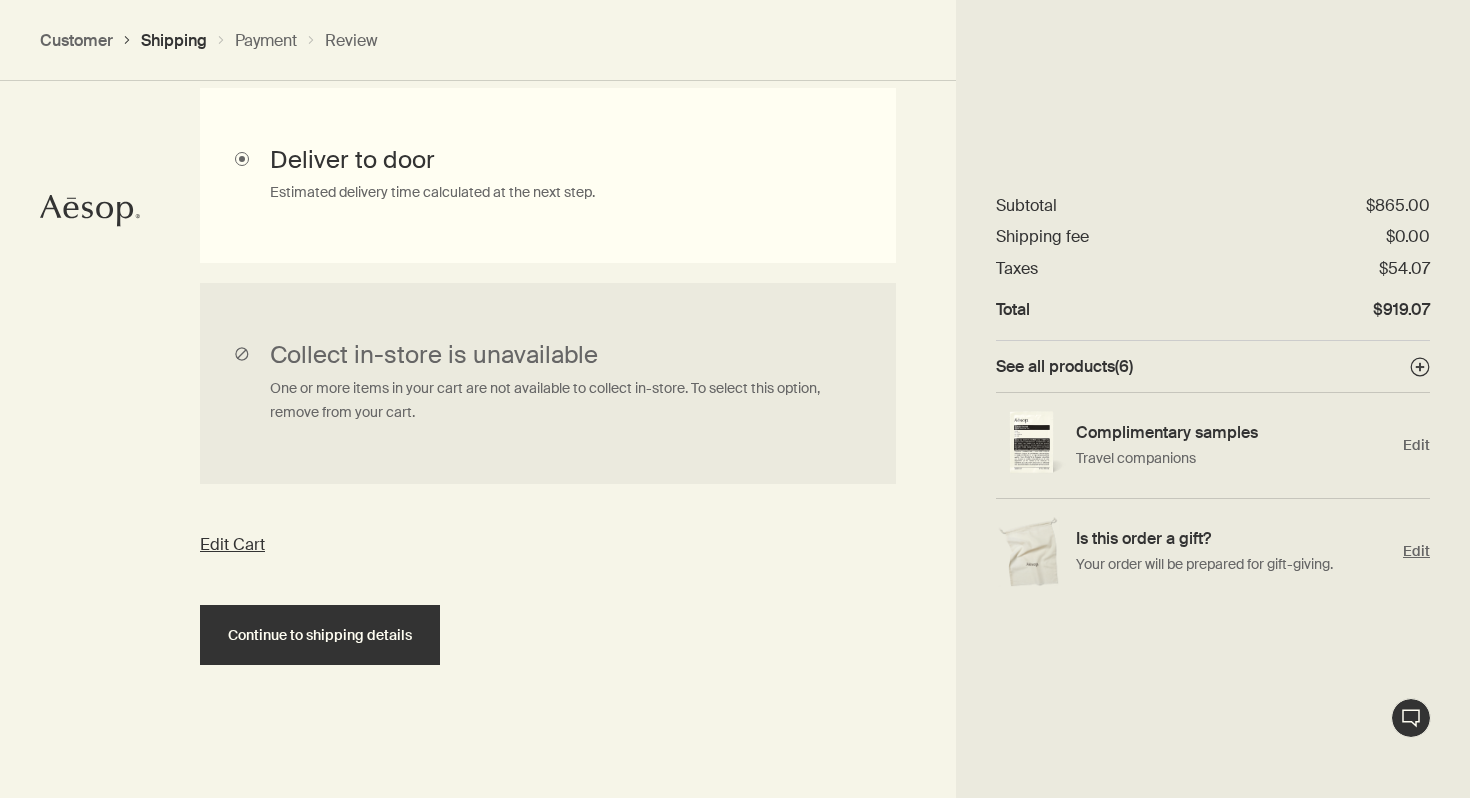 click on "Edit" at bounding box center (1416, 551) 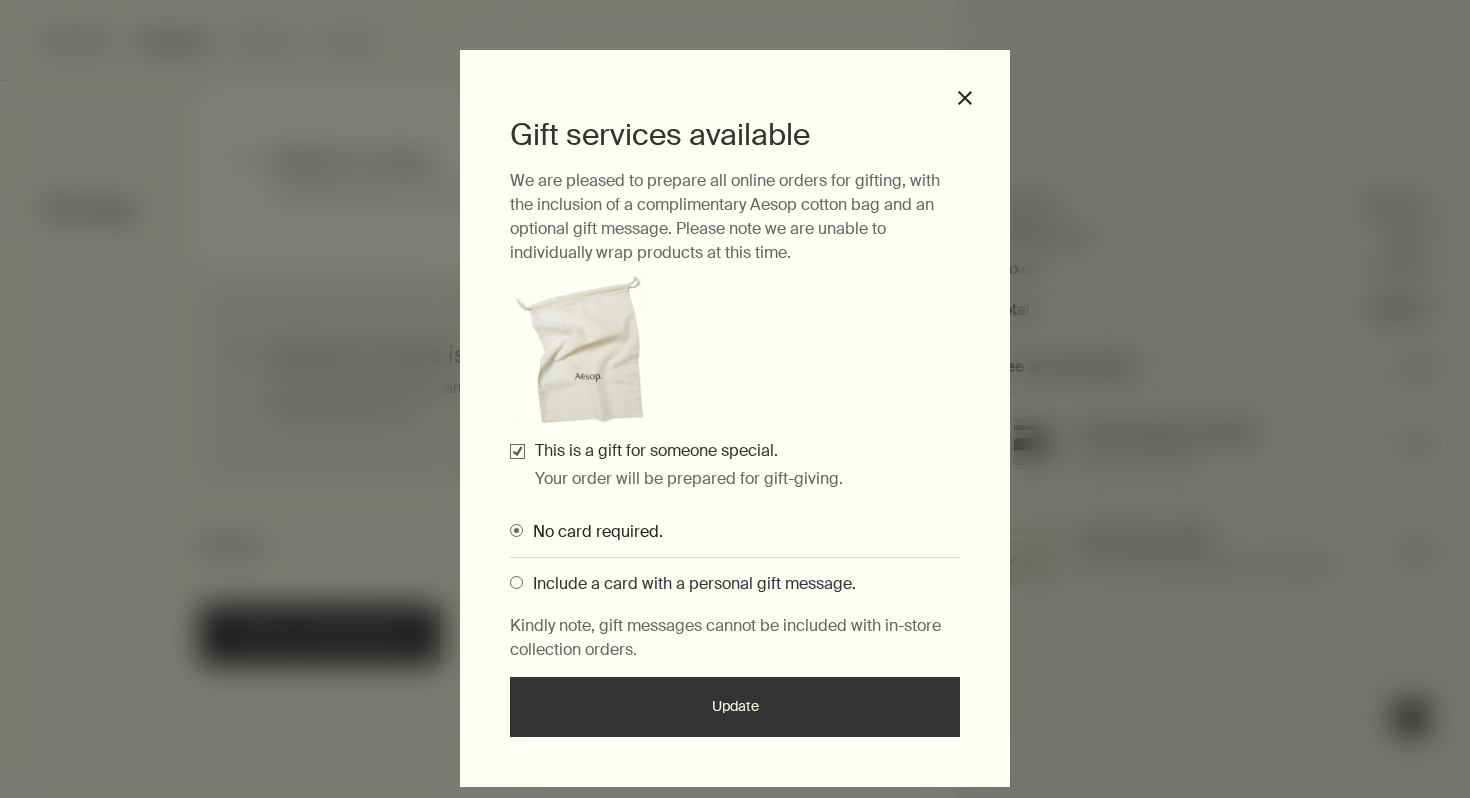 scroll, scrollTop: 39, scrollLeft: 0, axis: vertical 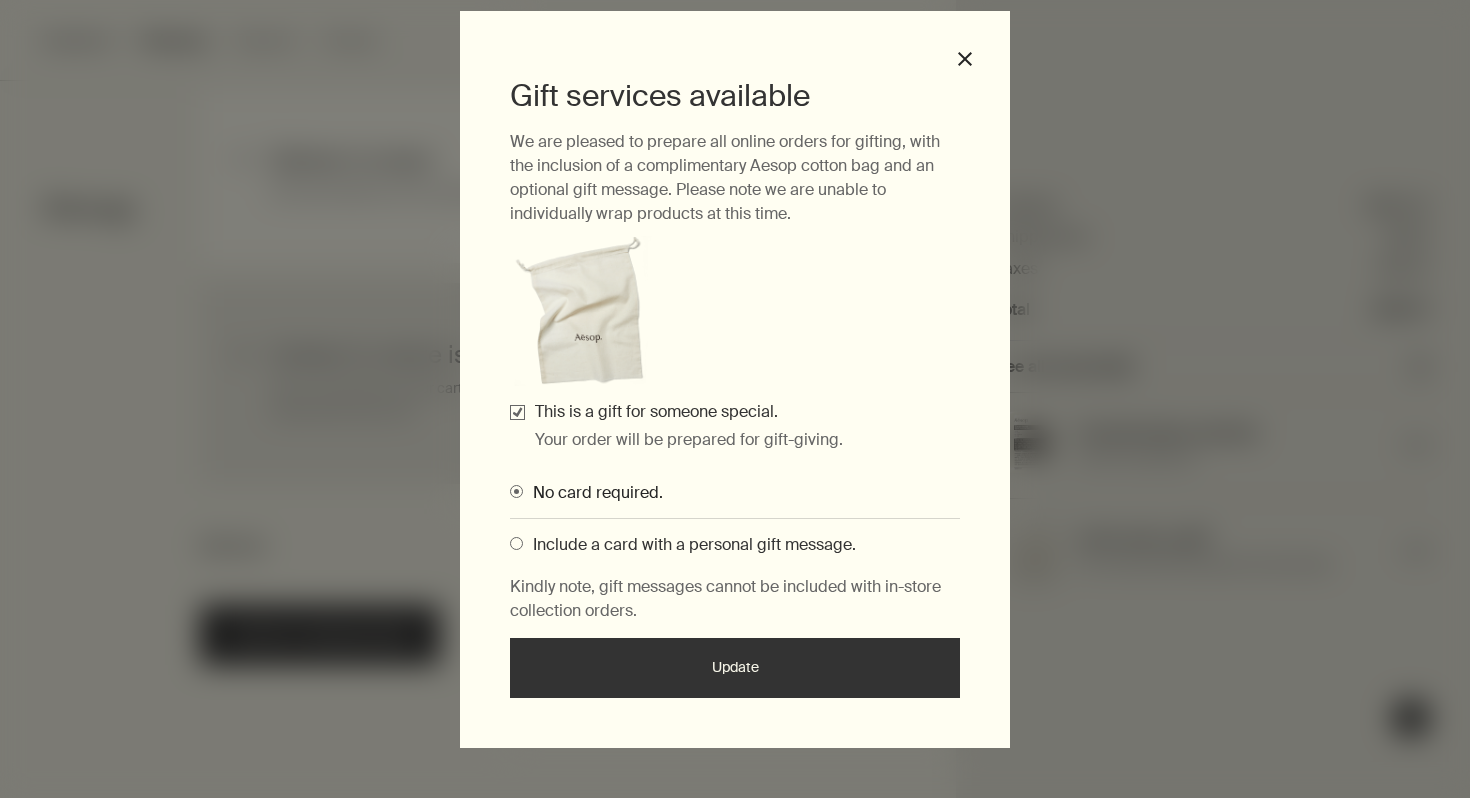 click on "Update" at bounding box center (735, 668) 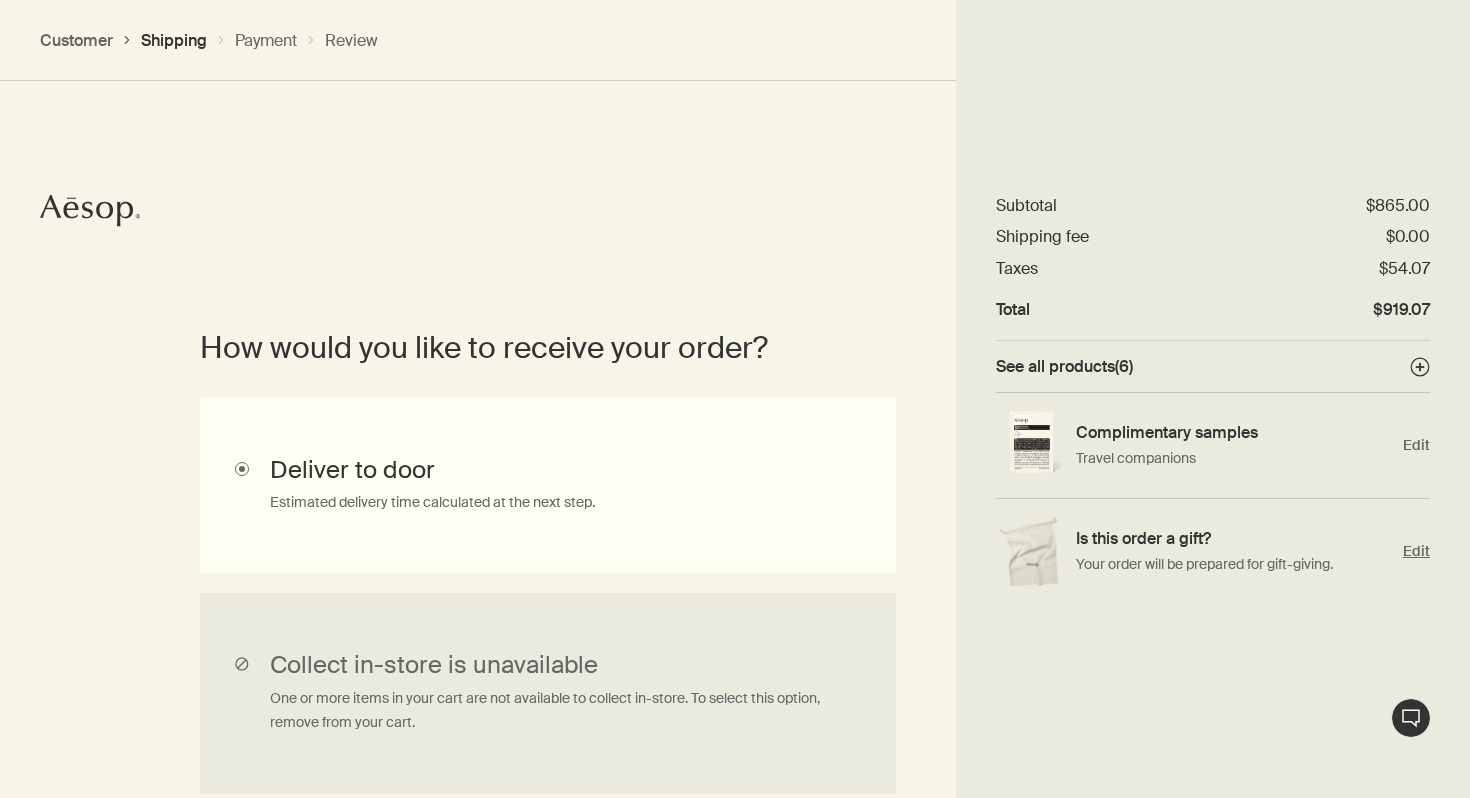 scroll, scrollTop: 625, scrollLeft: 0, axis: vertical 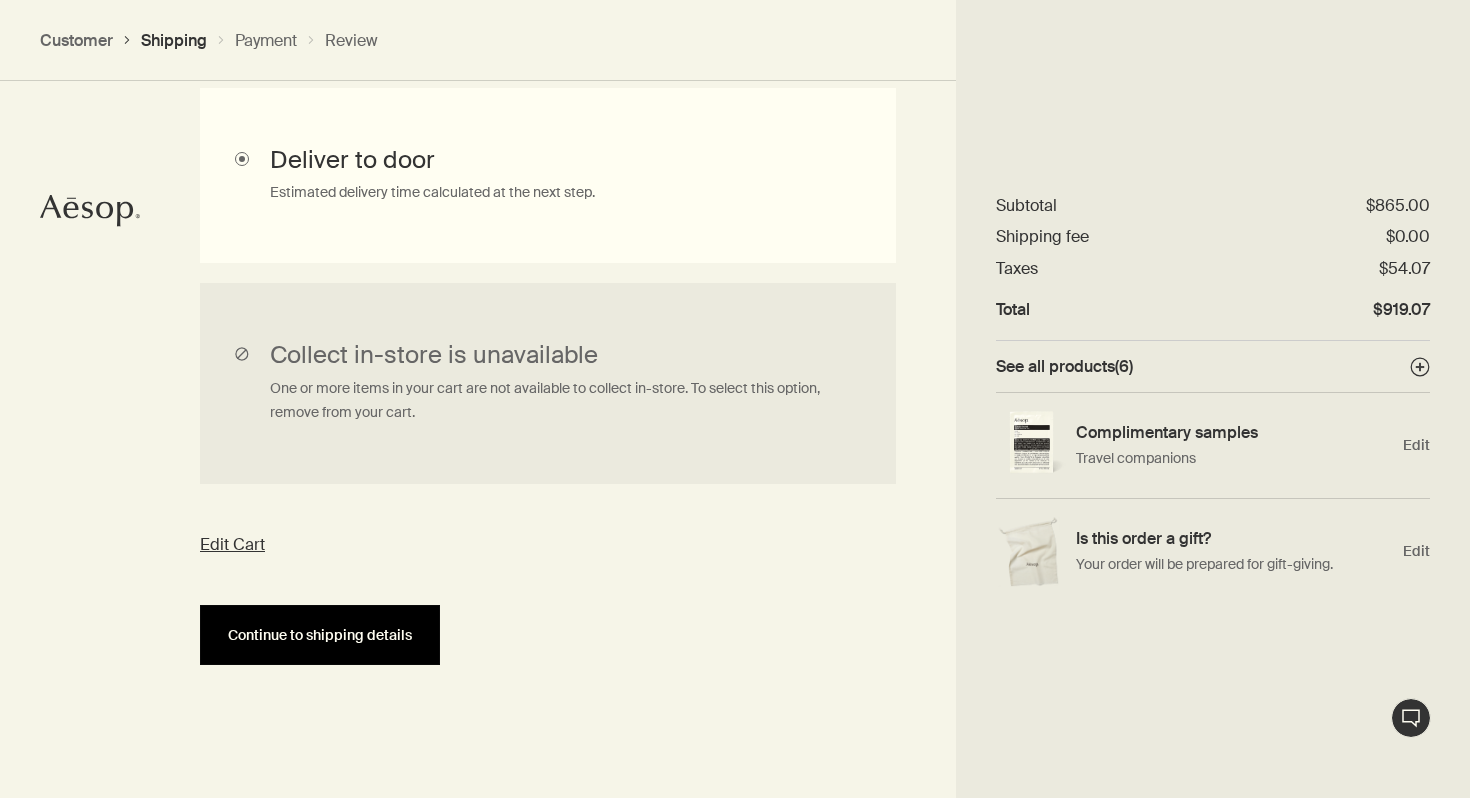 click on "Continue to shipping details" at bounding box center (320, 635) 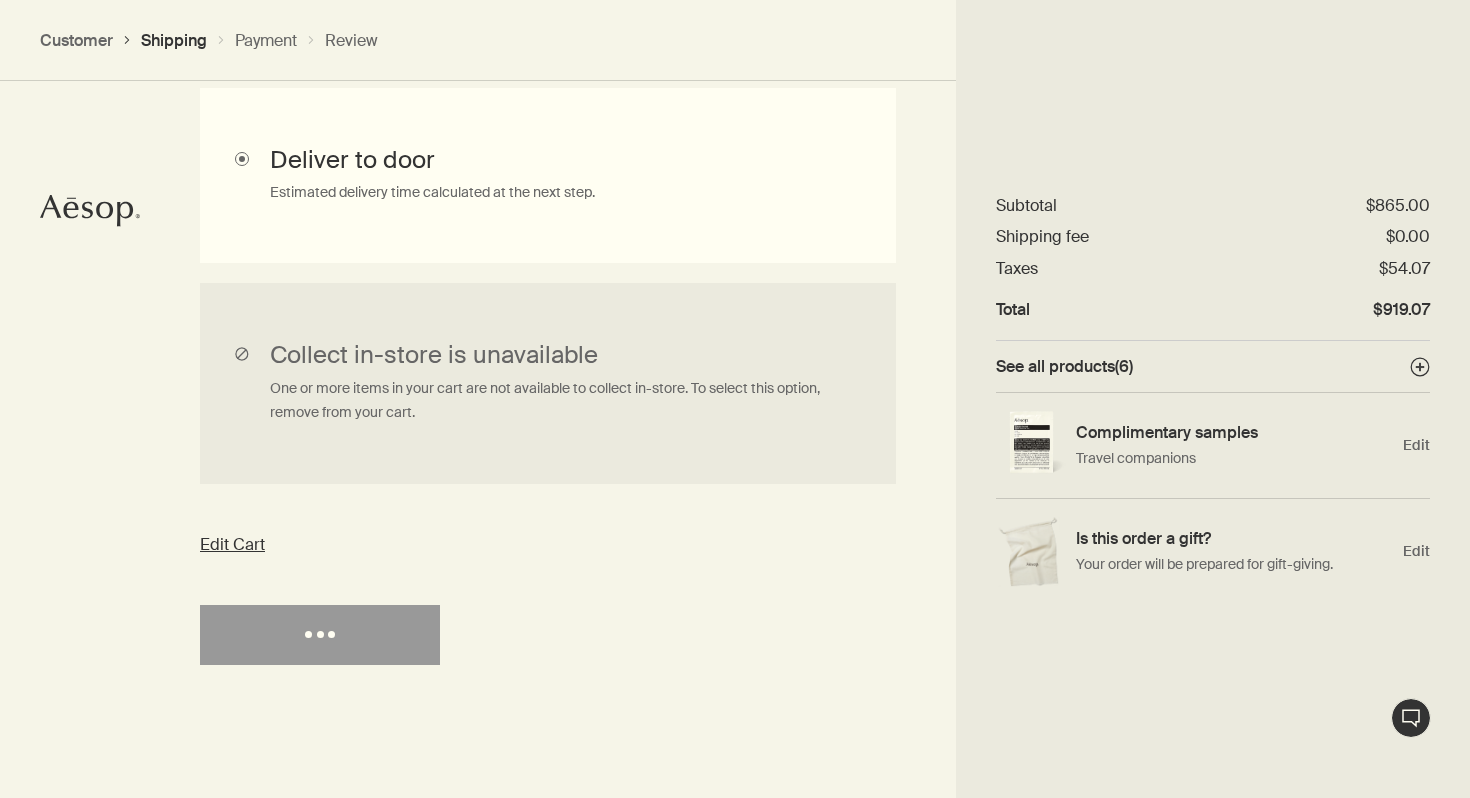 select on "US" 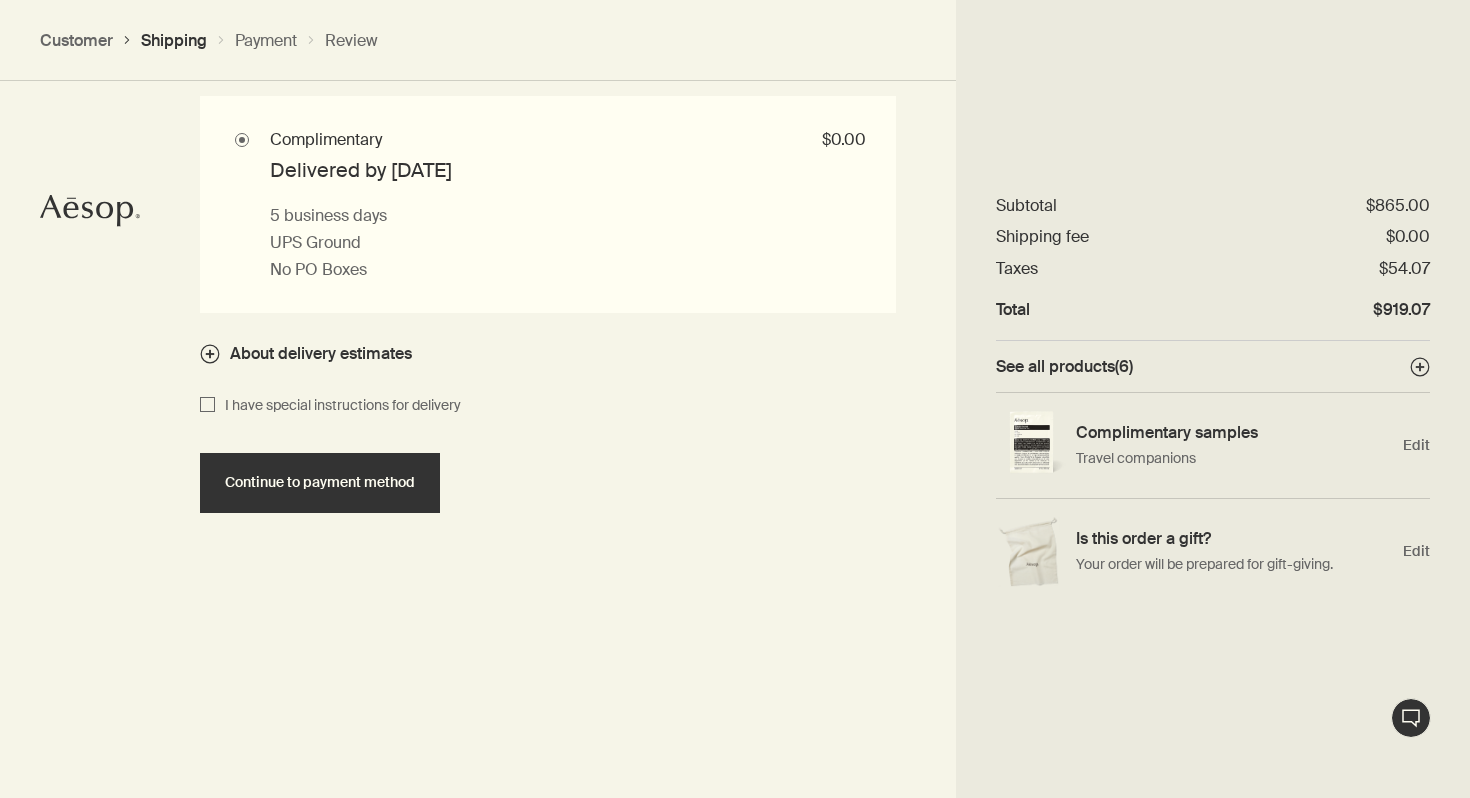 scroll, scrollTop: 1907, scrollLeft: 0, axis: vertical 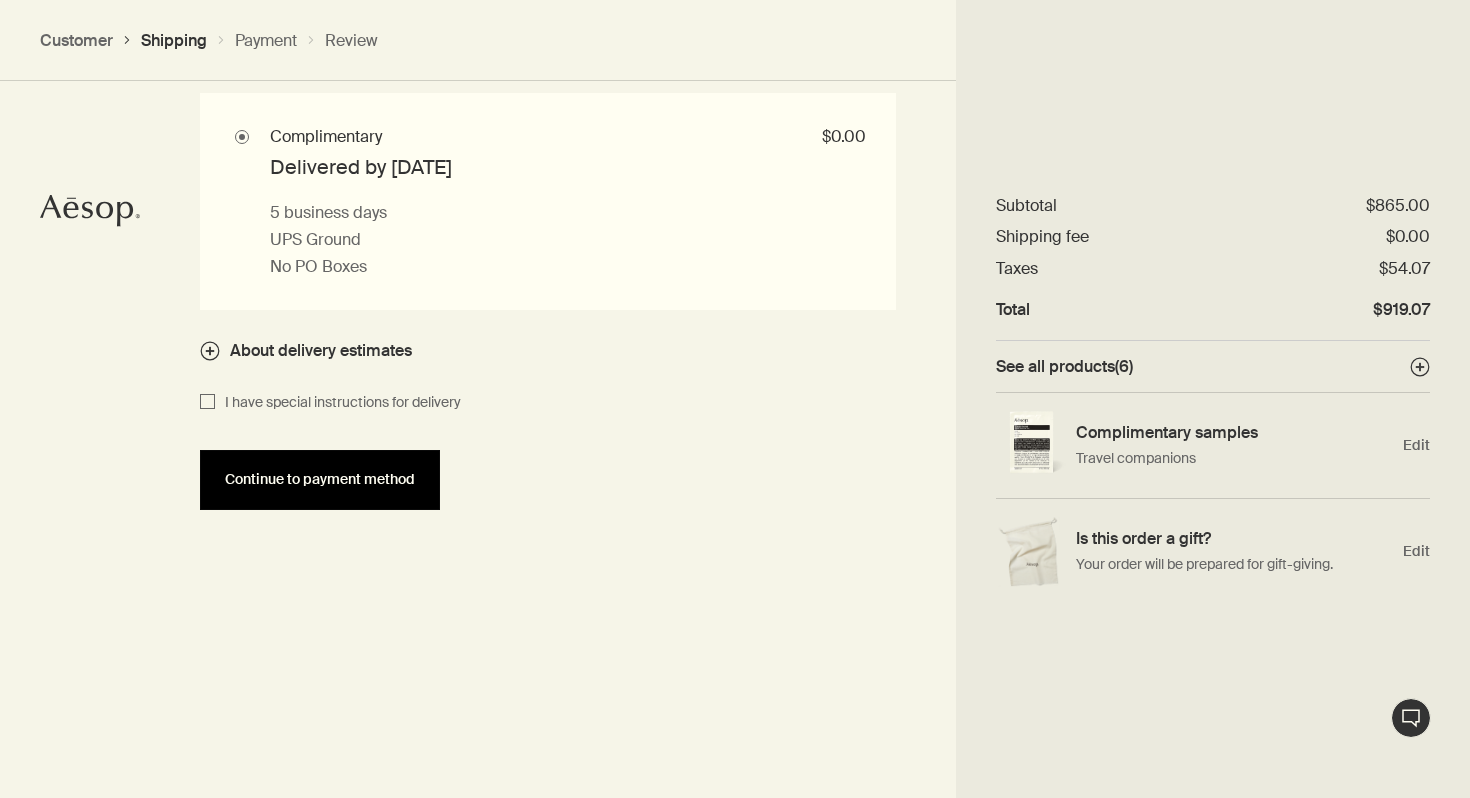 click on "Continue to payment method" at bounding box center [320, 480] 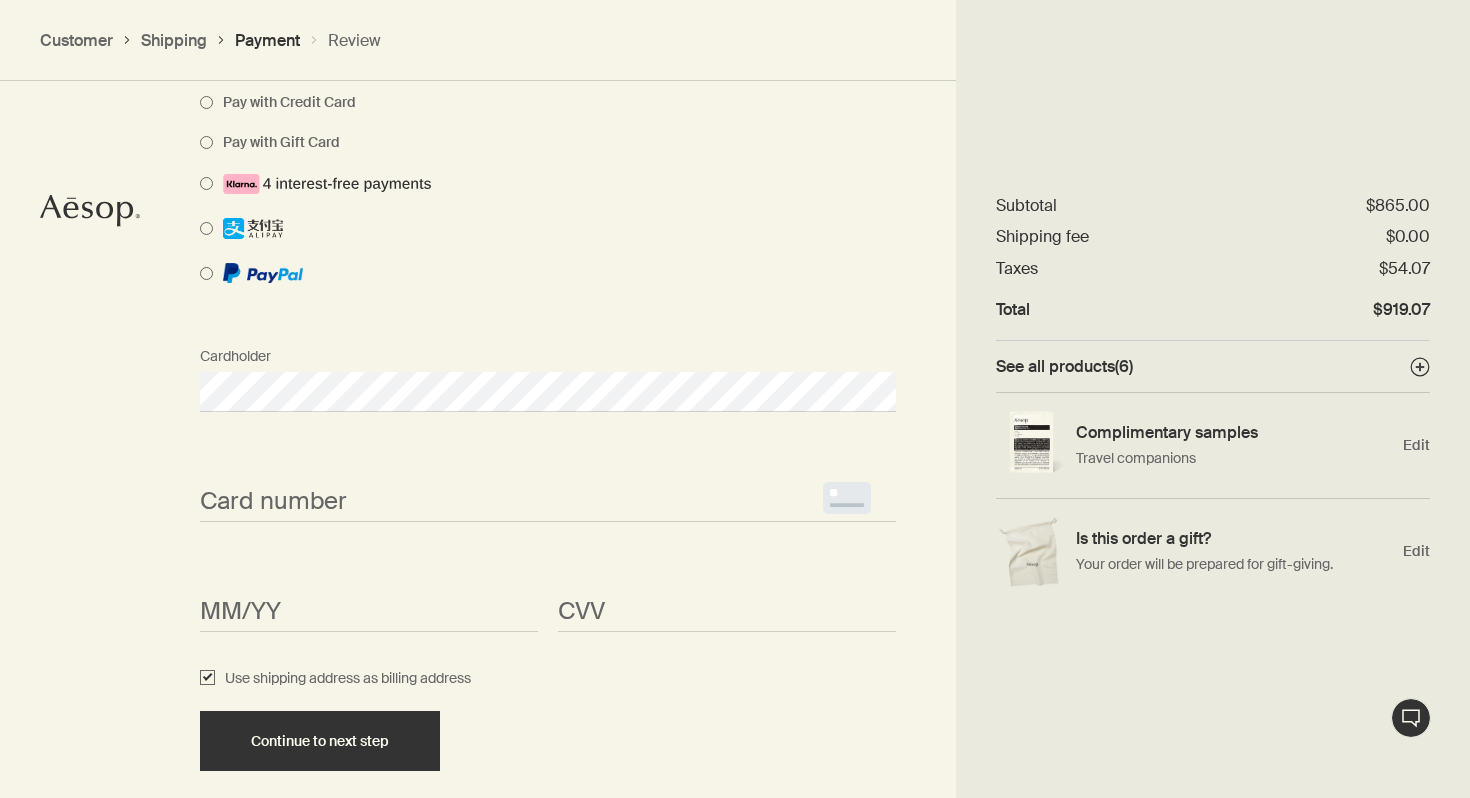 scroll, scrollTop: 1659, scrollLeft: 0, axis: vertical 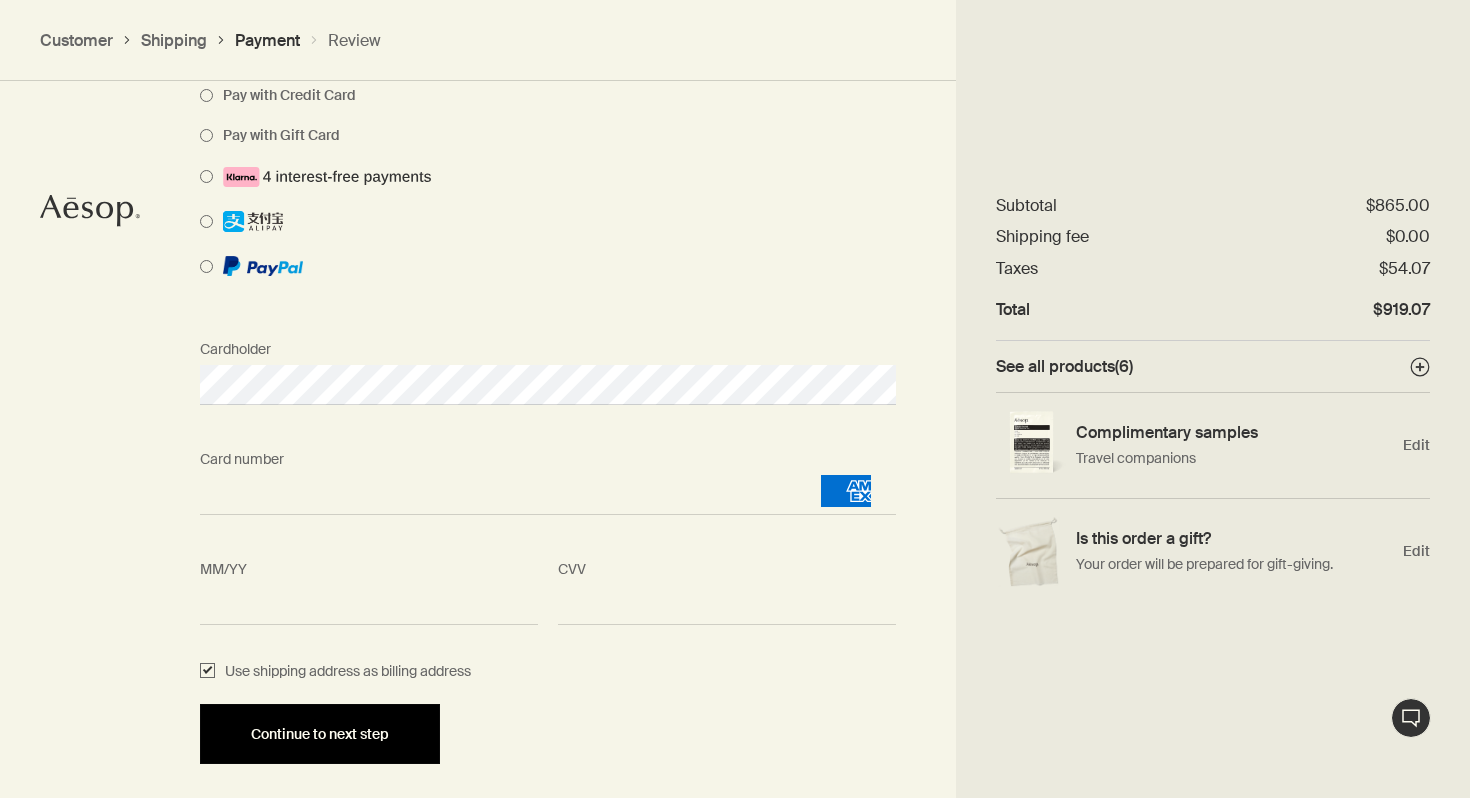 click on "Continue to next step" at bounding box center (320, 734) 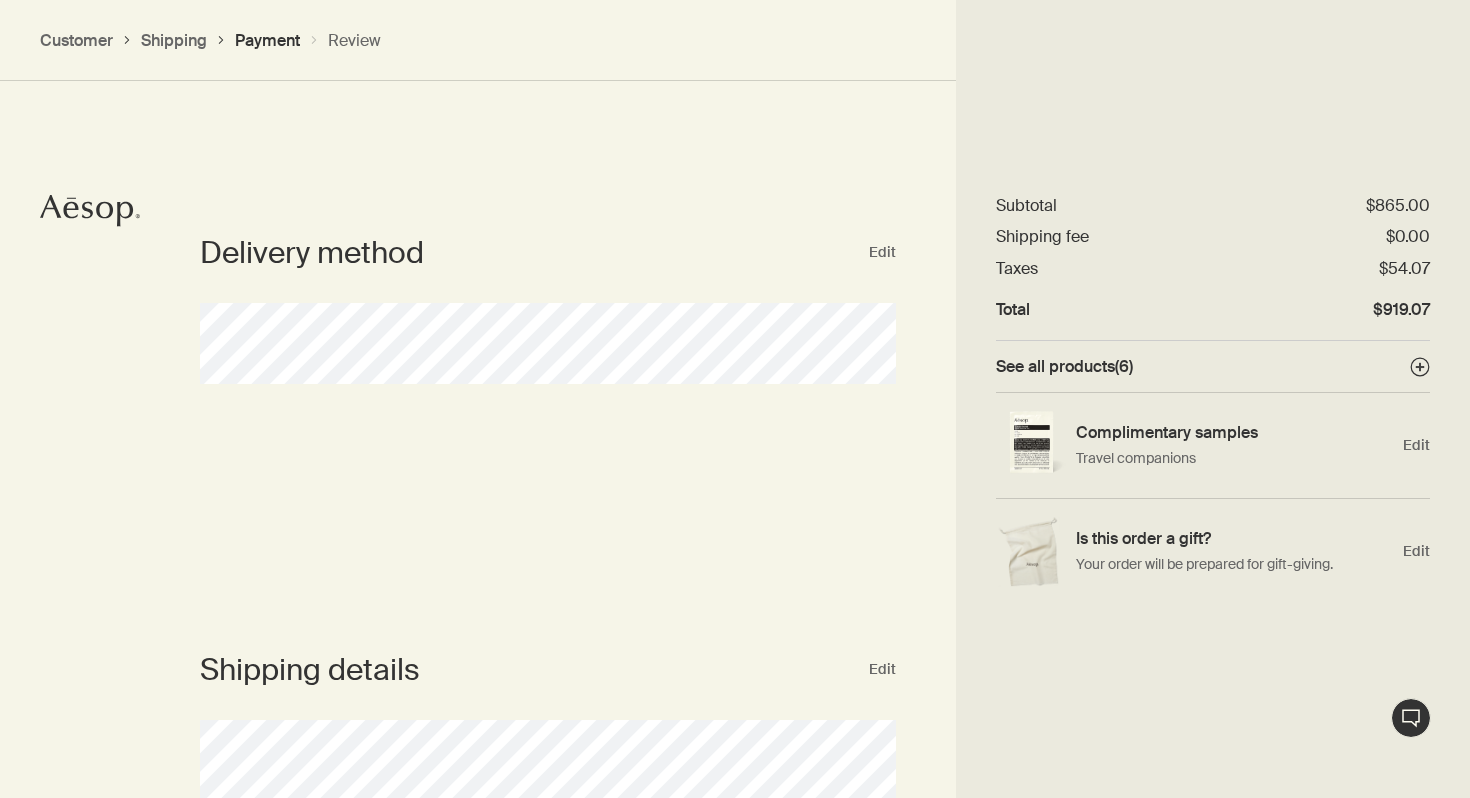 scroll, scrollTop: 0, scrollLeft: 0, axis: both 